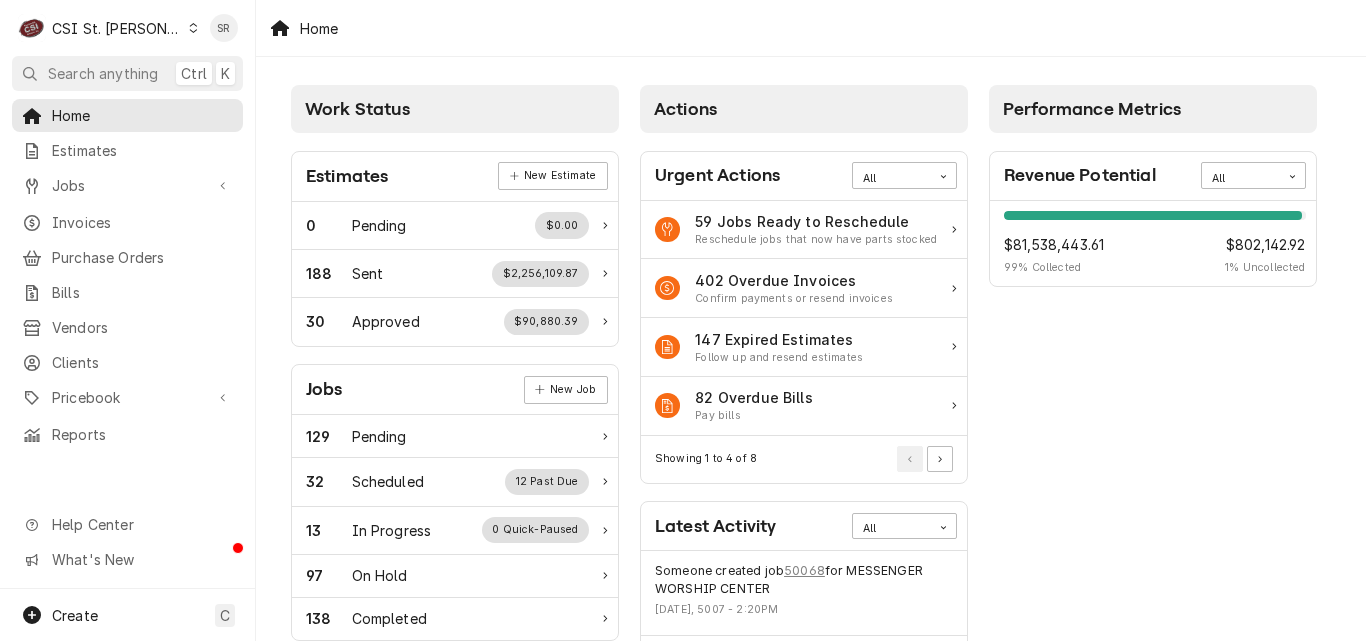 scroll, scrollTop: 0, scrollLeft: 0, axis: both 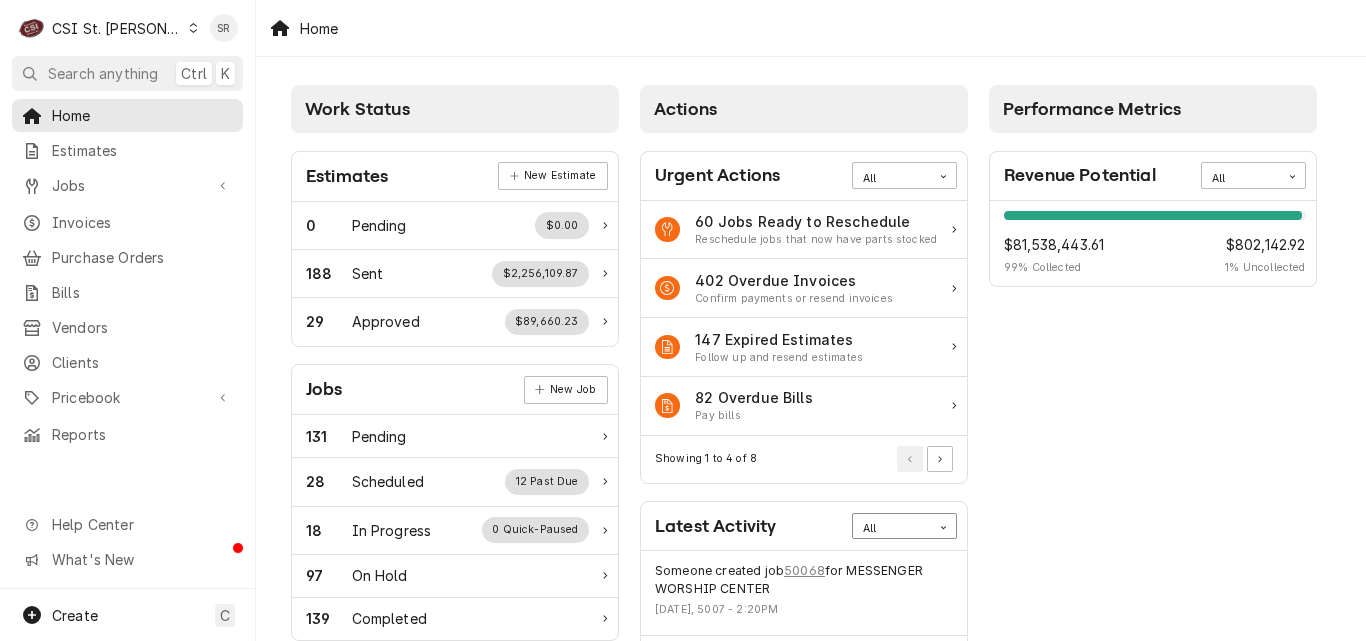 drag, startPoint x: 910, startPoint y: 536, endPoint x: 874, endPoint y: 518, distance: 40.24922 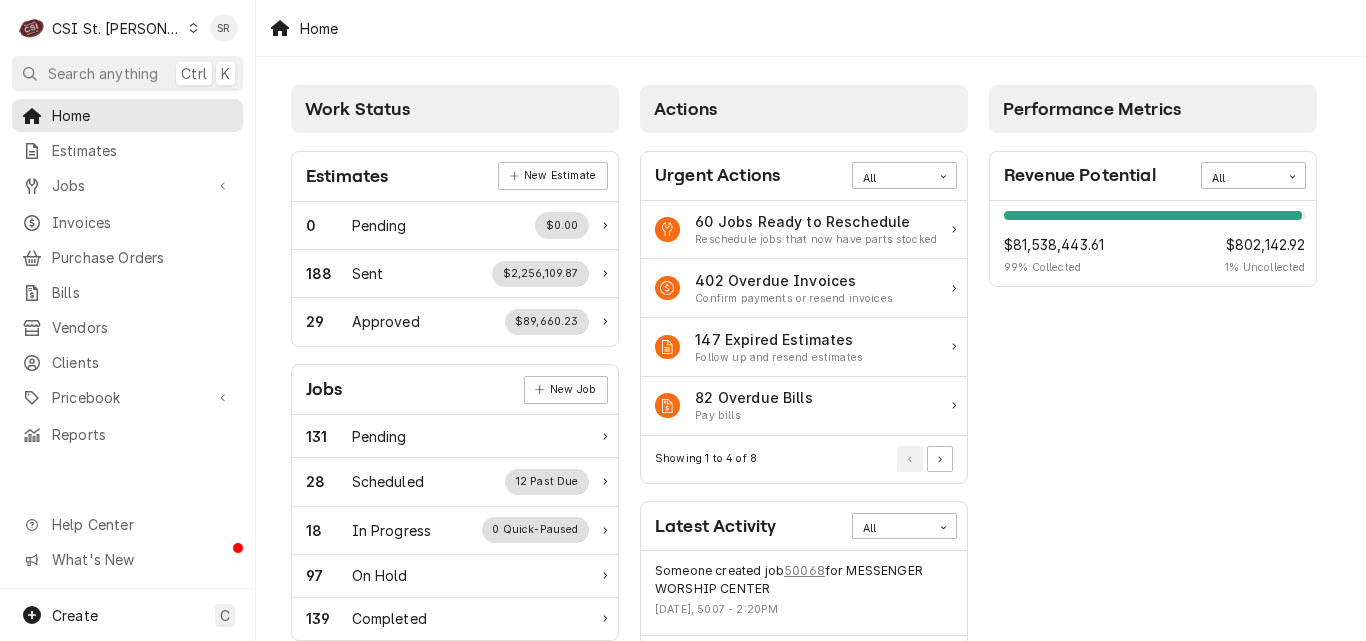 drag, startPoint x: 874, startPoint y: 518, endPoint x: 741, endPoint y: 498, distance: 134.49535 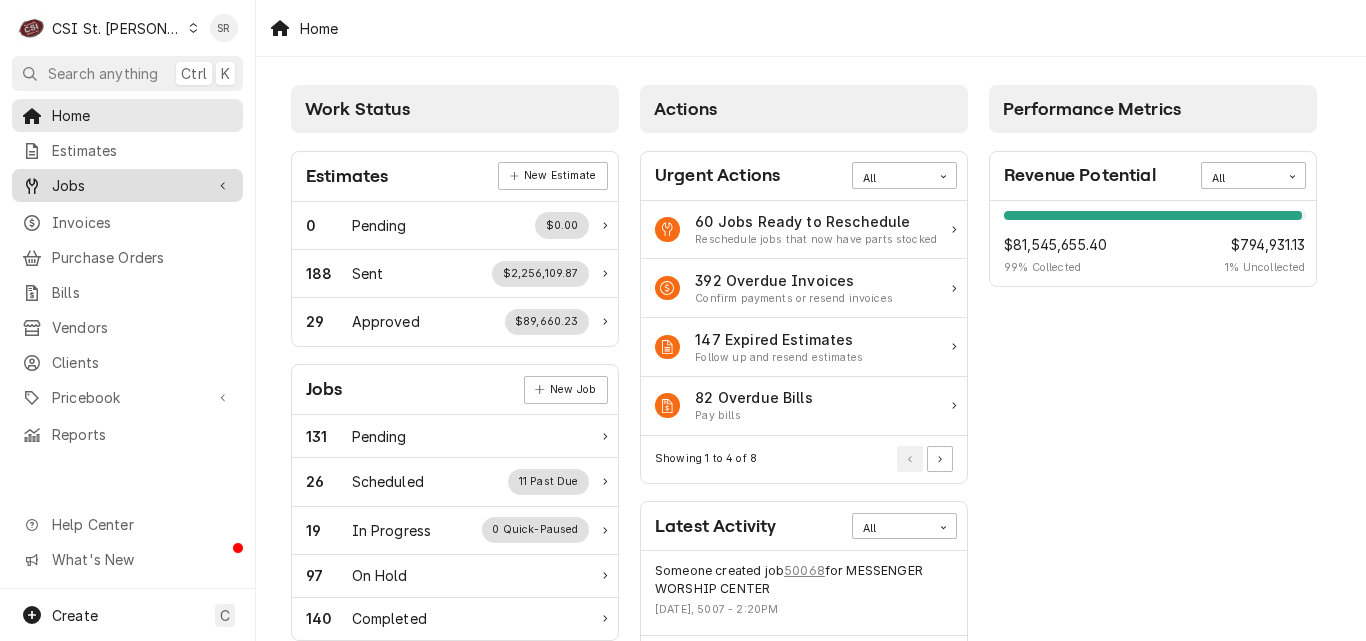 click on "Jobs" at bounding box center (127, 185) 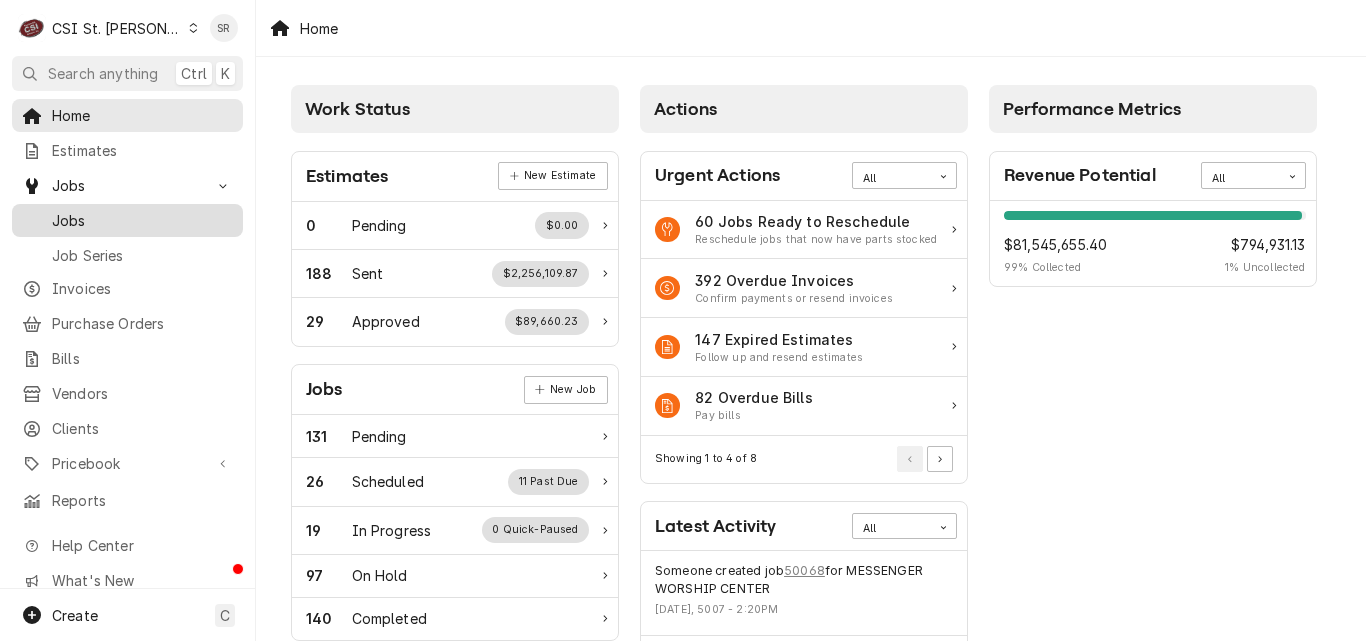 click on "Jobs" at bounding box center [142, 220] 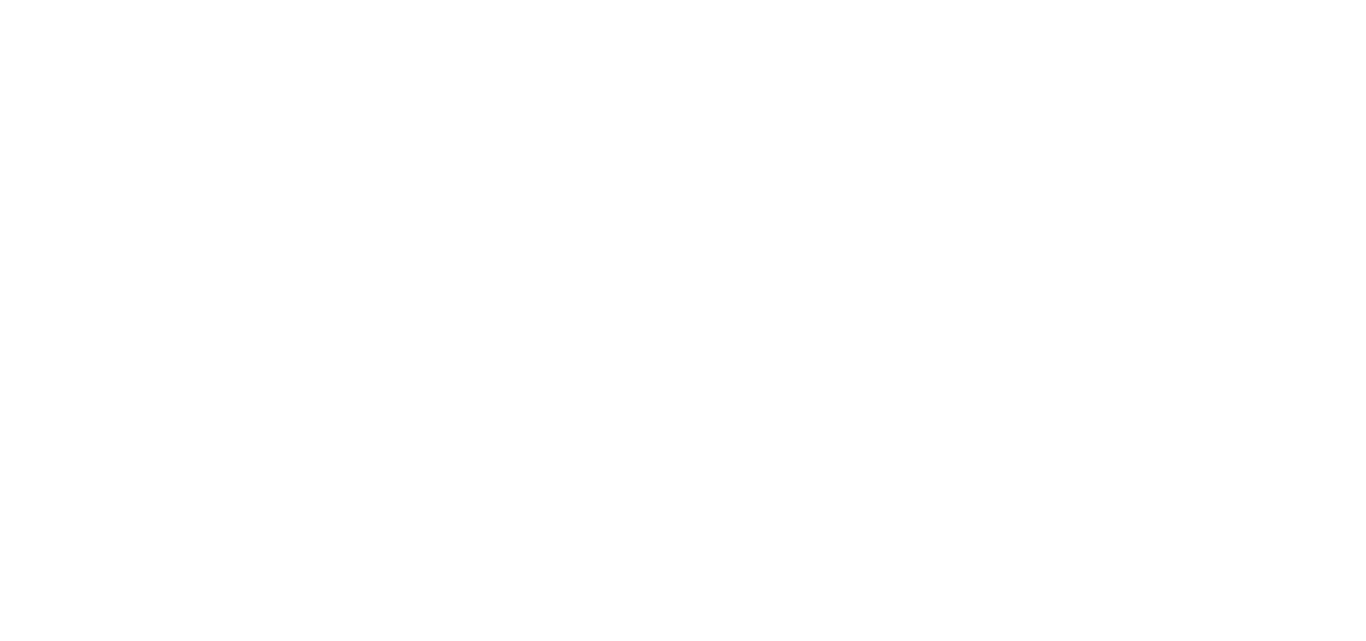 scroll, scrollTop: 0, scrollLeft: 0, axis: both 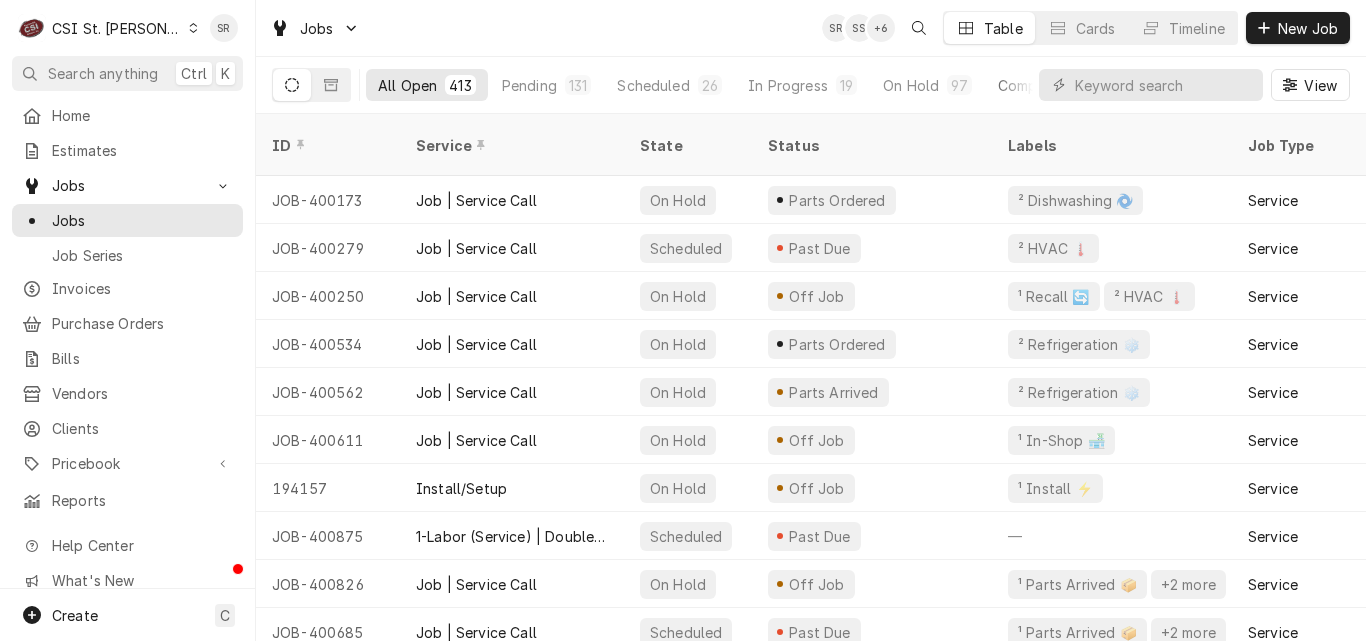click on "Completed" at bounding box center [1035, 85] 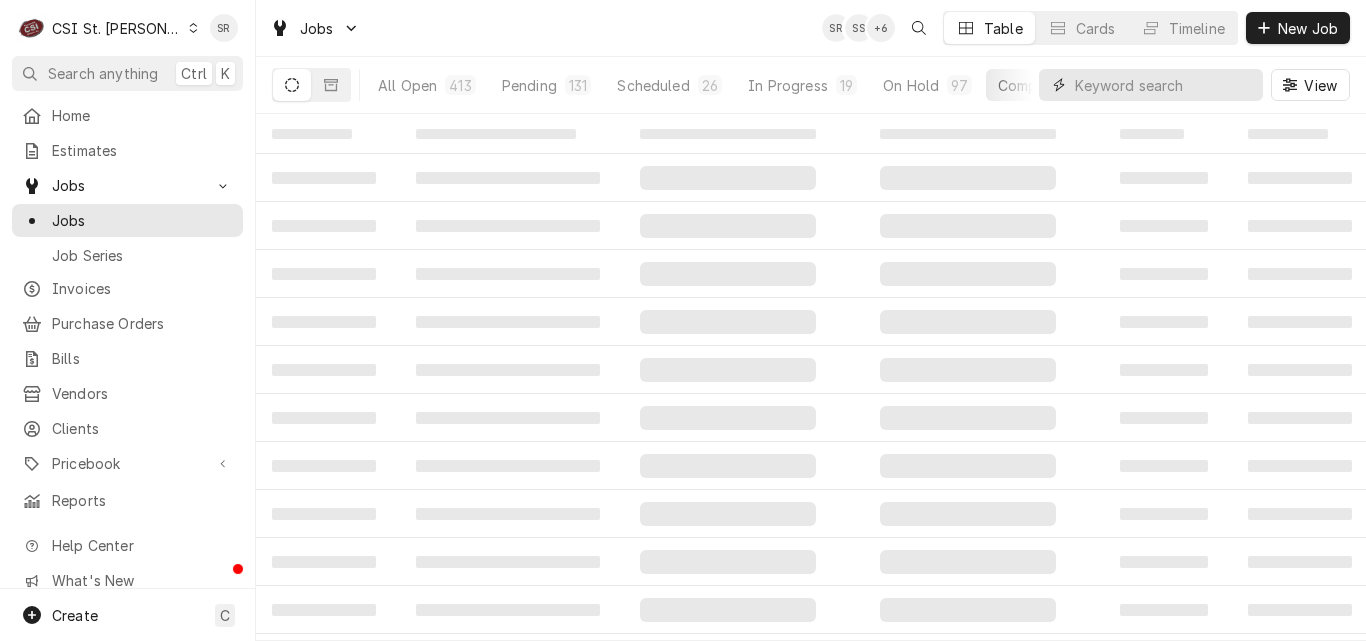 click at bounding box center (1164, 85) 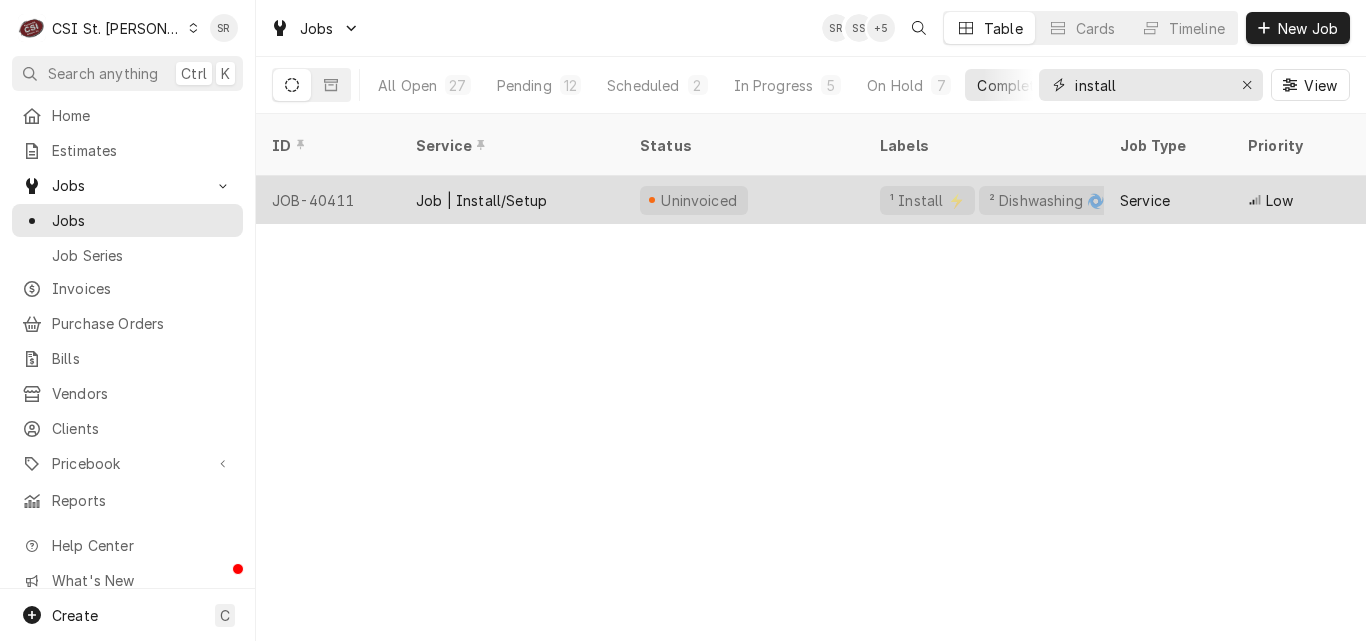 type on "install" 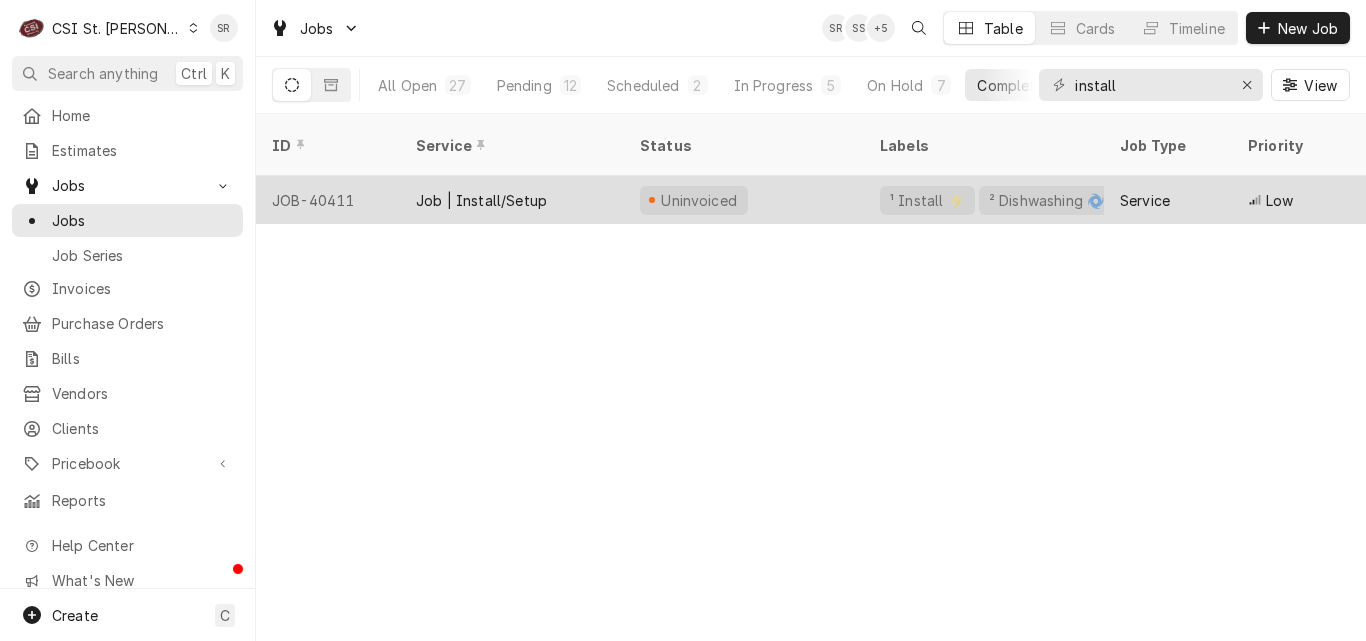 click on "Uninvoiced" at bounding box center (699, 200) 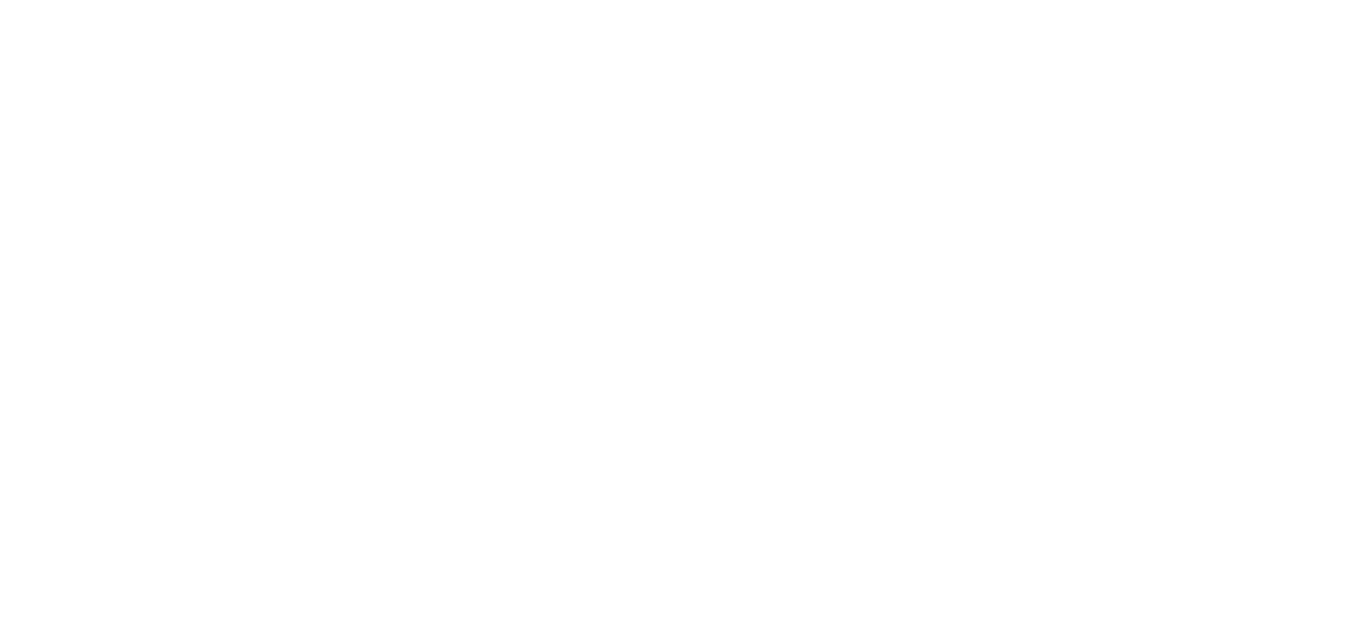 scroll, scrollTop: 0, scrollLeft: 0, axis: both 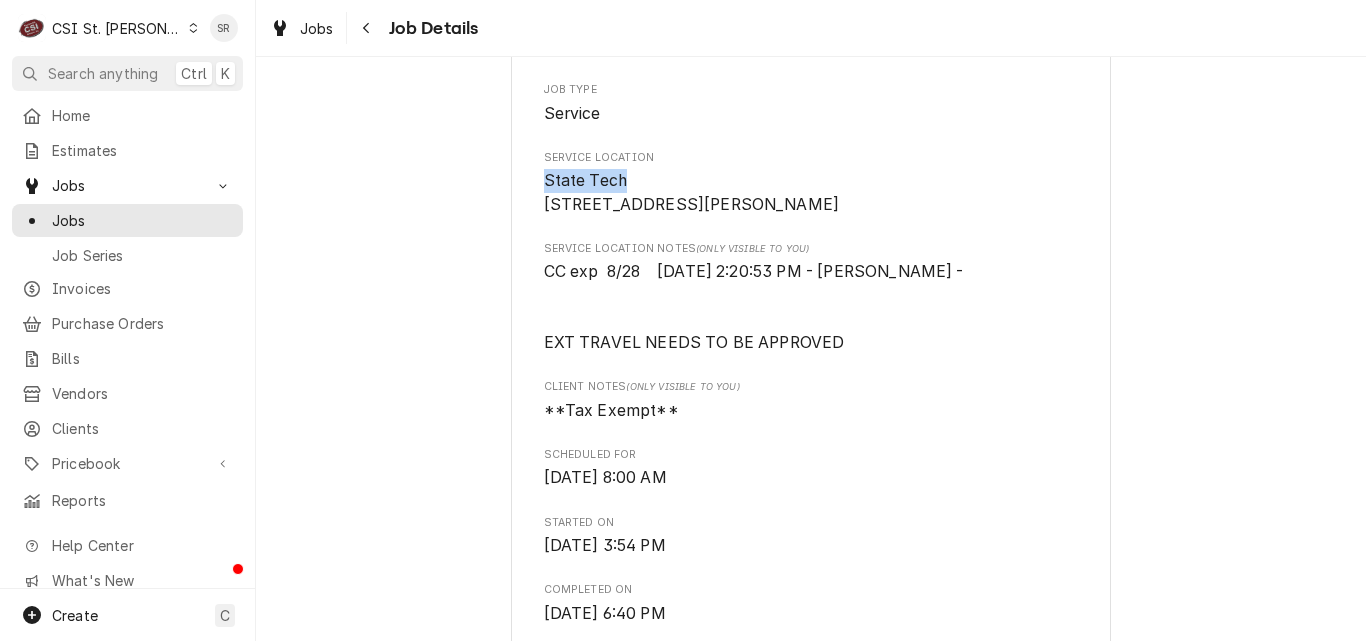 drag, startPoint x: 624, startPoint y: 179, endPoint x: 536, endPoint y: 179, distance: 88 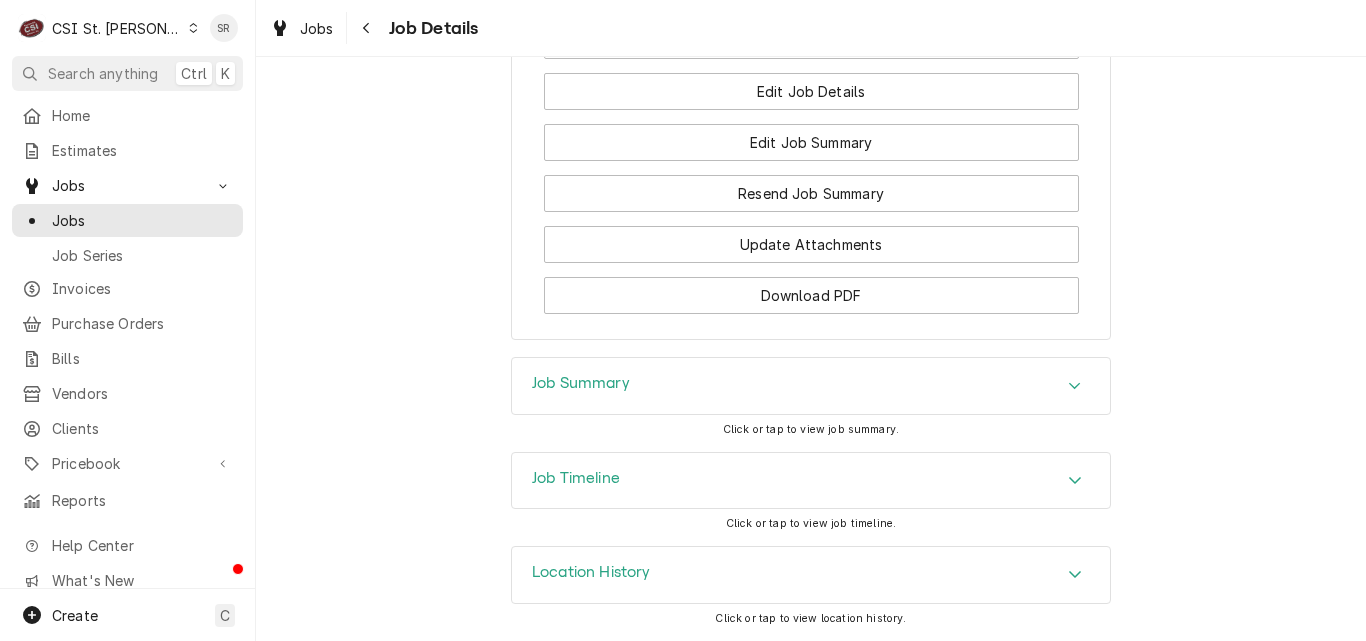 scroll, scrollTop: 2981, scrollLeft: 0, axis: vertical 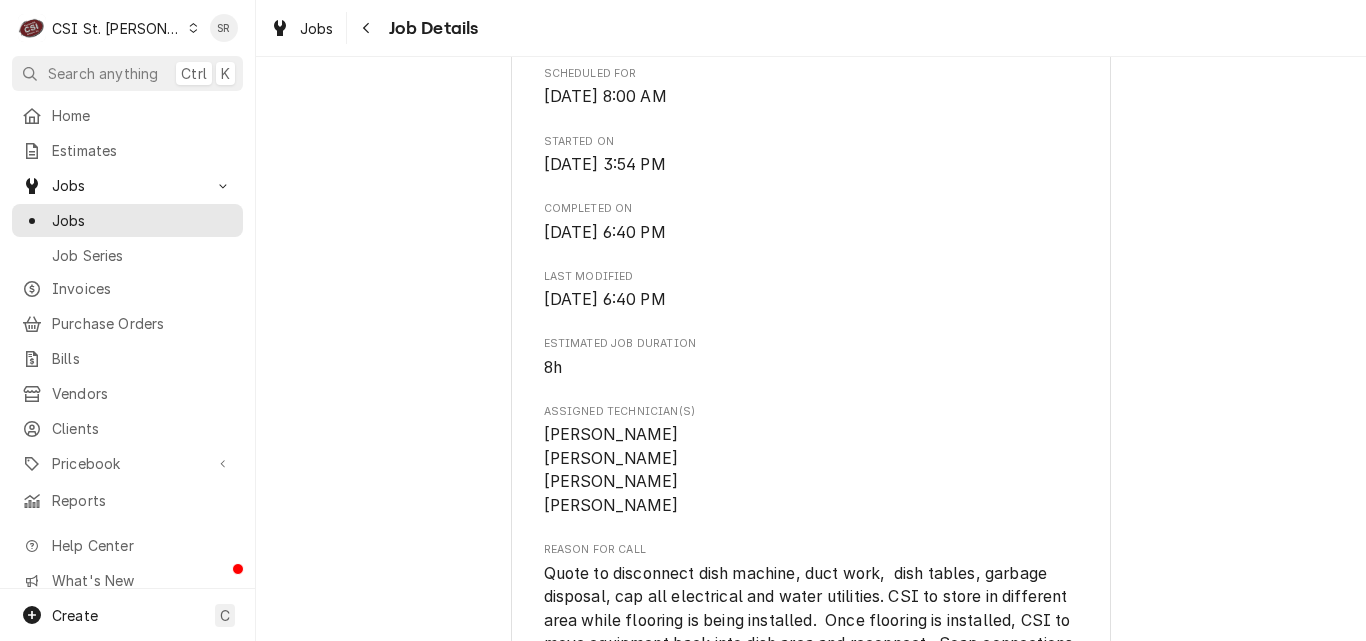 click on "Created From Estimate Jobbed $10,600.00 Roopairs Job ID JOB-40411 Date Received Jun 3, 2025 Service Type Job | Install/Setup Job Type Service Service Location State Tech
1 Technology Dr
Linn, MO 65051 Service Location Notes  (Only Visible to You) CC exp  8/28    1/9/2025 2:20:53 PM - NANCY -
EXT TRAVEL NEEDS TO BE APPROVED Client Notes  (Only Visible to You) **Tax Exempt** Scheduled For Thu, Jul 10th, 2025 - 8:00 AM Started On Wed, Jun 11th, 2025 - 3:54 PM Completed On Thu, Jul 10th, 2025 - 6:40 PM Last Modified Thu, Jul 10th, 2025 - 6:40 PM Estimated Job Duration 8h Assigned Technician(s) Jeff George Mike Barnett Steve Heppermann Trevor Johnson Reason For Call Technician Instructions  (Only Visible to You) emailed dave L about this - 6/3 - LS
NEED TO BRING MOVING EQUIPMENT. PALLET JACK, FURNITURE DOLLEY, TRI CASTERS.
Contact is Brad Crede 573-619-3844 Priority Low Labels  (Only Visible to You) ¹ Install ⚡️ ² Dishwashing 🌀 Job Reporter Name Brad Cready Phone (573) 619-3844 Job Contact Name Phone" at bounding box center [811, 689] 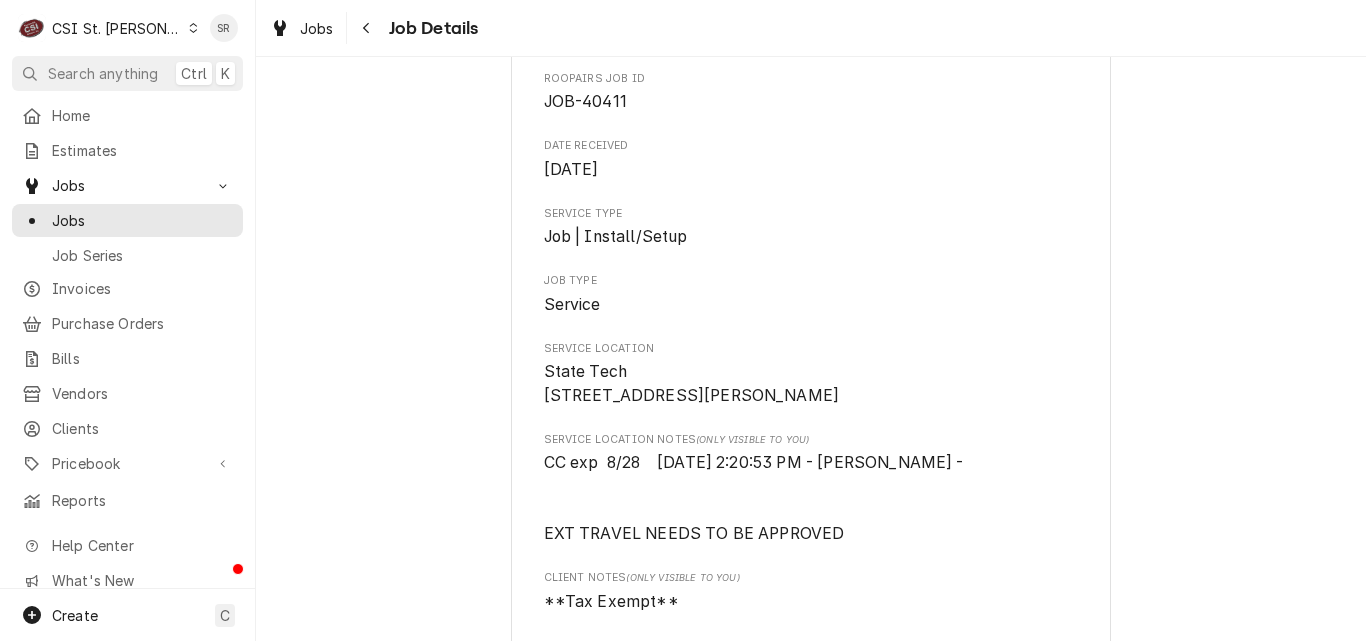 scroll, scrollTop: 281, scrollLeft: 0, axis: vertical 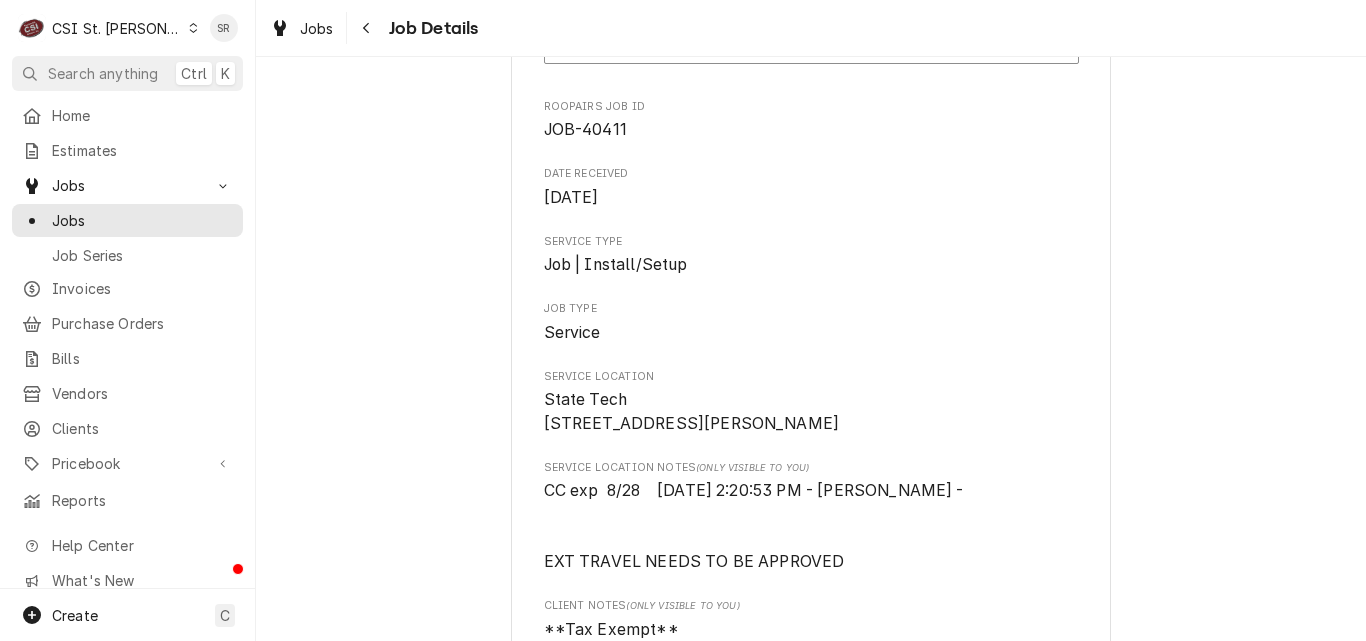 drag, startPoint x: 636, startPoint y: 454, endPoint x: 524, endPoint y: 400, distance: 124.33825 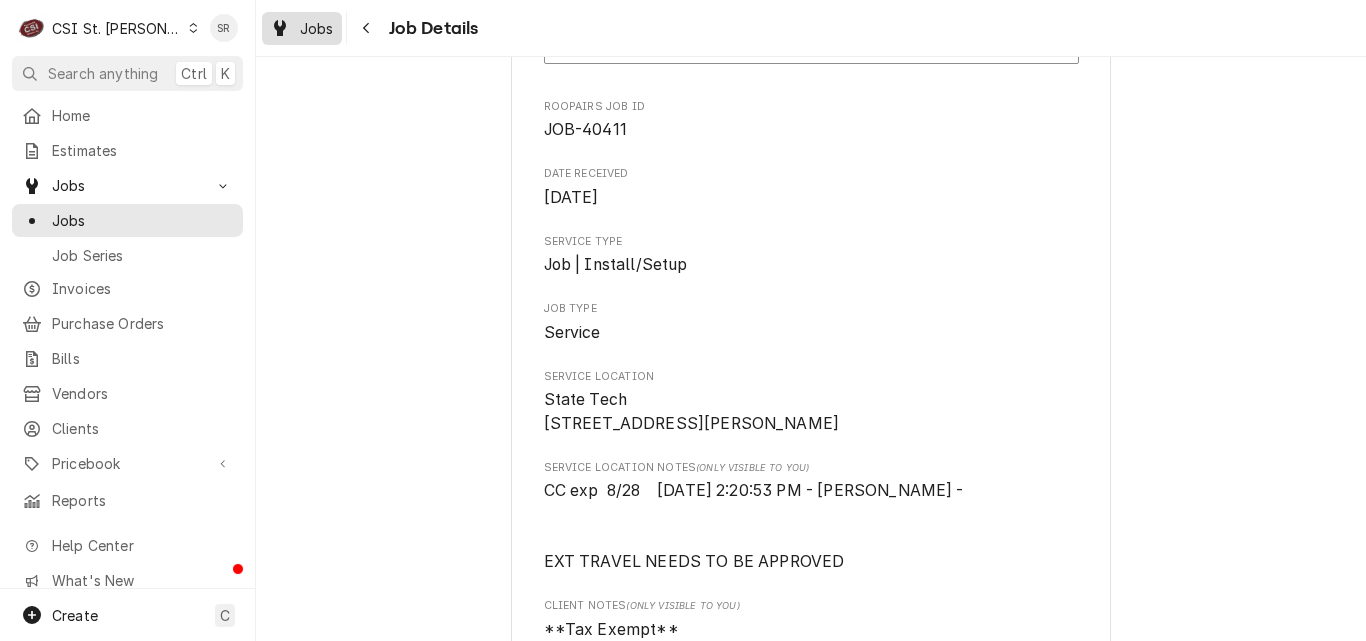 click on "Jobs" at bounding box center (302, 28) 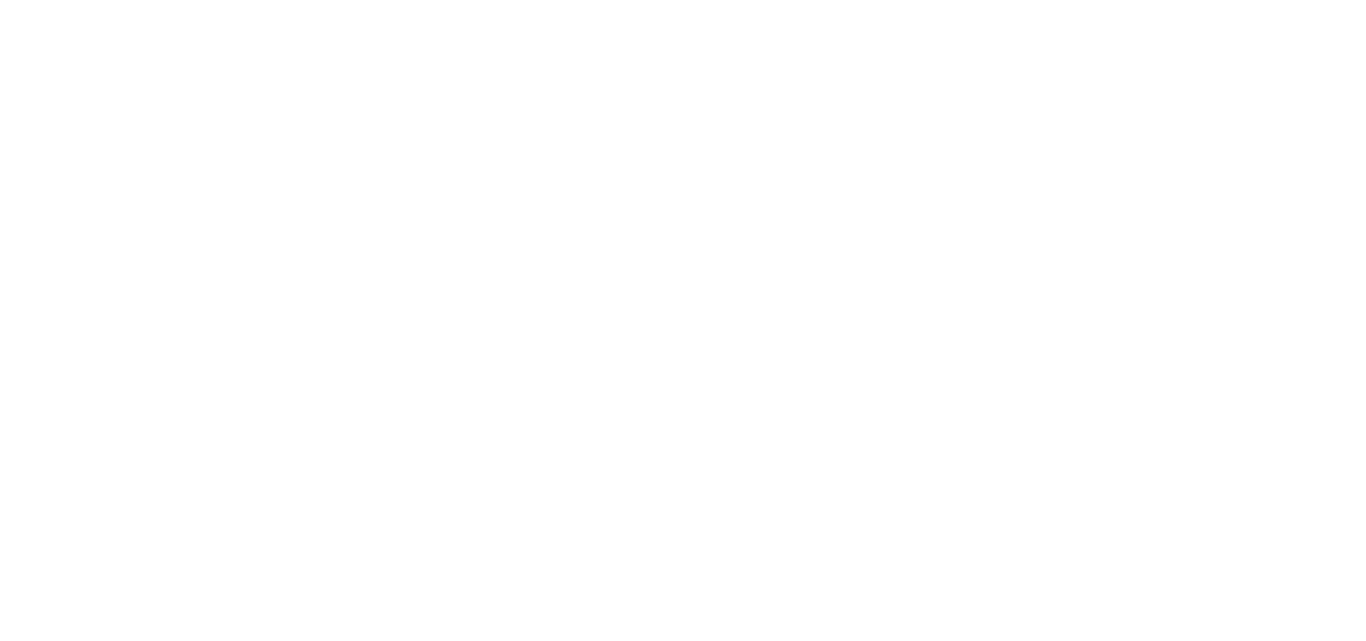 scroll, scrollTop: 0, scrollLeft: 0, axis: both 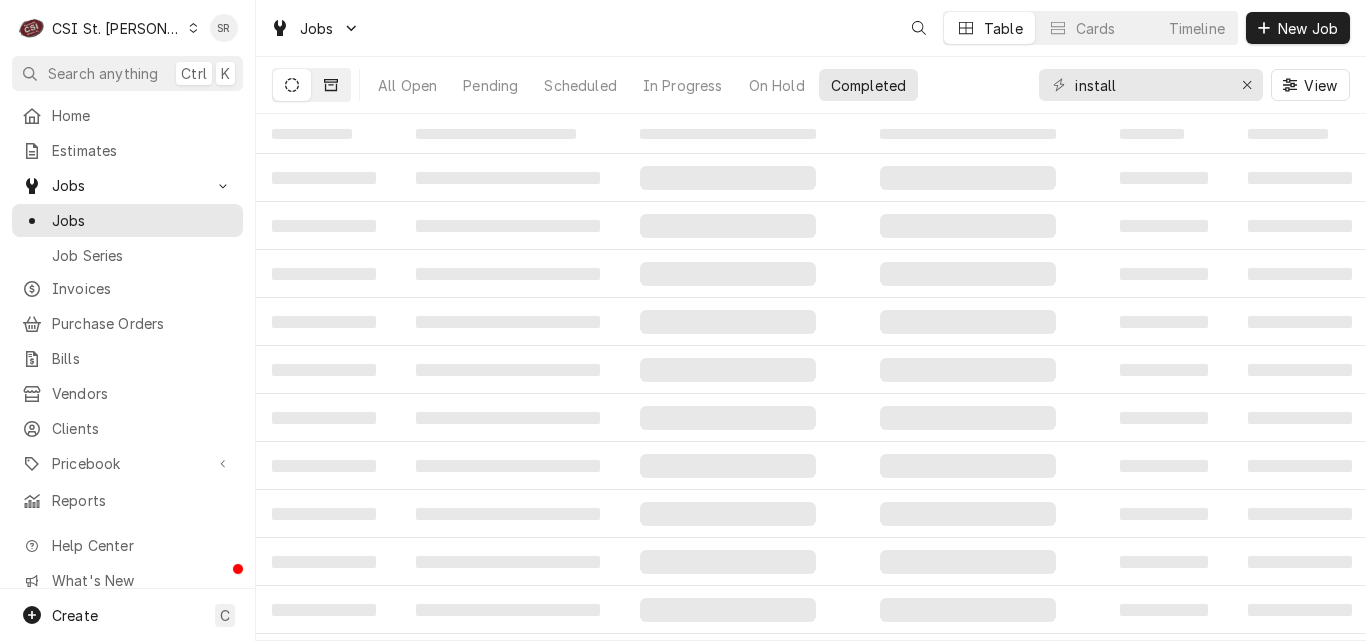 click 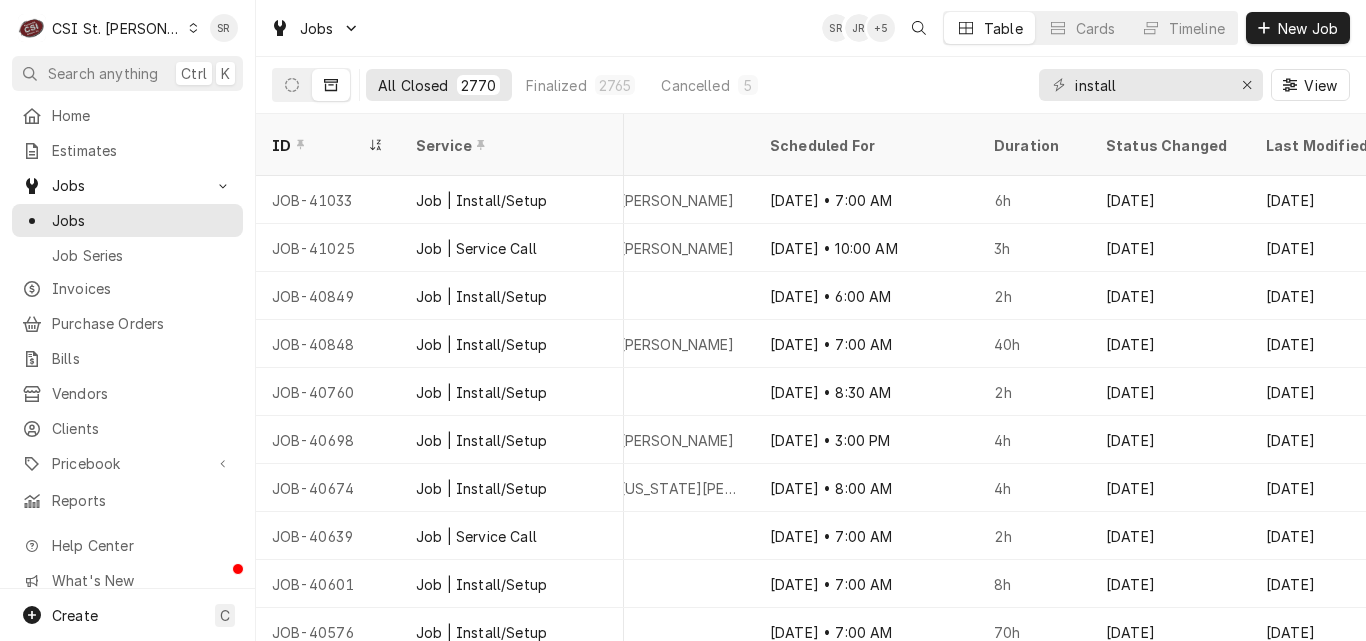 scroll, scrollTop: 0, scrollLeft: 1537, axis: horizontal 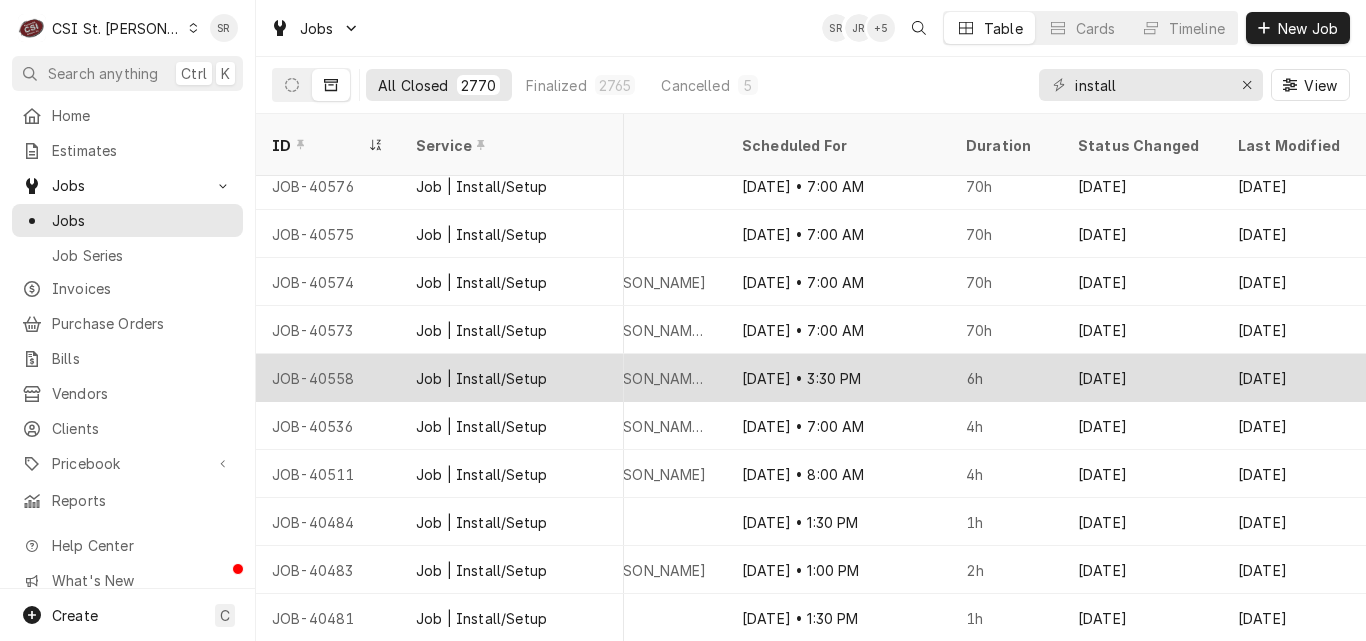 click on "Jun 10   • 3:30 PM" at bounding box center (838, 378) 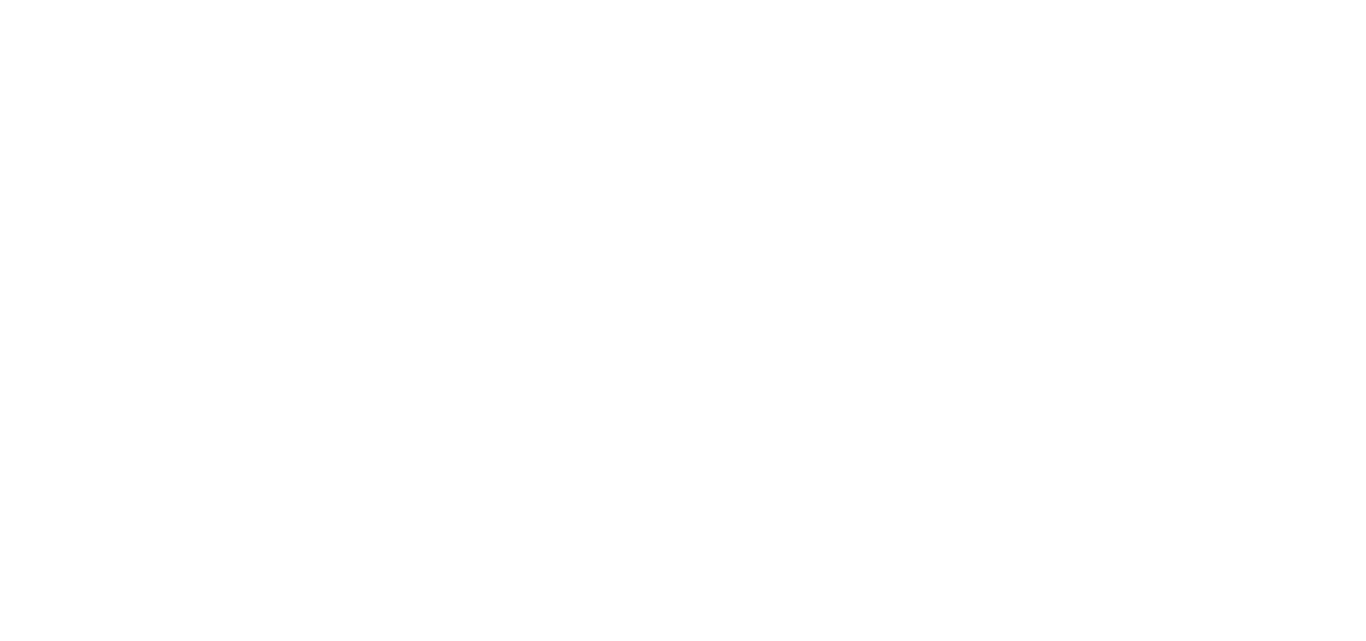 scroll, scrollTop: 0, scrollLeft: 0, axis: both 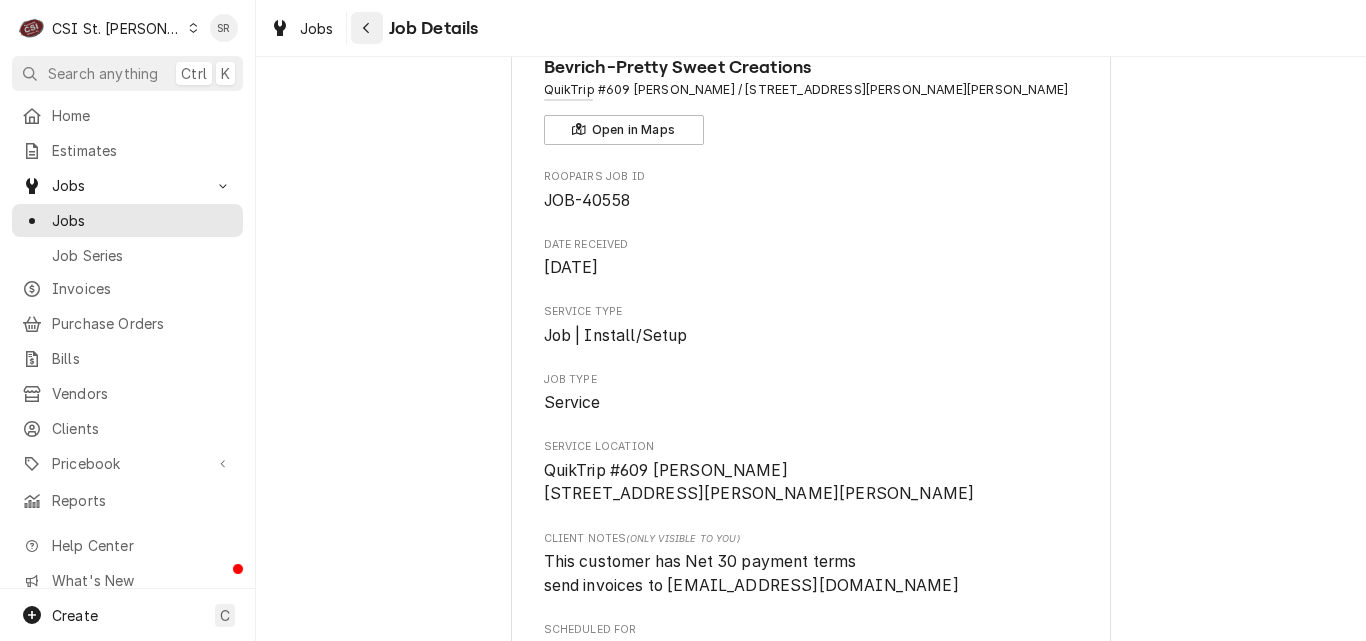 click at bounding box center [367, 28] 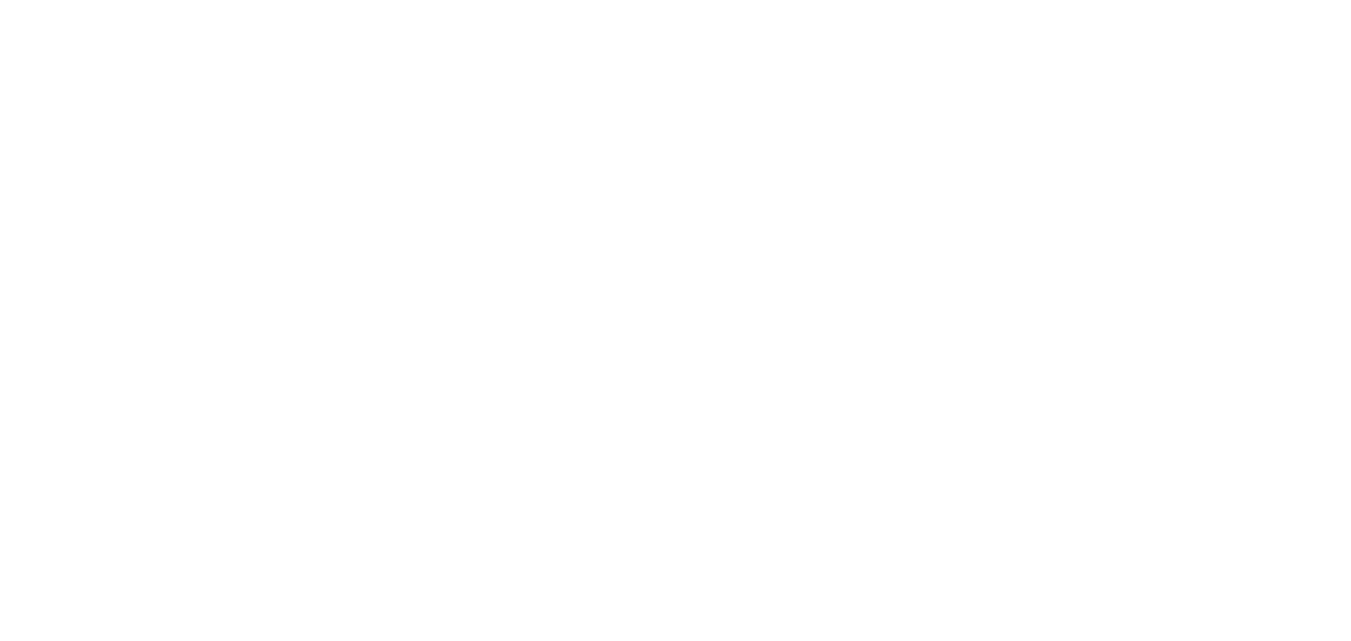 scroll, scrollTop: 0, scrollLeft: 0, axis: both 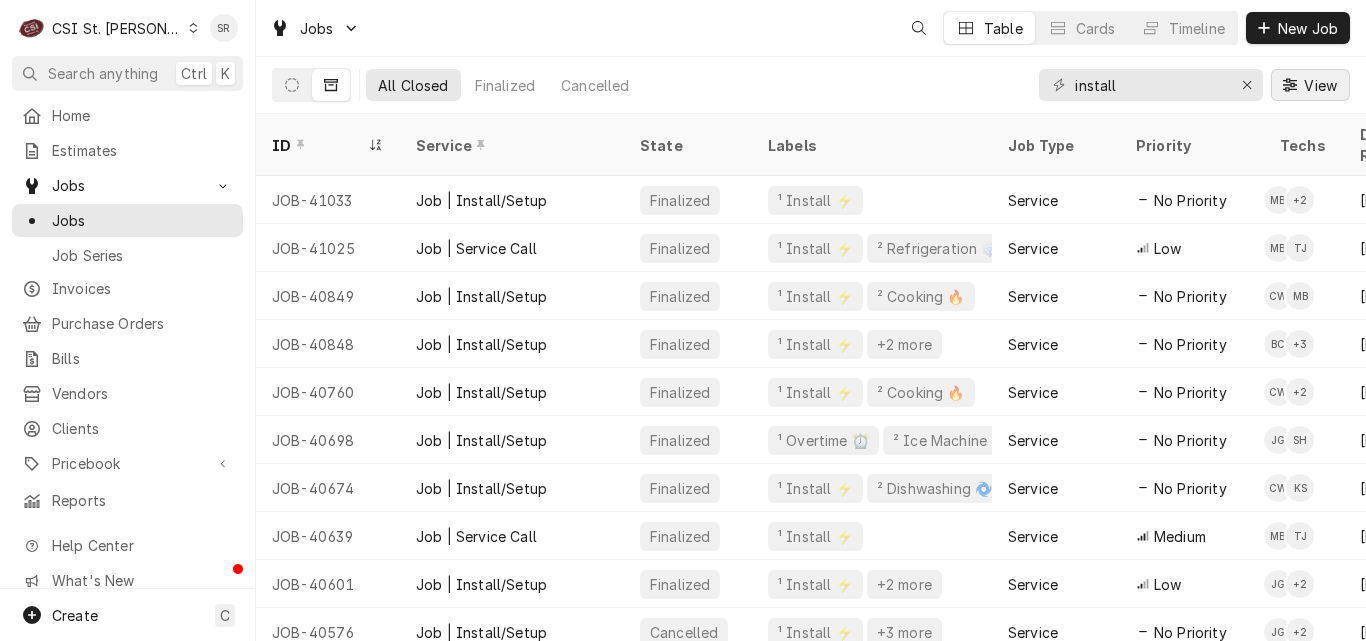 click on "View" at bounding box center [1320, 85] 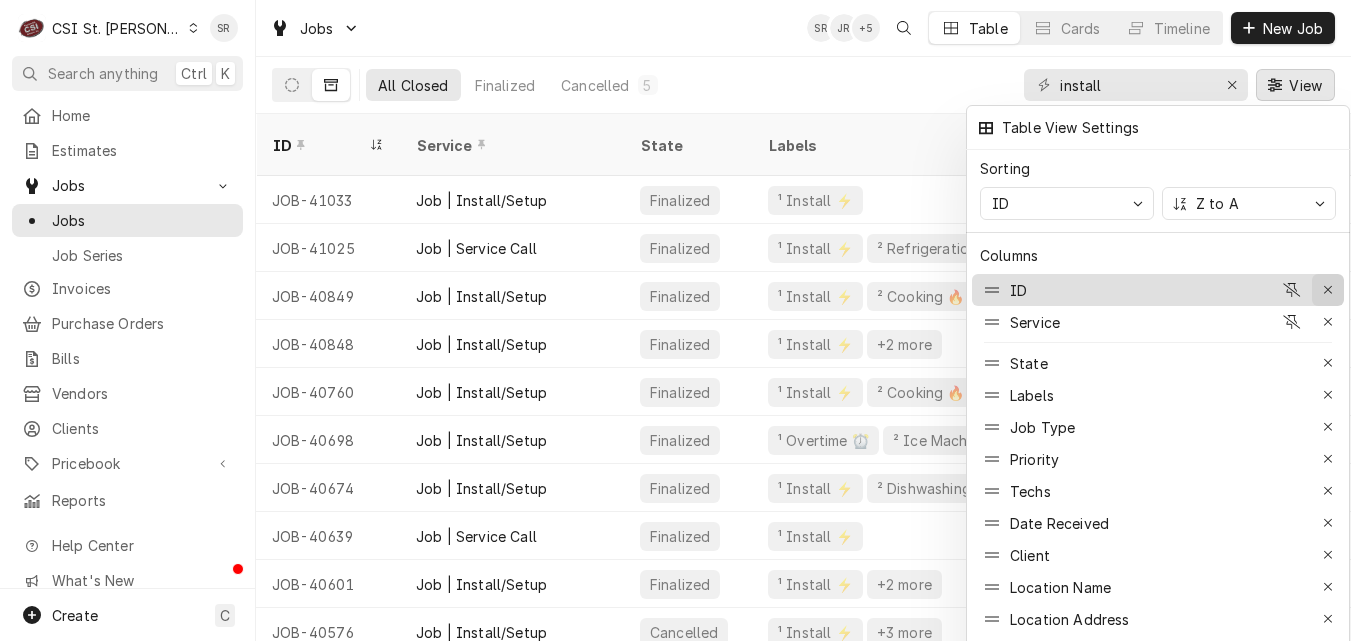 click 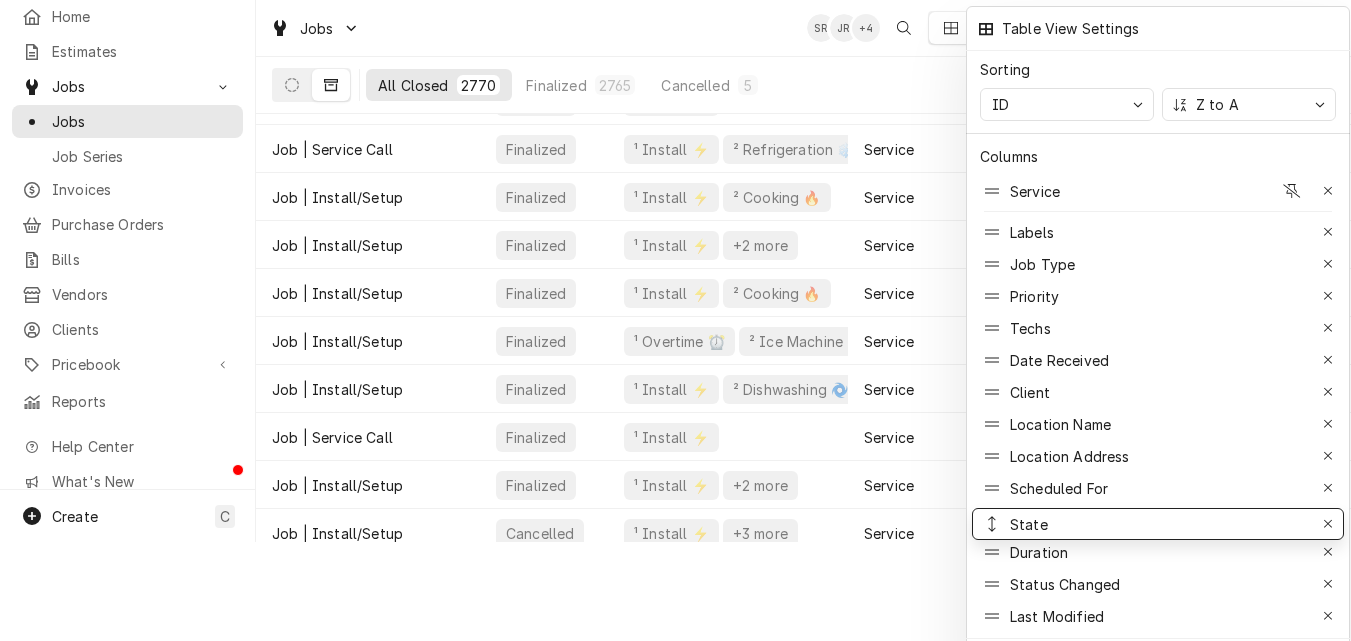 scroll, scrollTop: 100, scrollLeft: 0, axis: vertical 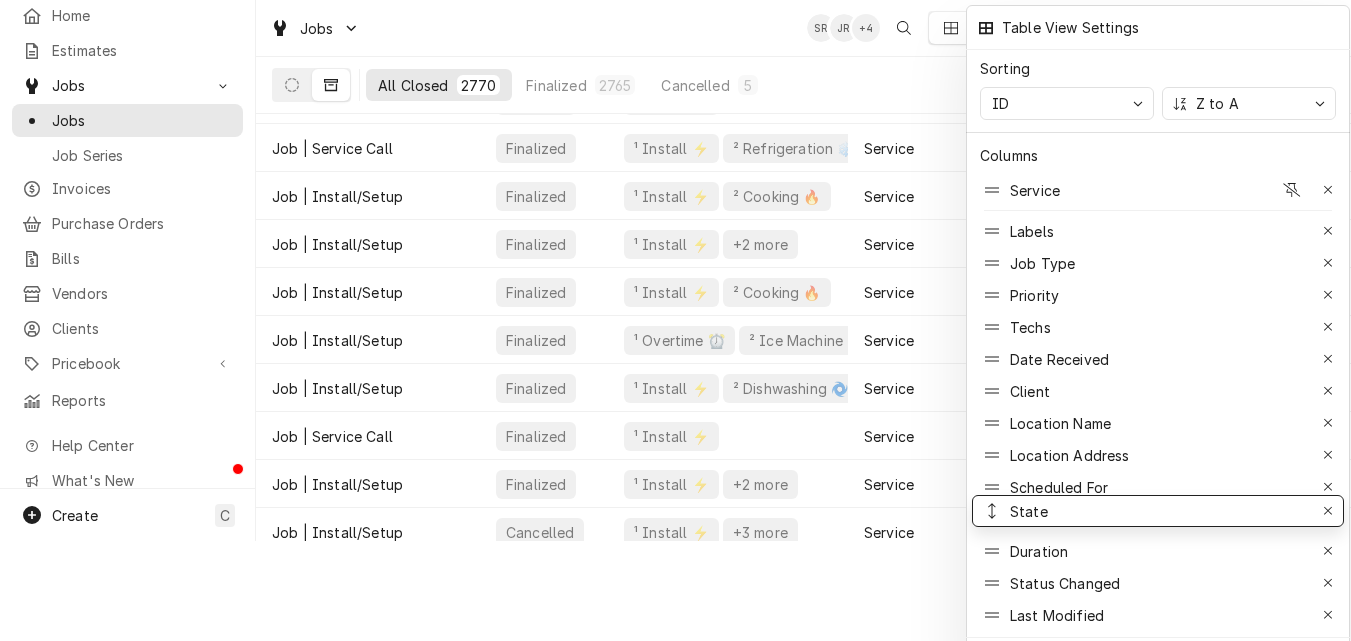 drag, startPoint x: 1102, startPoint y: 323, endPoint x: 1106, endPoint y: 503, distance: 180.04443 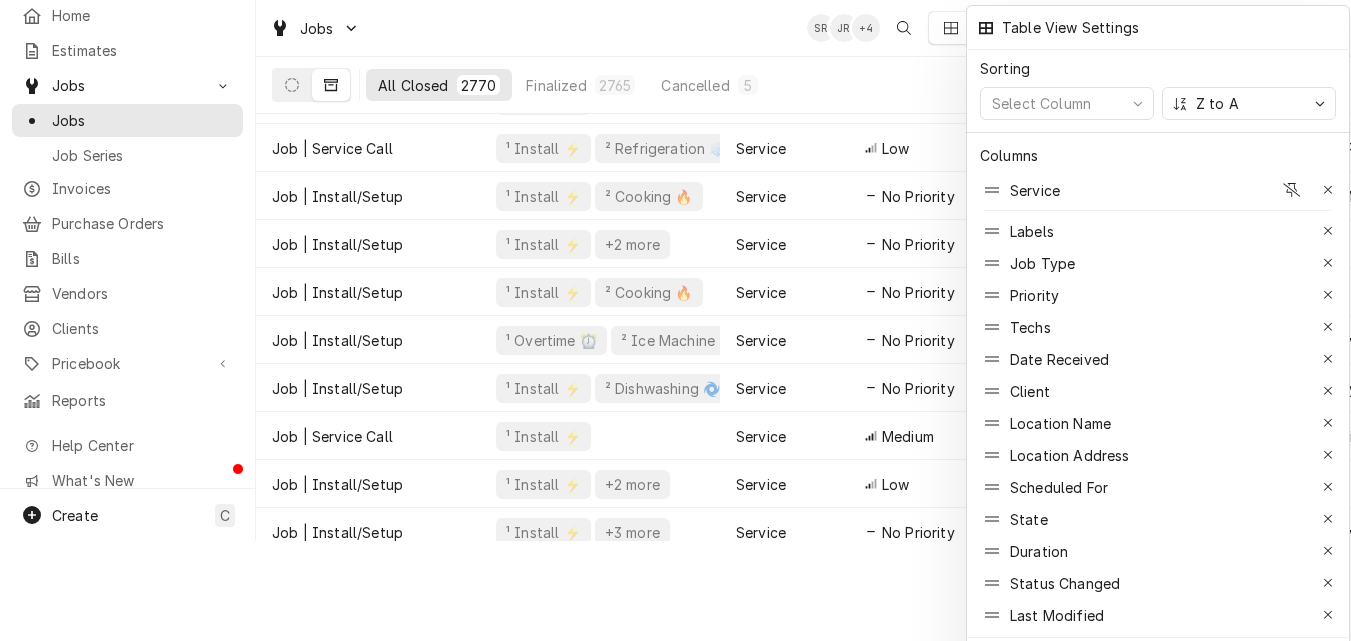 click at bounding box center [675, 320] 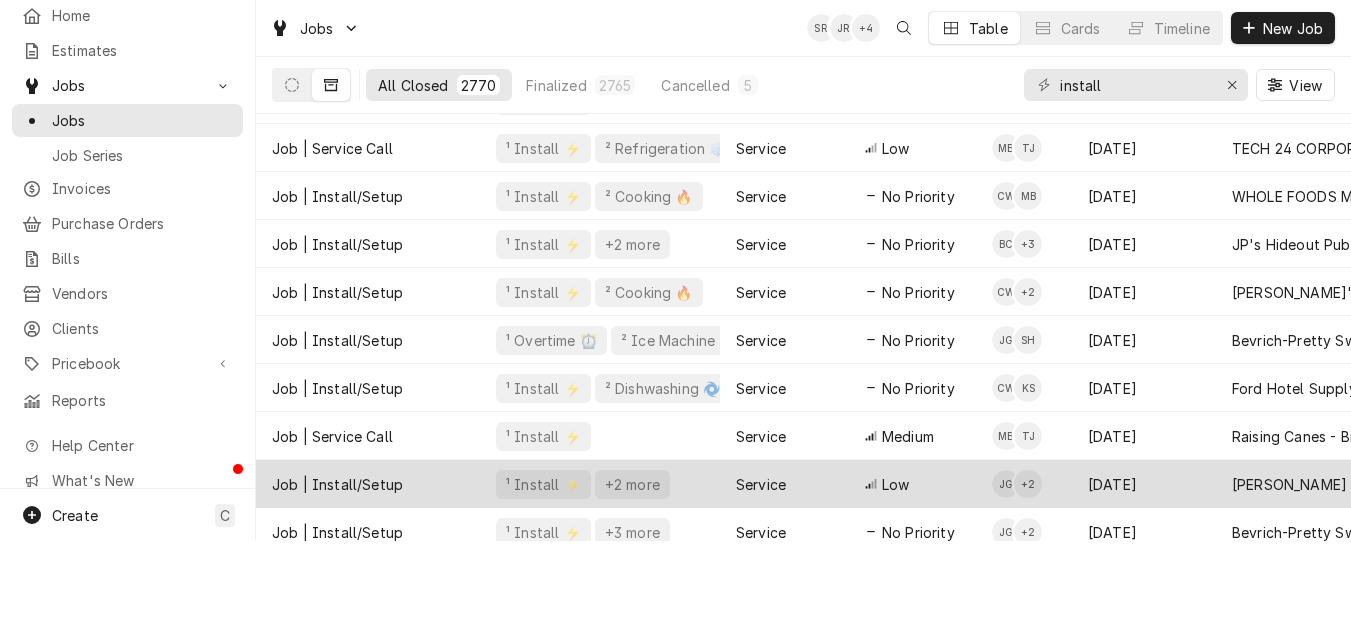 scroll, scrollTop: 0, scrollLeft: 0, axis: both 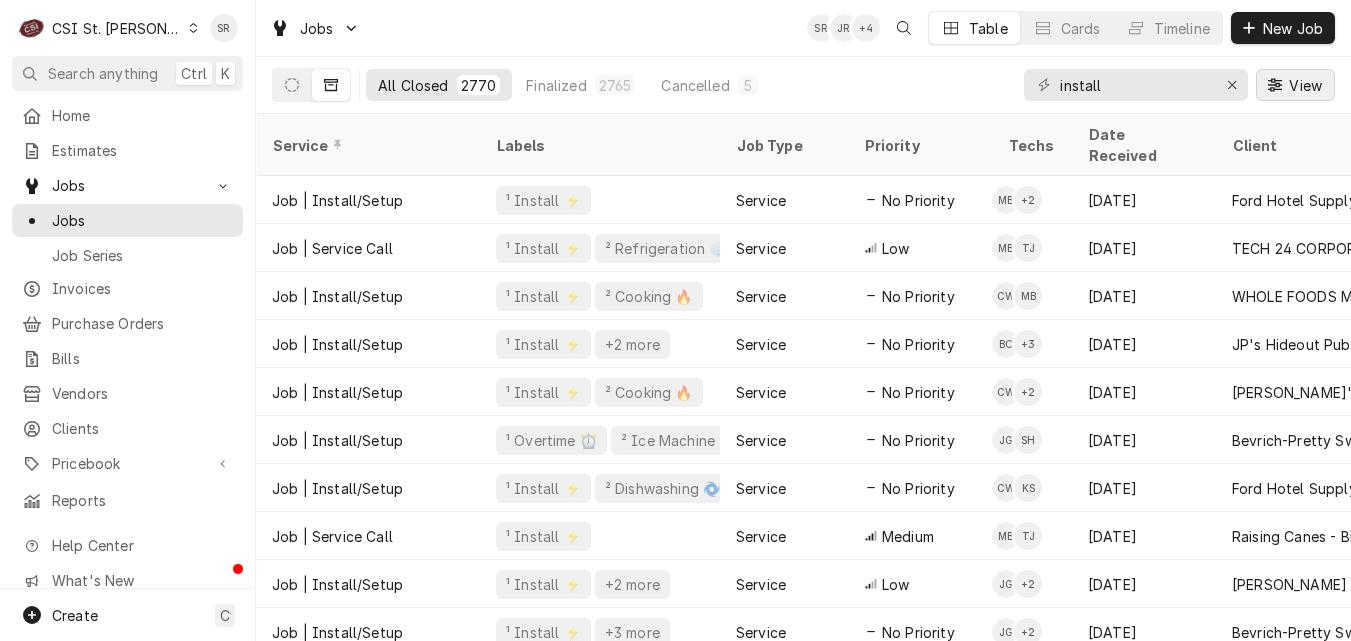 click at bounding box center [1275, 85] 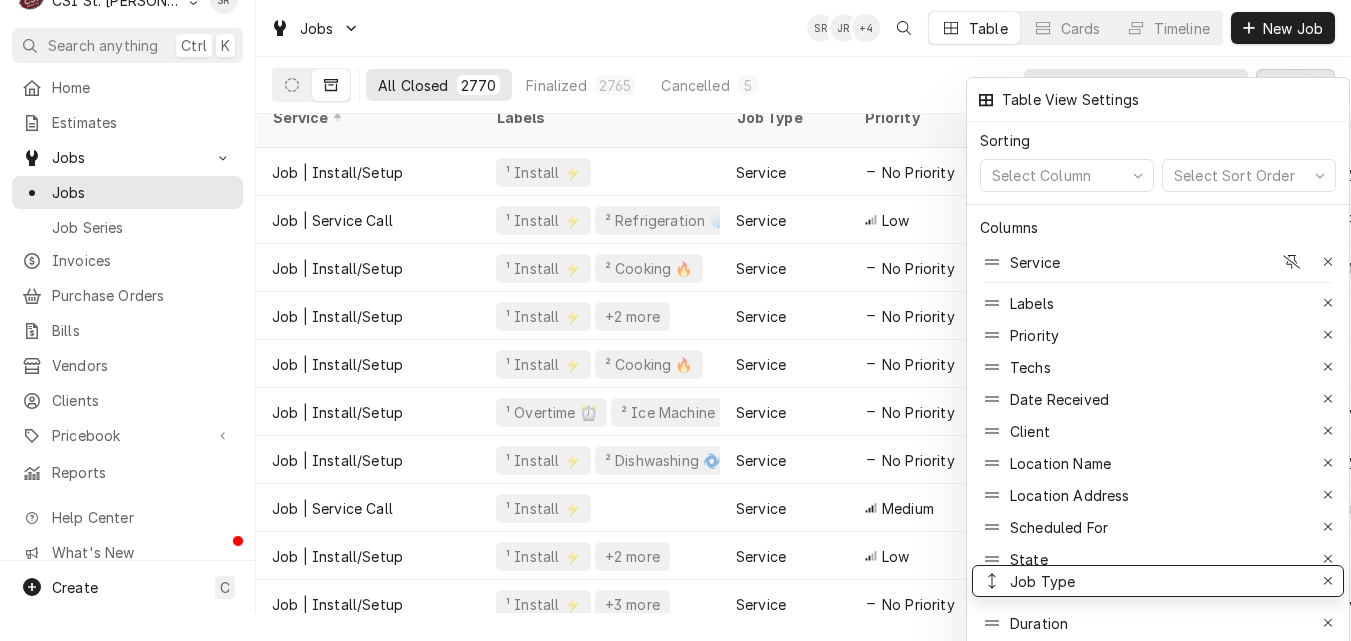 drag, startPoint x: 1084, startPoint y: 361, endPoint x: 1084, endPoint y: 578, distance: 217 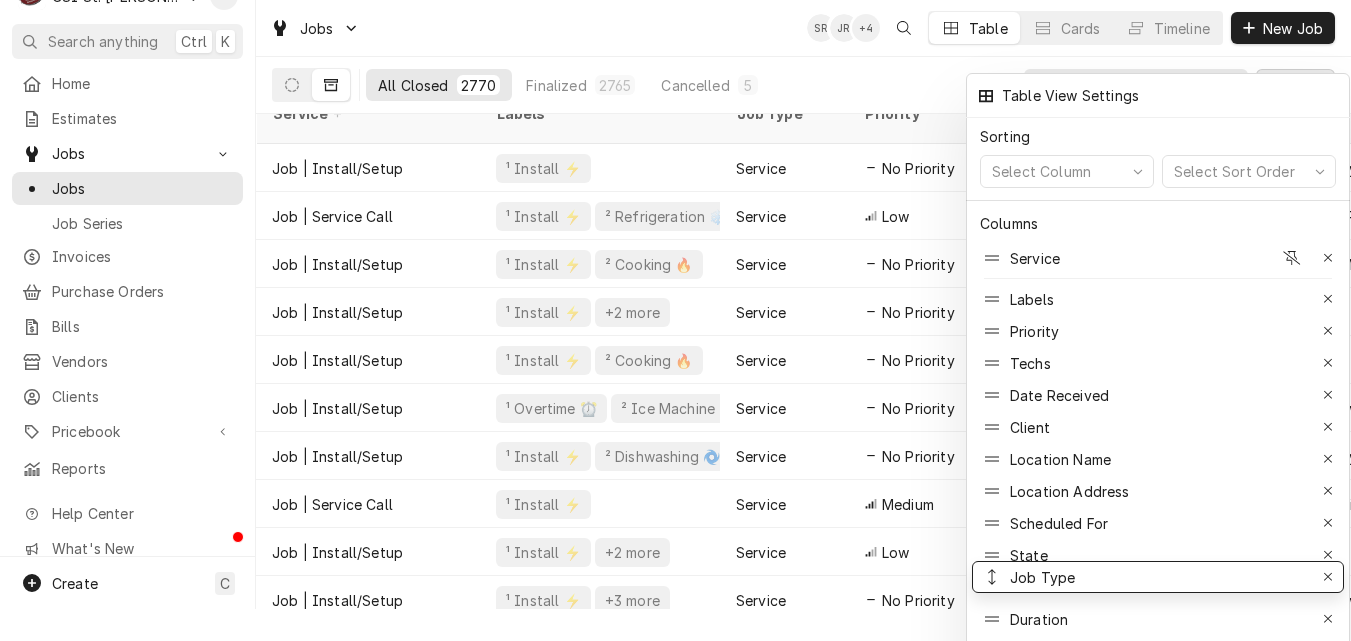scroll, scrollTop: 35, scrollLeft: 0, axis: vertical 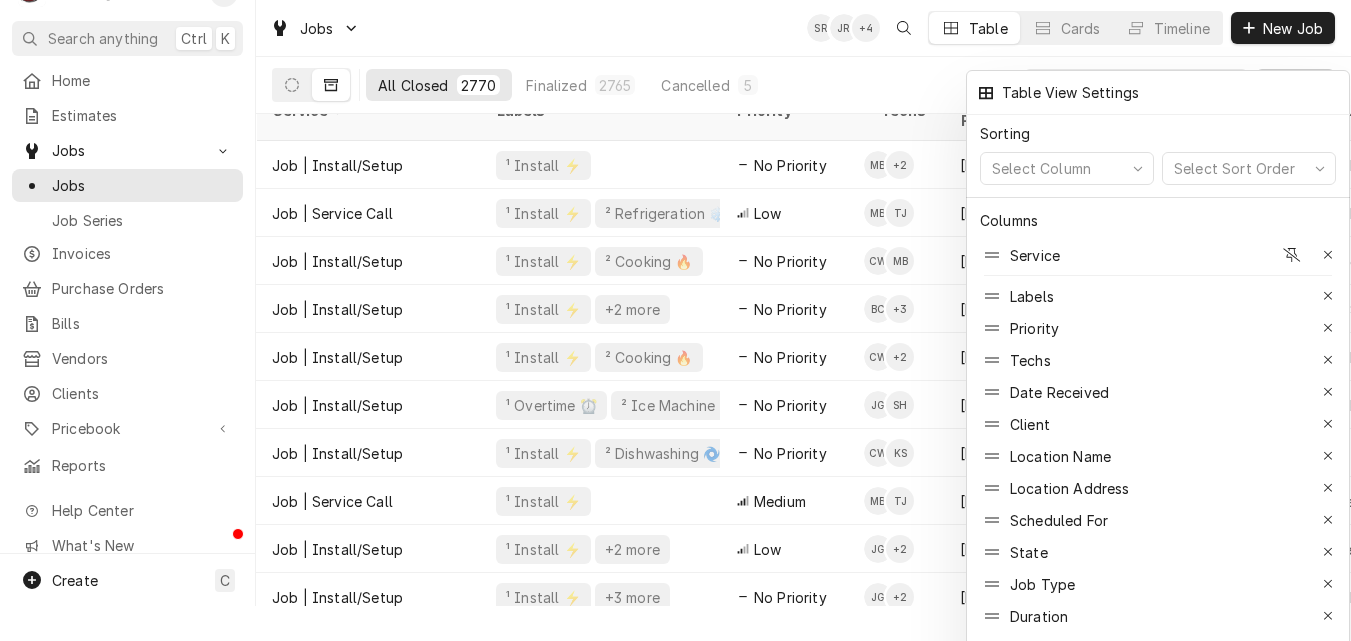 click at bounding box center (675, 320) 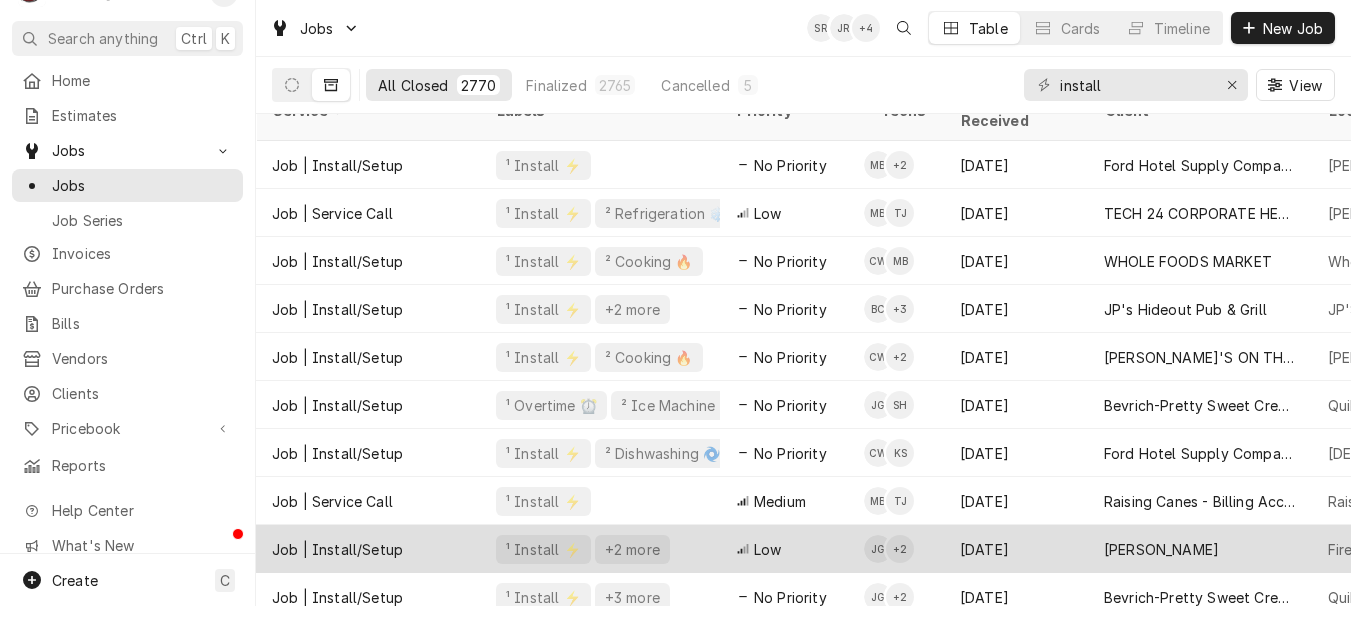 scroll, scrollTop: 0, scrollLeft: 0, axis: both 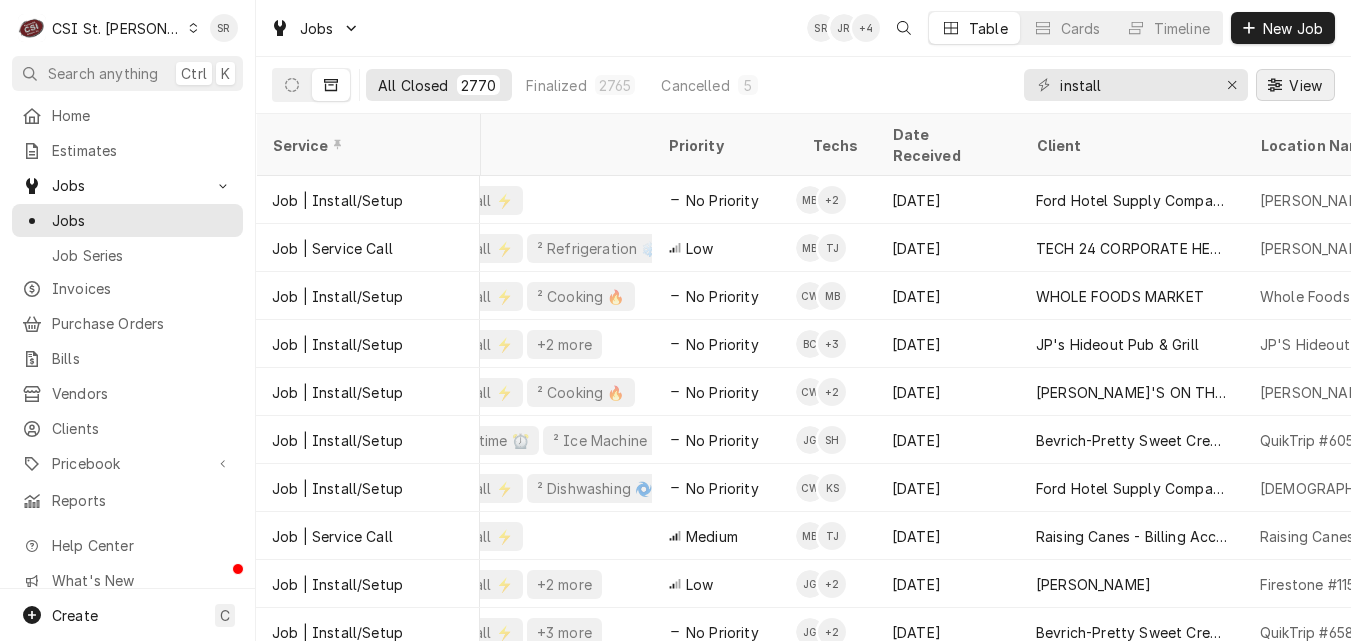 click on "View" at bounding box center [1305, 85] 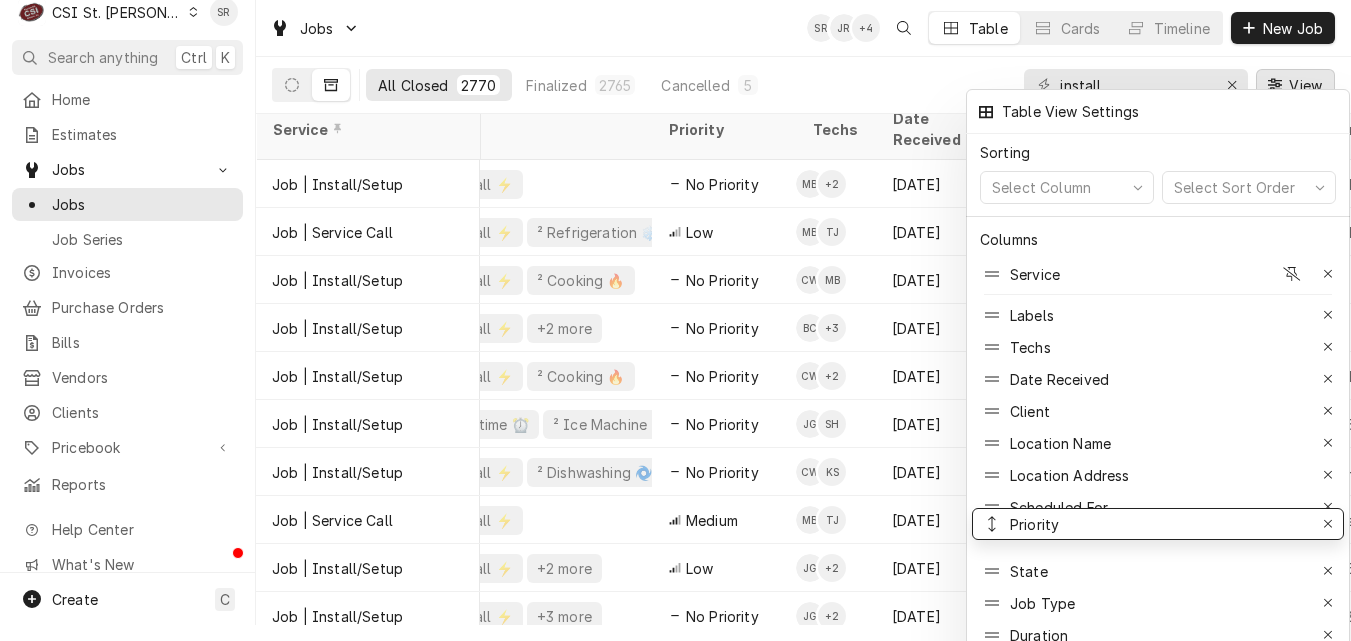 drag, startPoint x: 1077, startPoint y: 363, endPoint x: 1072, endPoint y: 534, distance: 171.07309 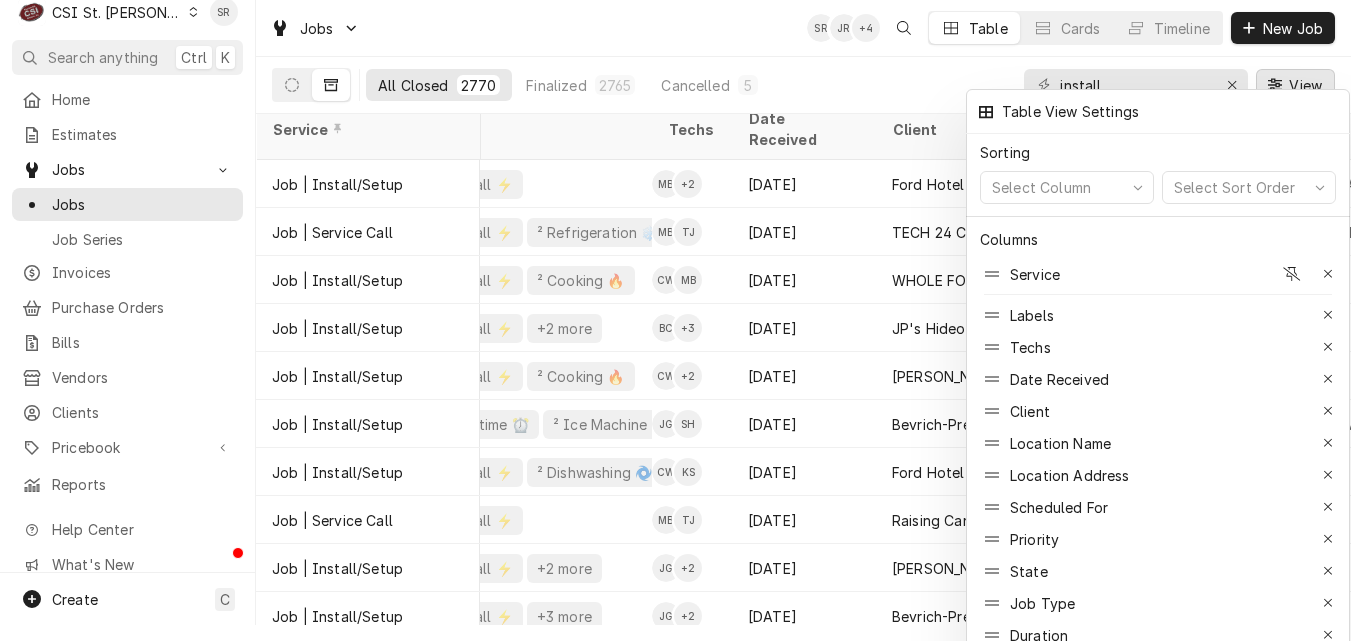 scroll, scrollTop: 20, scrollLeft: 0, axis: vertical 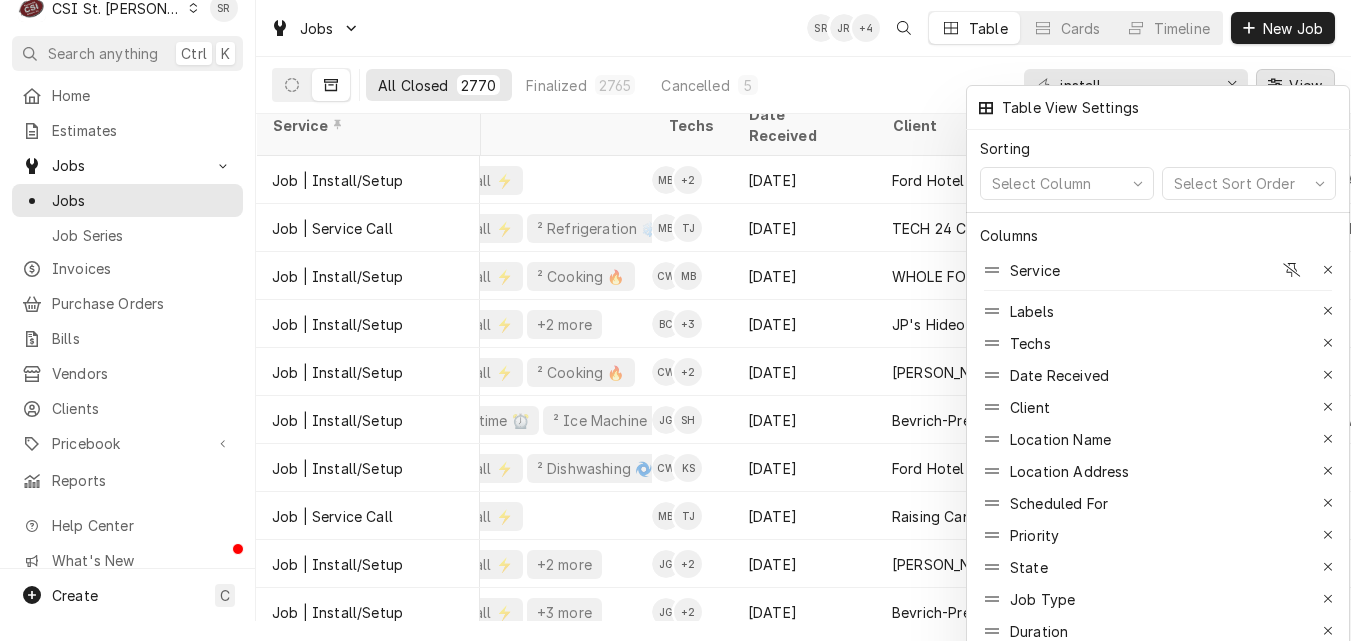 click at bounding box center [675, 320] 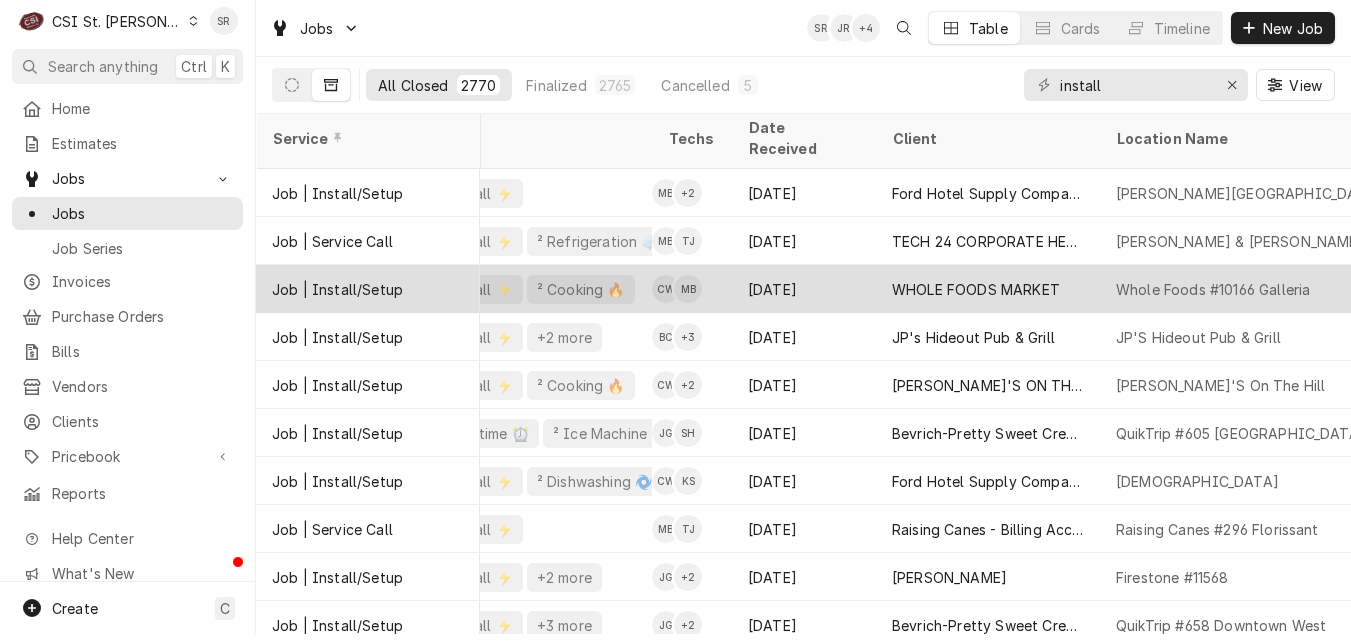 scroll, scrollTop: 0, scrollLeft: 0, axis: both 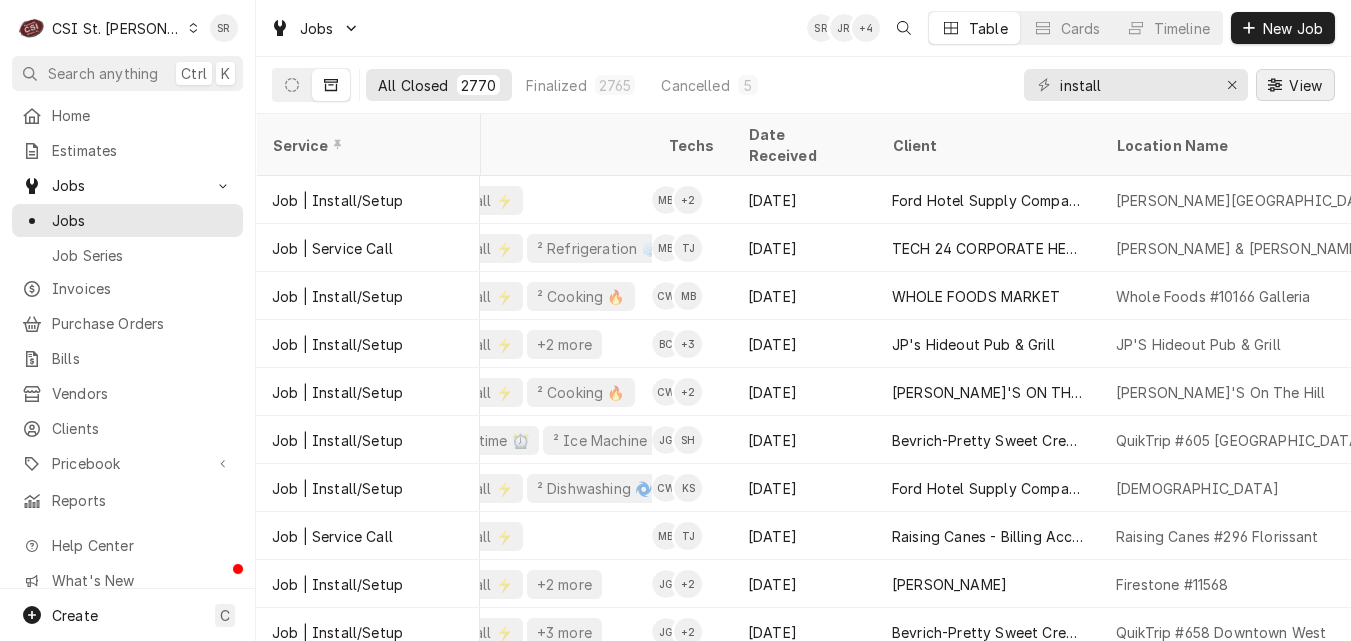 click on "View" at bounding box center (1295, 85) 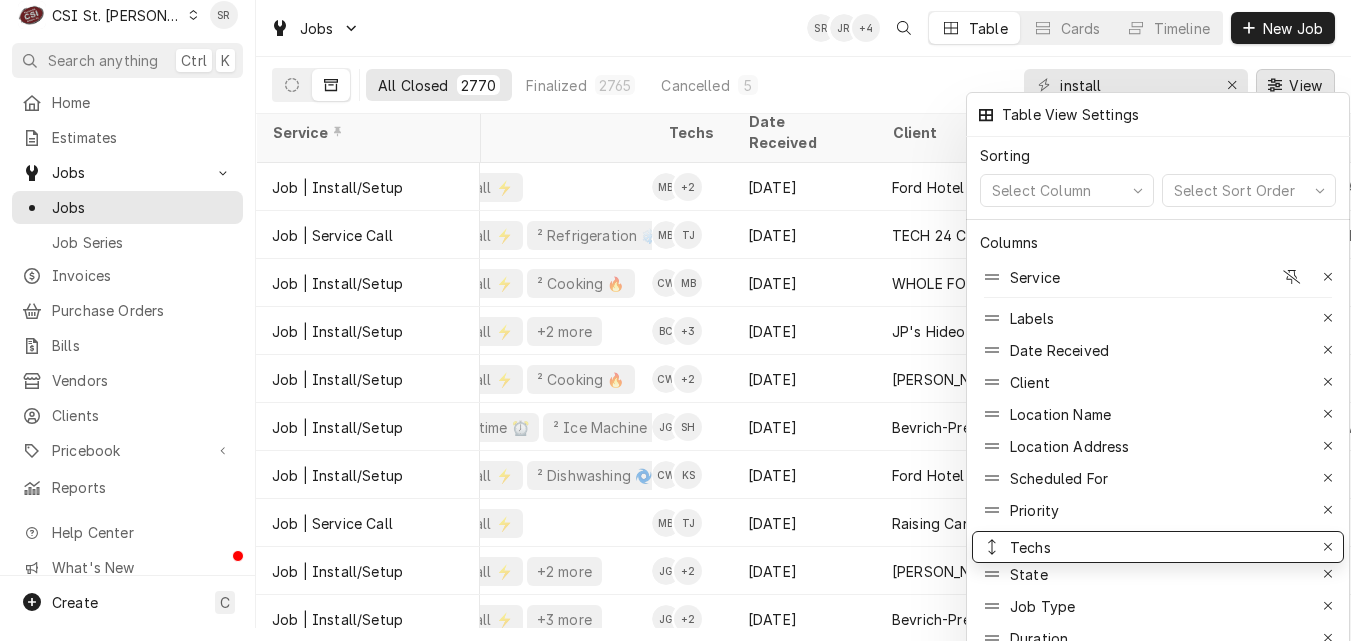 drag, startPoint x: 1064, startPoint y: 358, endPoint x: 1066, endPoint y: 546, distance: 188.01064 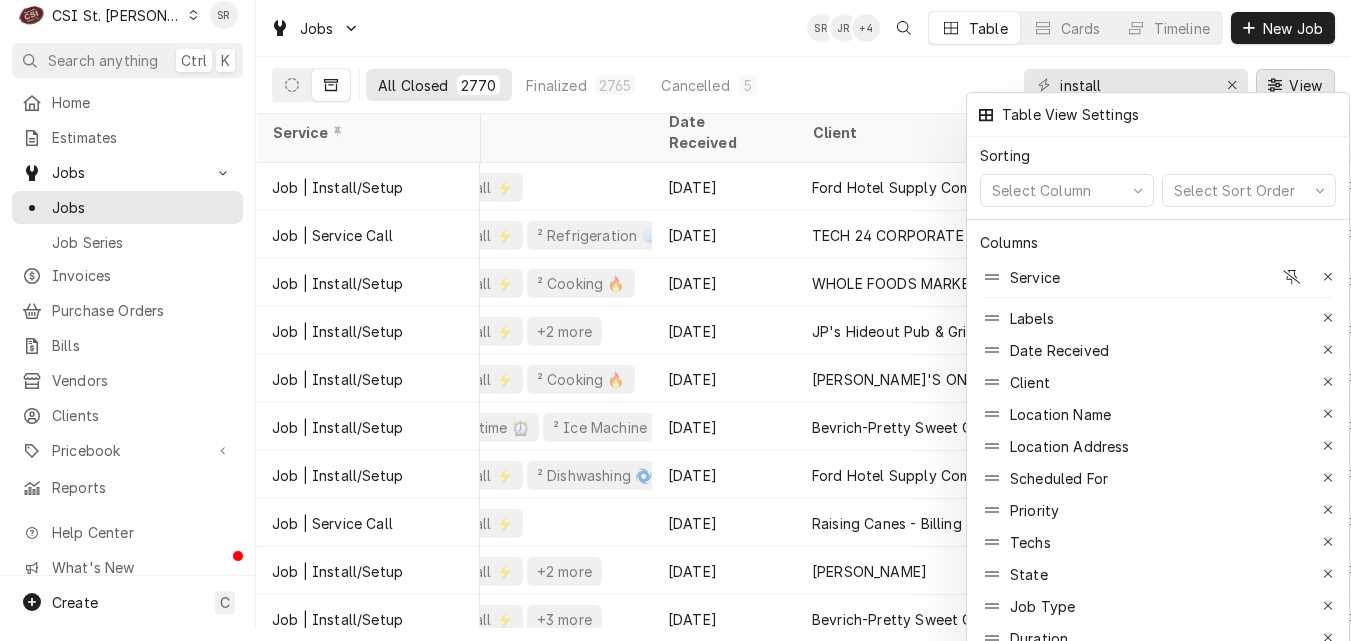 scroll, scrollTop: 18, scrollLeft: 0, axis: vertical 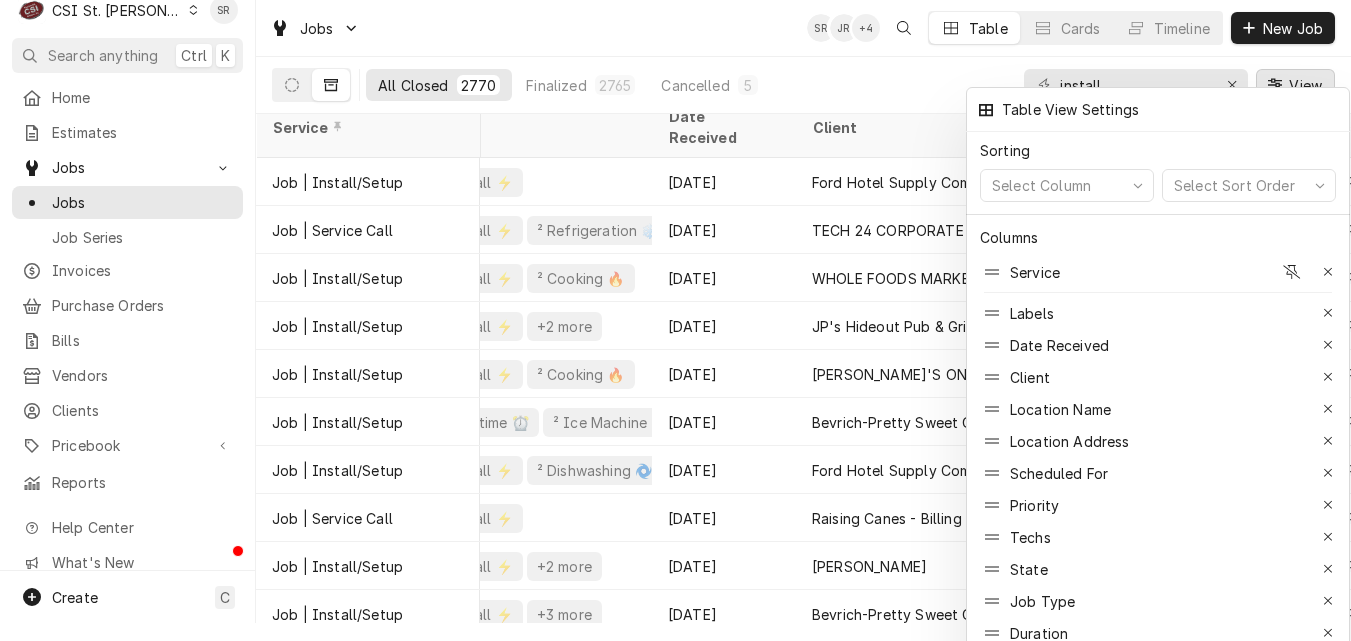 click at bounding box center [675, 320] 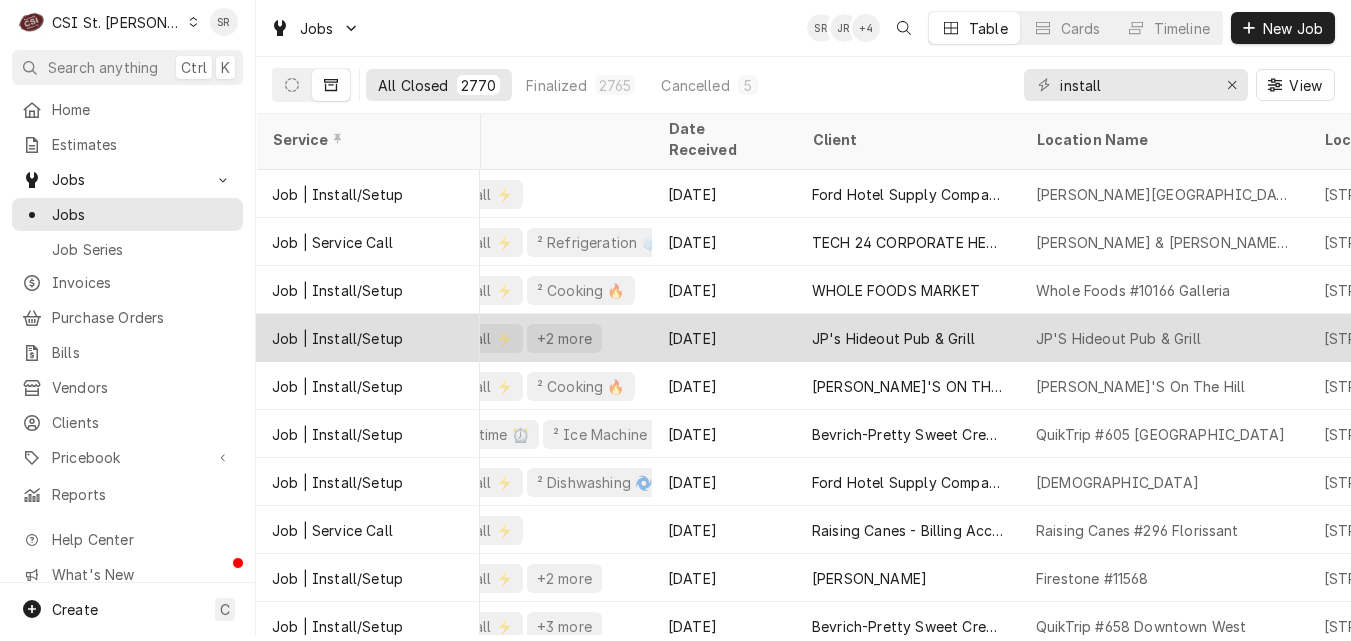 scroll, scrollTop: 0, scrollLeft: 0, axis: both 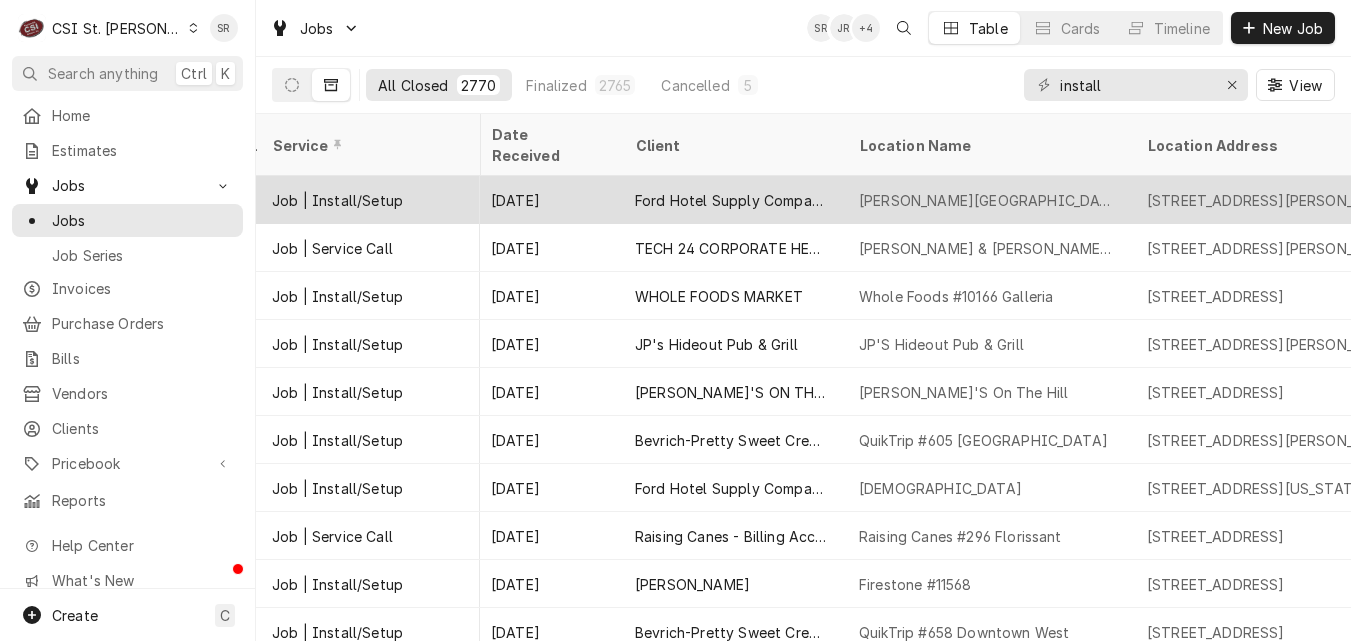click on "Ford Hotel Supply Company" at bounding box center (731, 200) 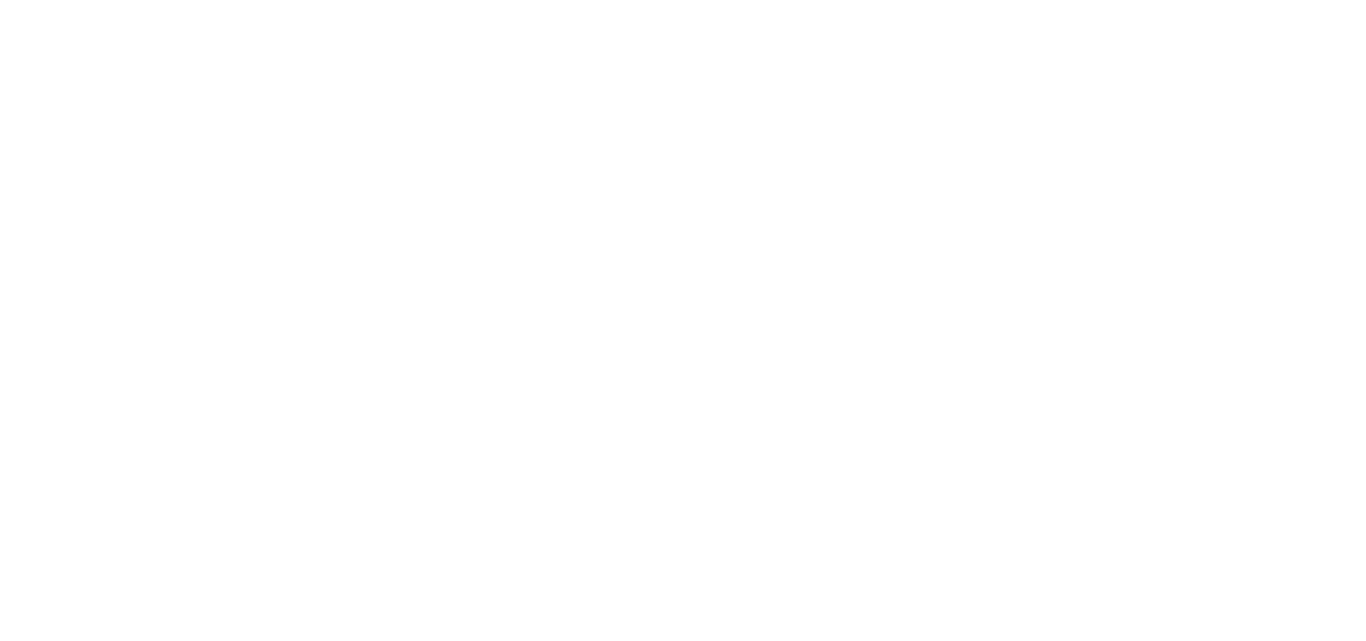scroll, scrollTop: 0, scrollLeft: 0, axis: both 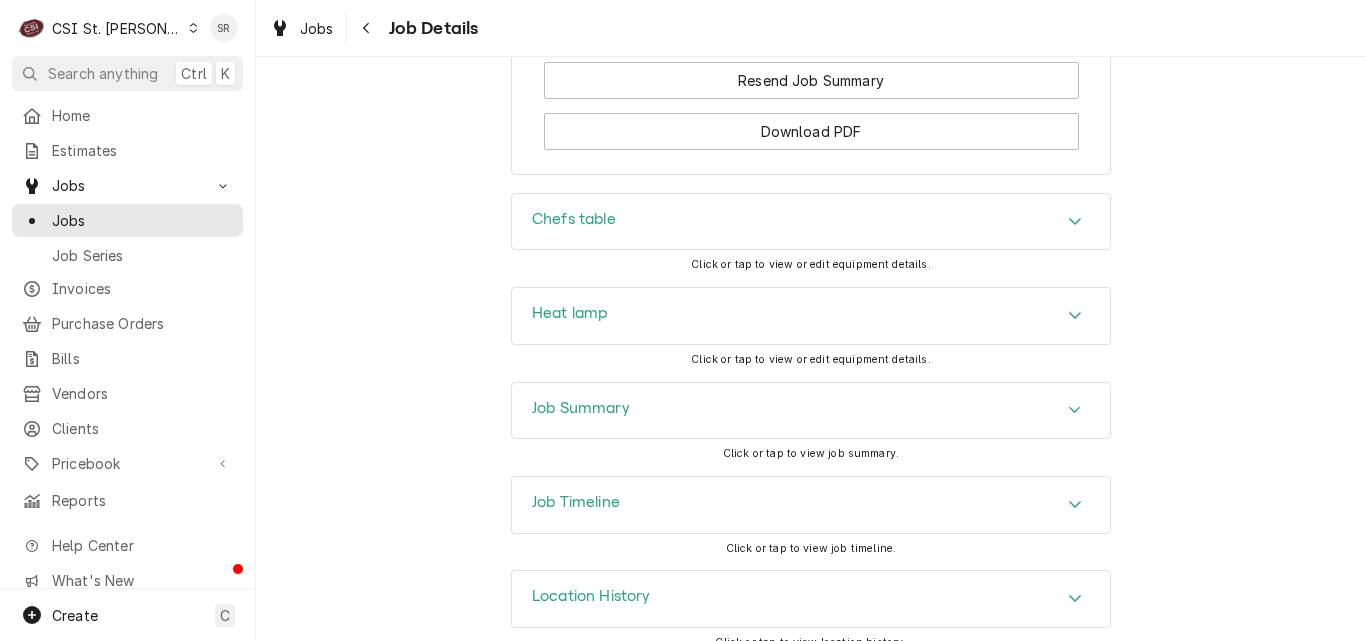click on "Job Summary" at bounding box center (811, 411) 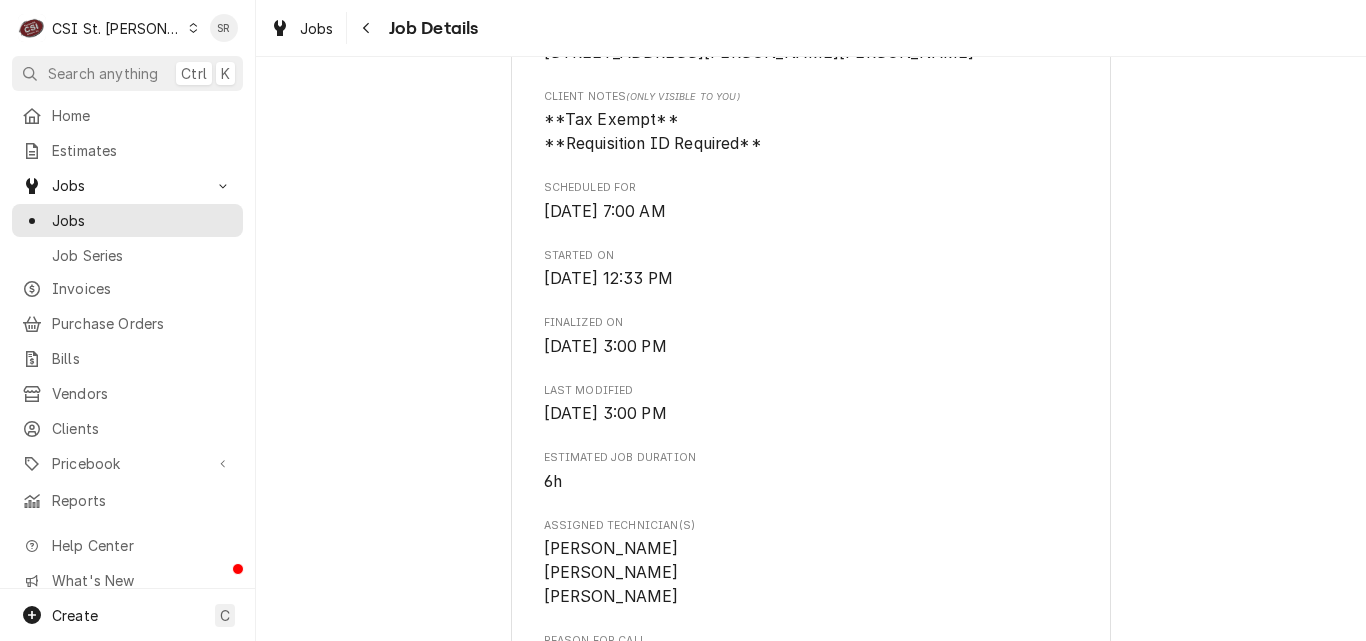 scroll, scrollTop: 388, scrollLeft: 0, axis: vertical 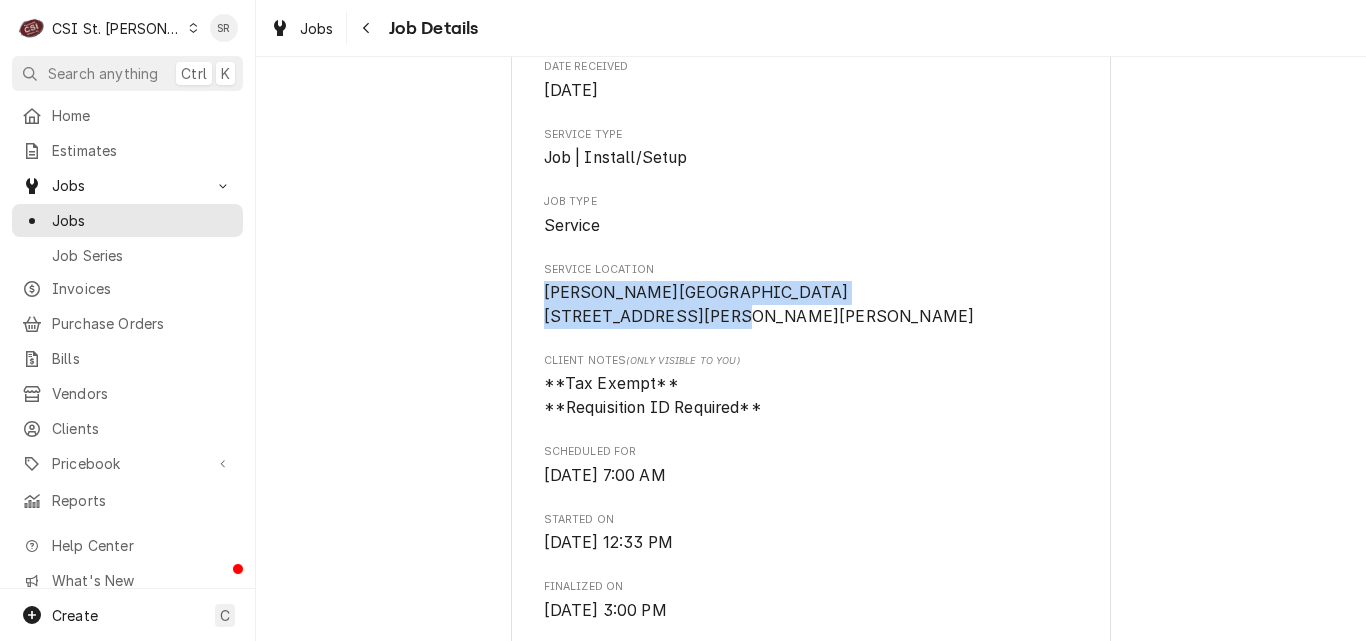 drag, startPoint x: 686, startPoint y: 338, endPoint x: 534, endPoint y: 285, distance: 160.97516 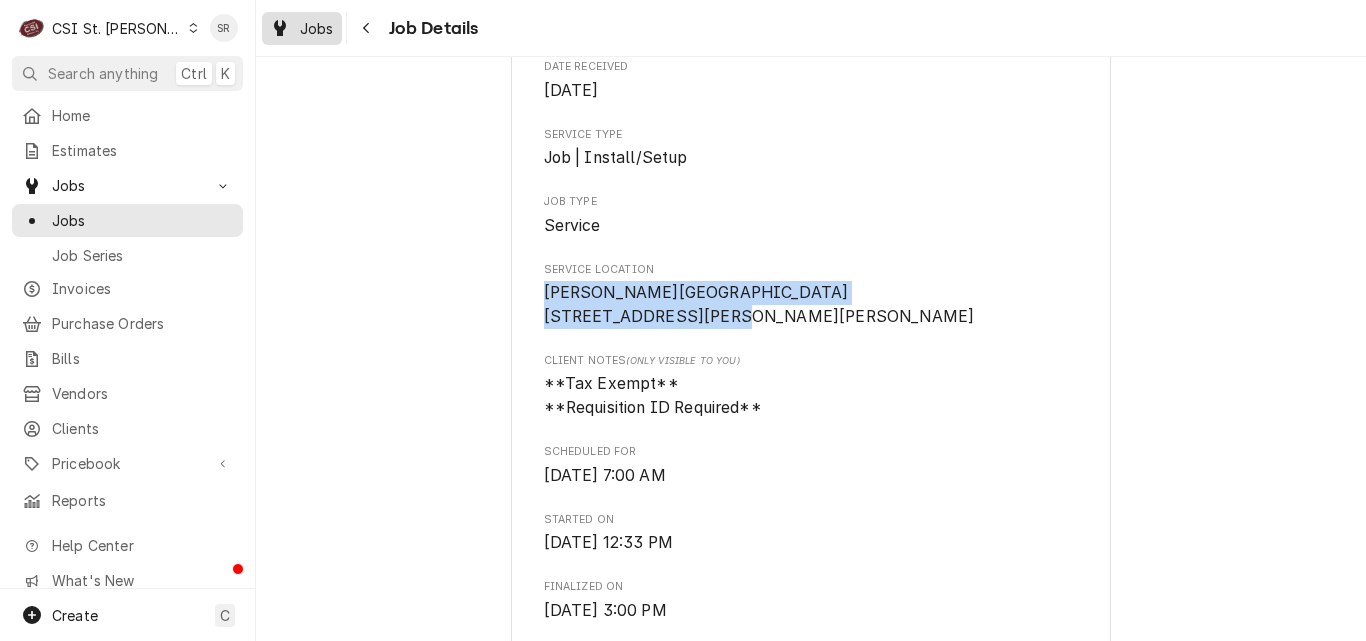 click on "Jobs" at bounding box center (302, 28) 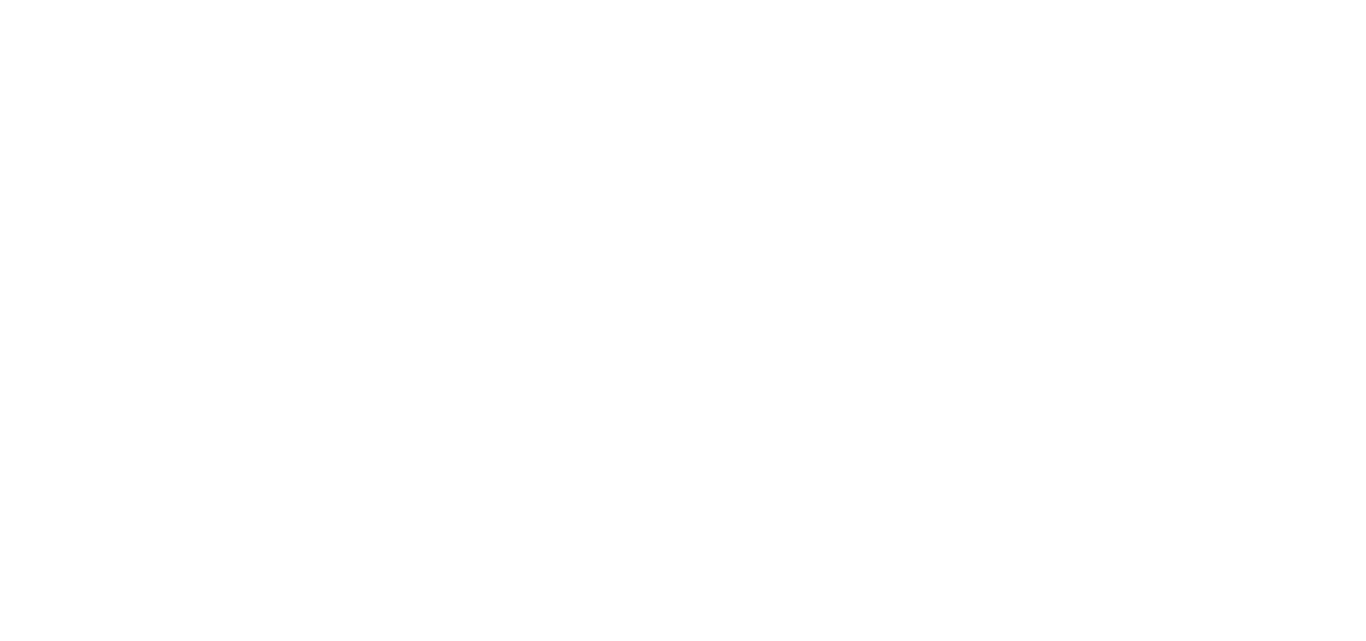 scroll, scrollTop: 0, scrollLeft: 0, axis: both 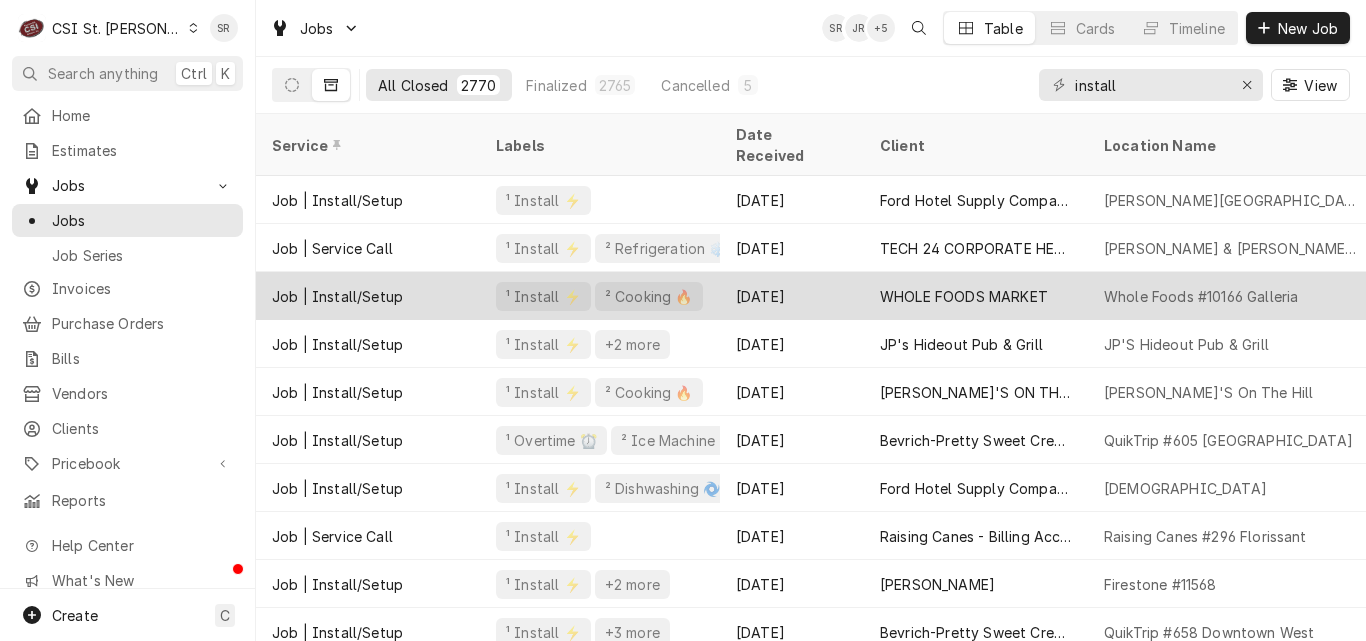 click on "WHOLE FOODS MARKET" at bounding box center (964, 296) 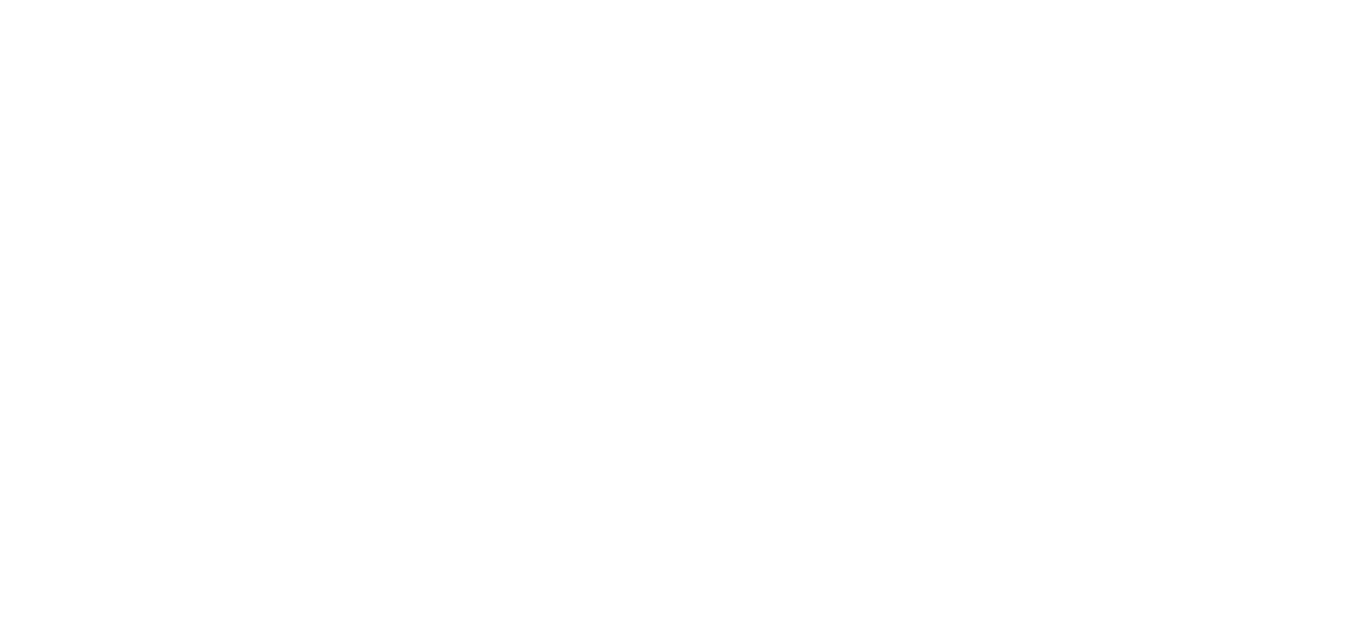 scroll, scrollTop: 0, scrollLeft: 0, axis: both 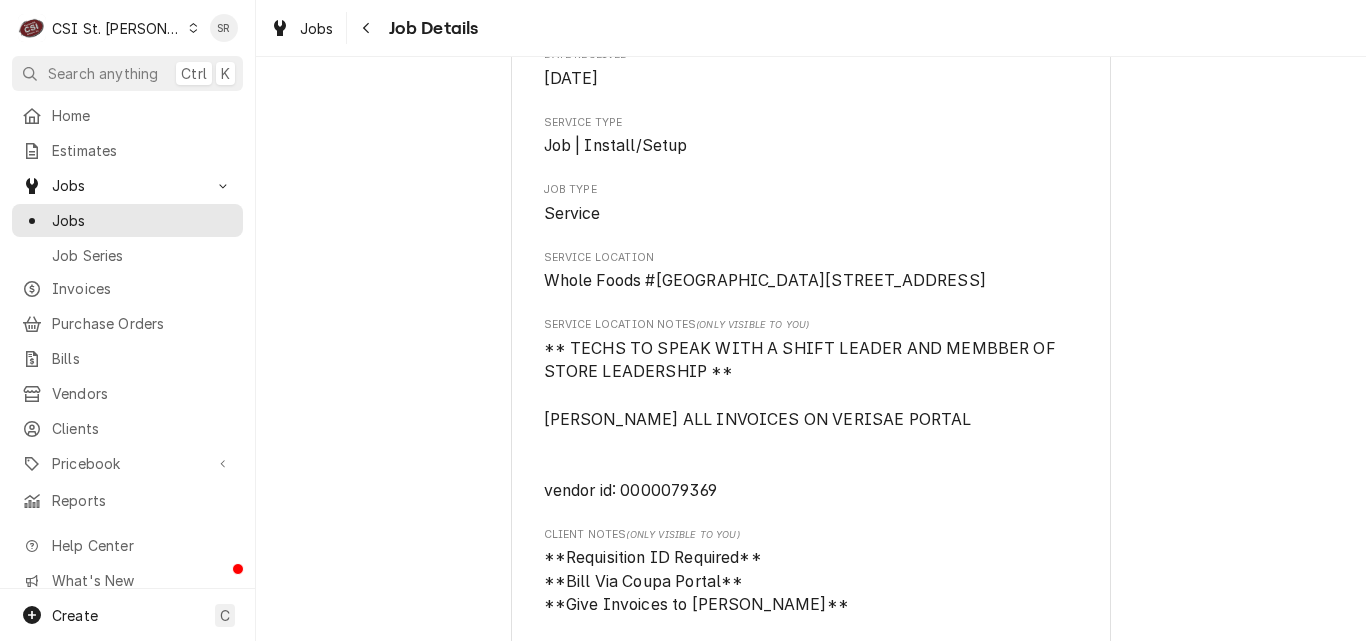 drag, startPoint x: 714, startPoint y: 339, endPoint x: 535, endPoint y: 271, distance: 191.48106 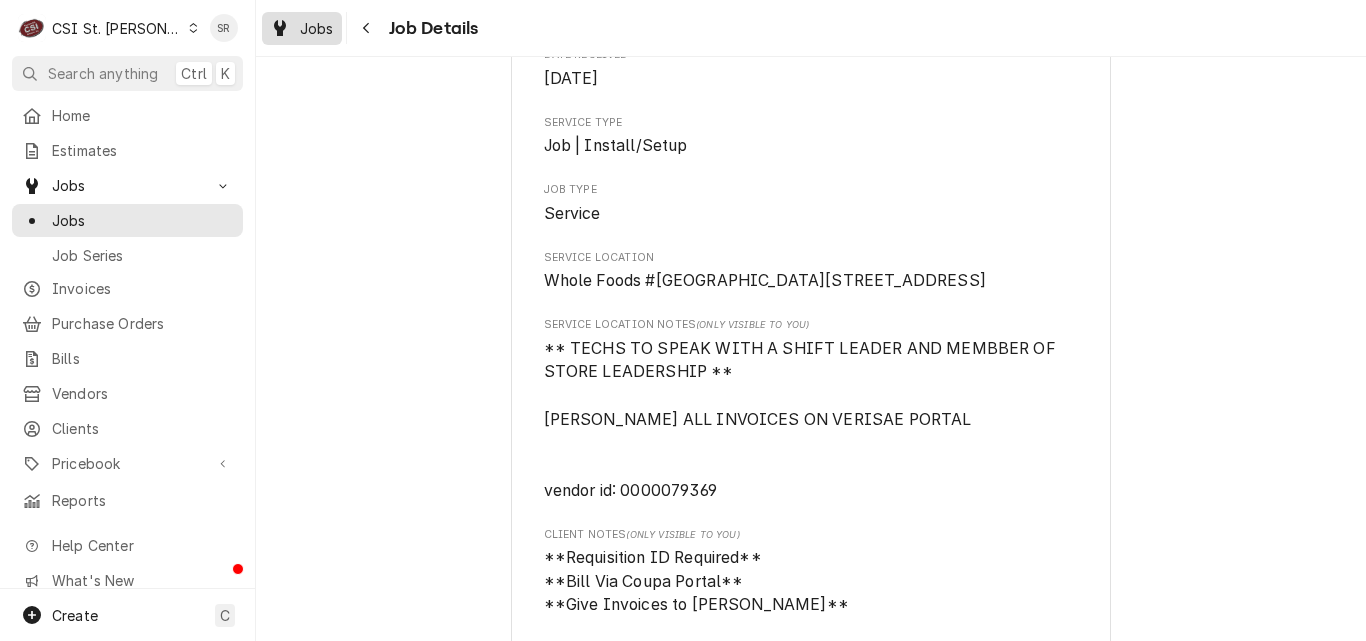 click on "Jobs" at bounding box center (317, 28) 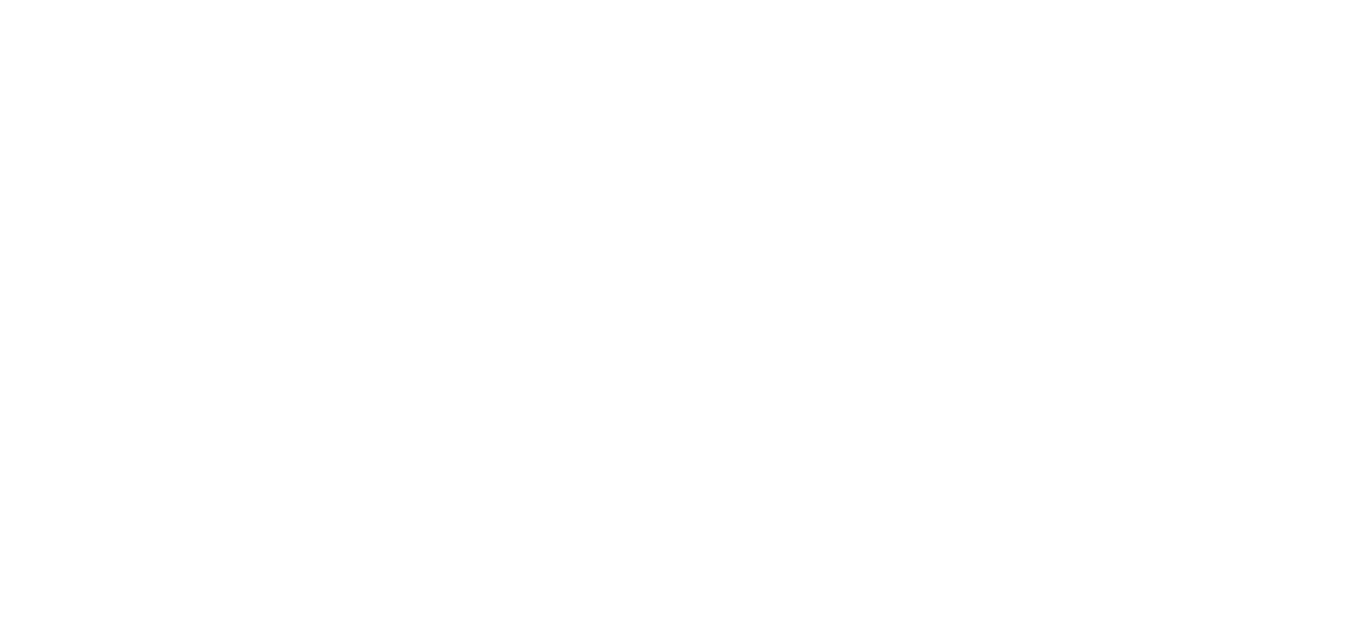 scroll, scrollTop: 0, scrollLeft: 0, axis: both 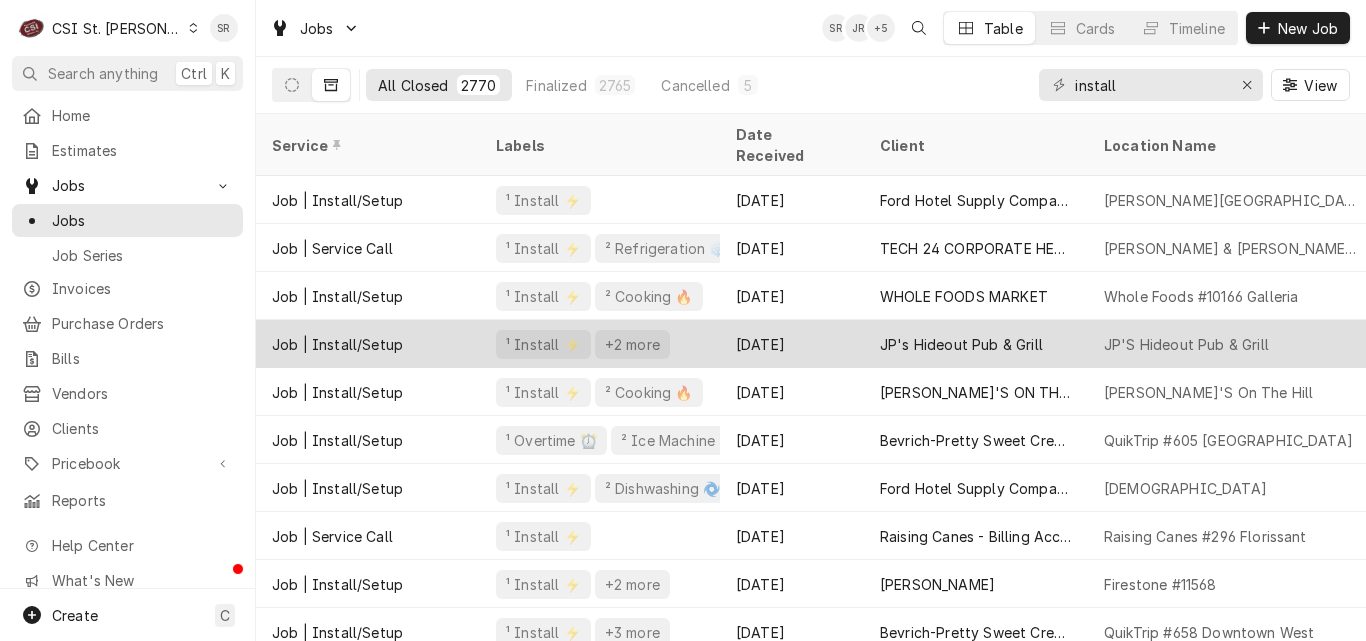click on "JP's Hideout Pub & Grill" at bounding box center (961, 344) 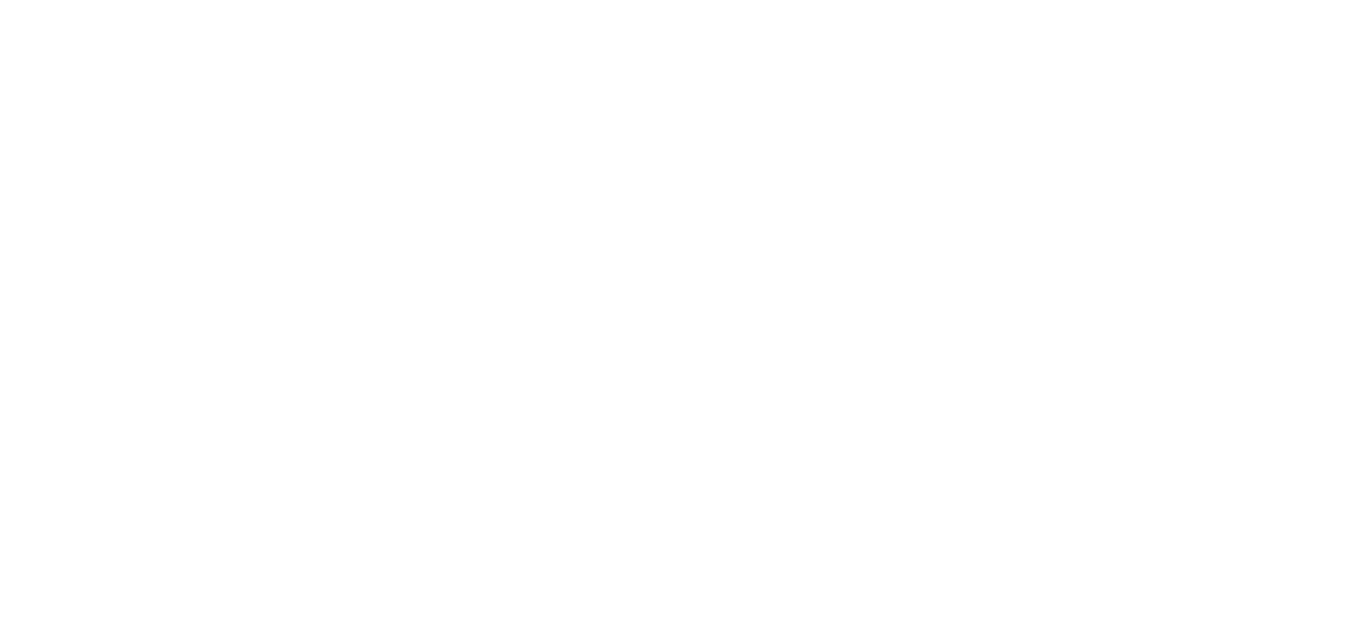 scroll, scrollTop: 0, scrollLeft: 0, axis: both 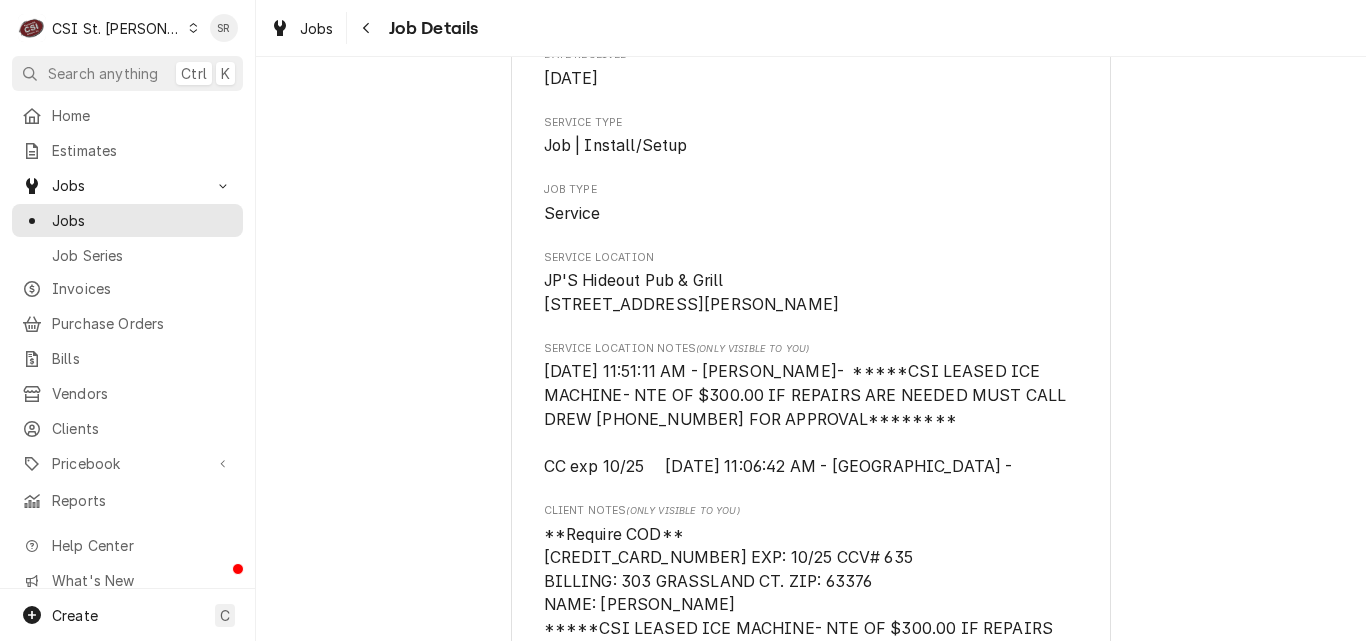 drag, startPoint x: 694, startPoint y: 328, endPoint x: 531, endPoint y: 272, distance: 172.35138 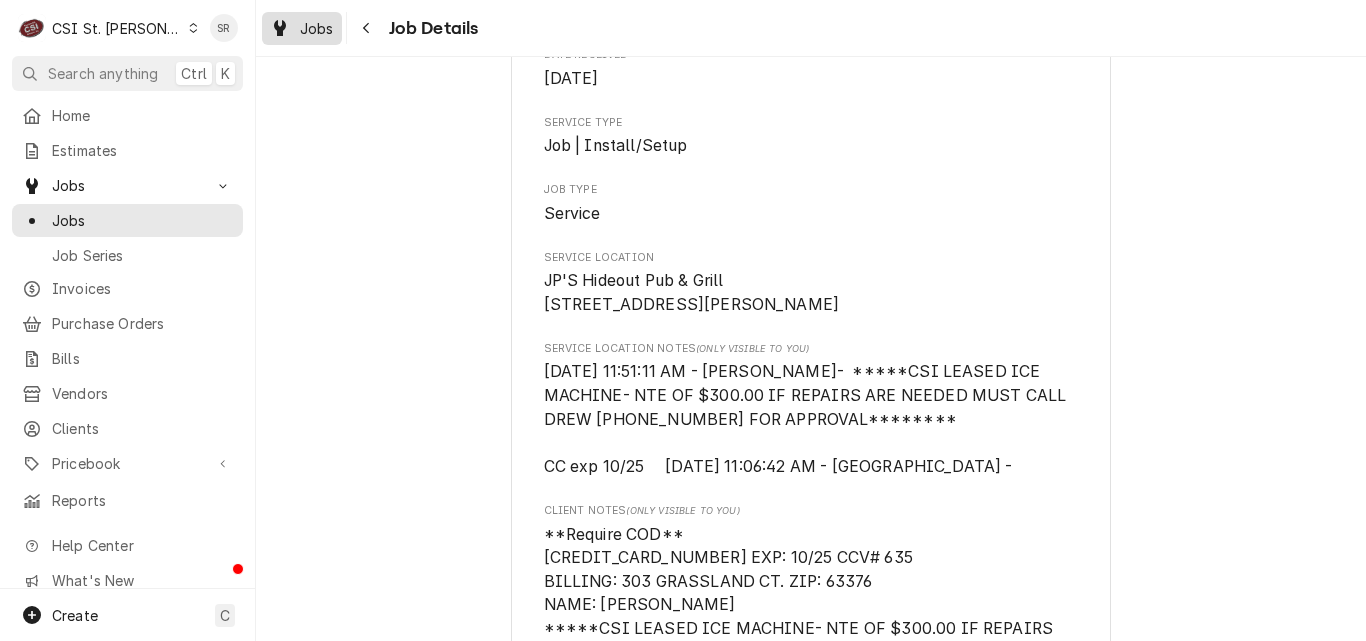 click on "Jobs" at bounding box center (317, 28) 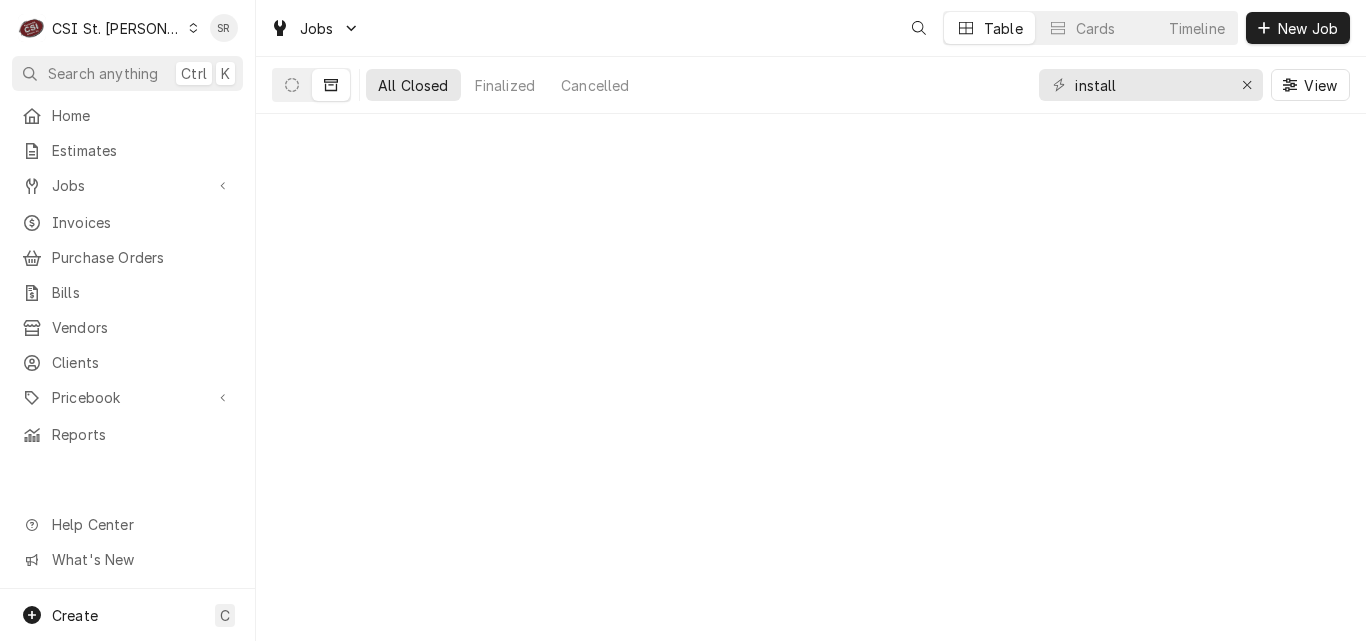 scroll, scrollTop: 0, scrollLeft: 0, axis: both 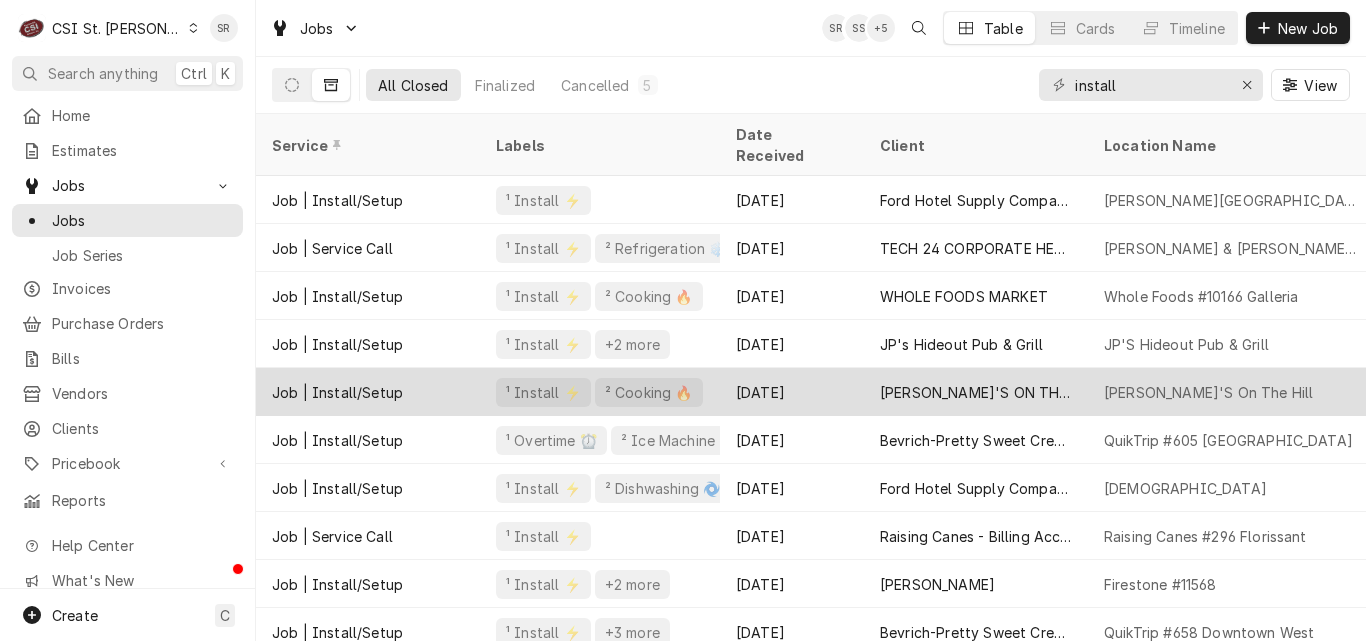 click on "[PERSON_NAME]'S ON THE HILL" at bounding box center [976, 392] 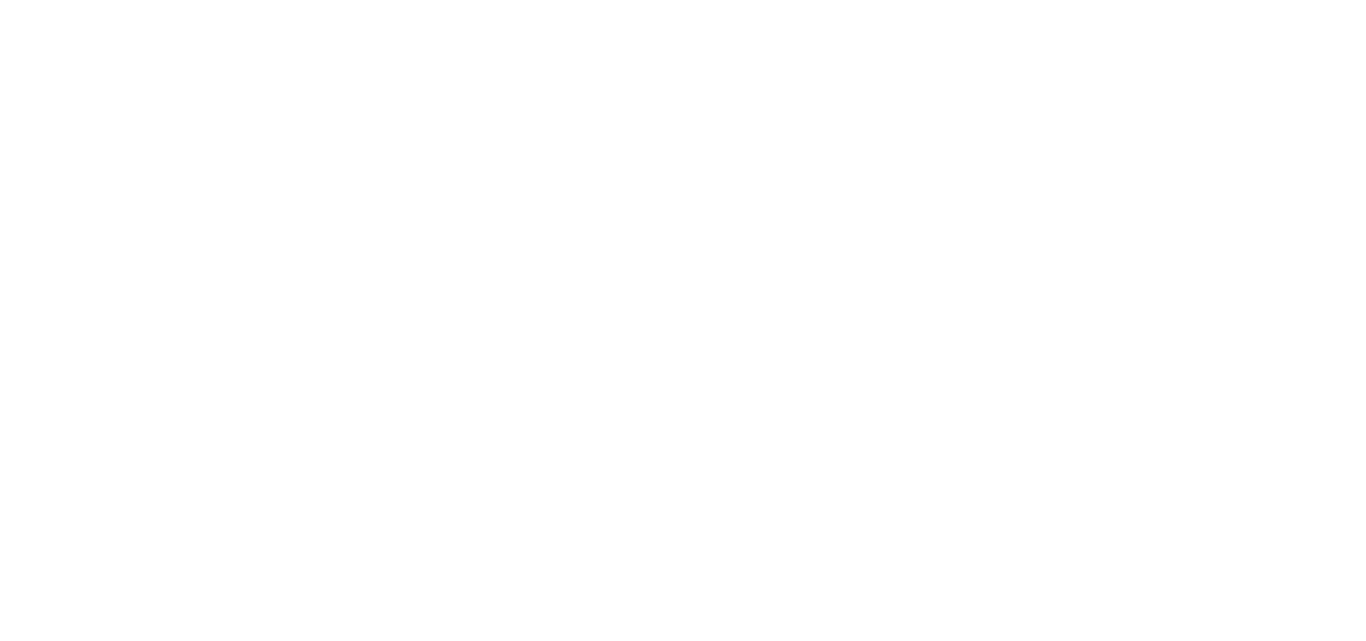 scroll, scrollTop: 0, scrollLeft: 0, axis: both 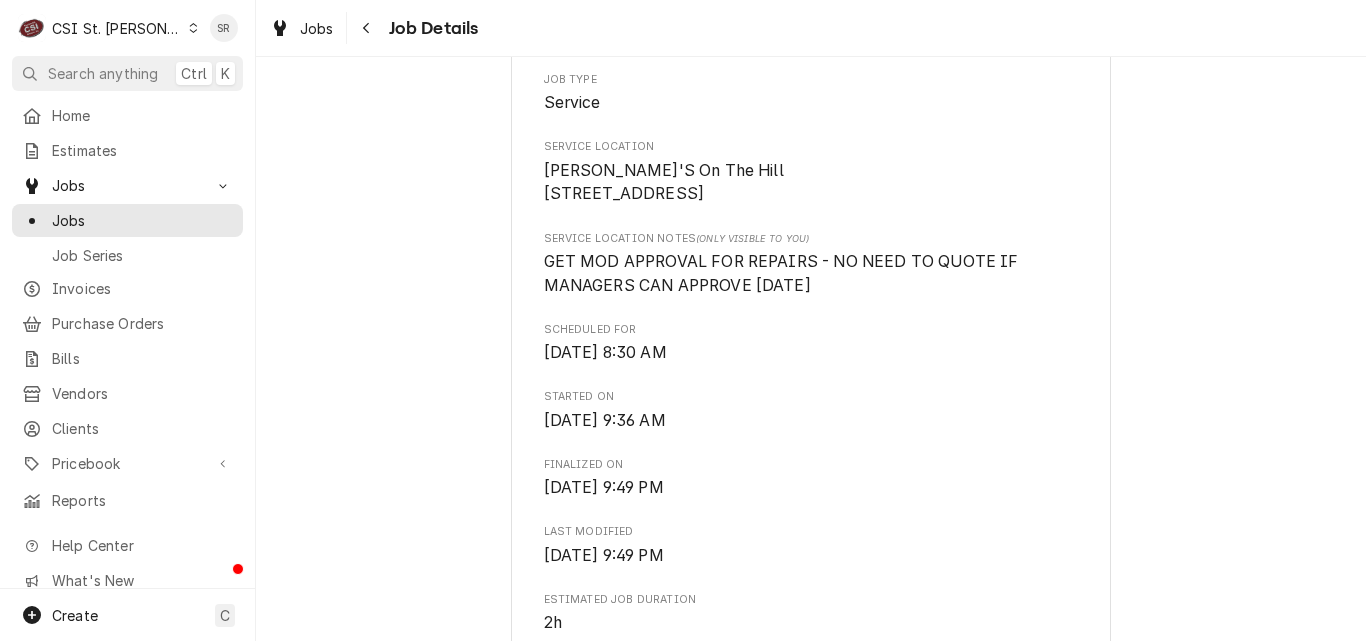 drag, startPoint x: 685, startPoint y: 225, endPoint x: 537, endPoint y: 171, distance: 157.54364 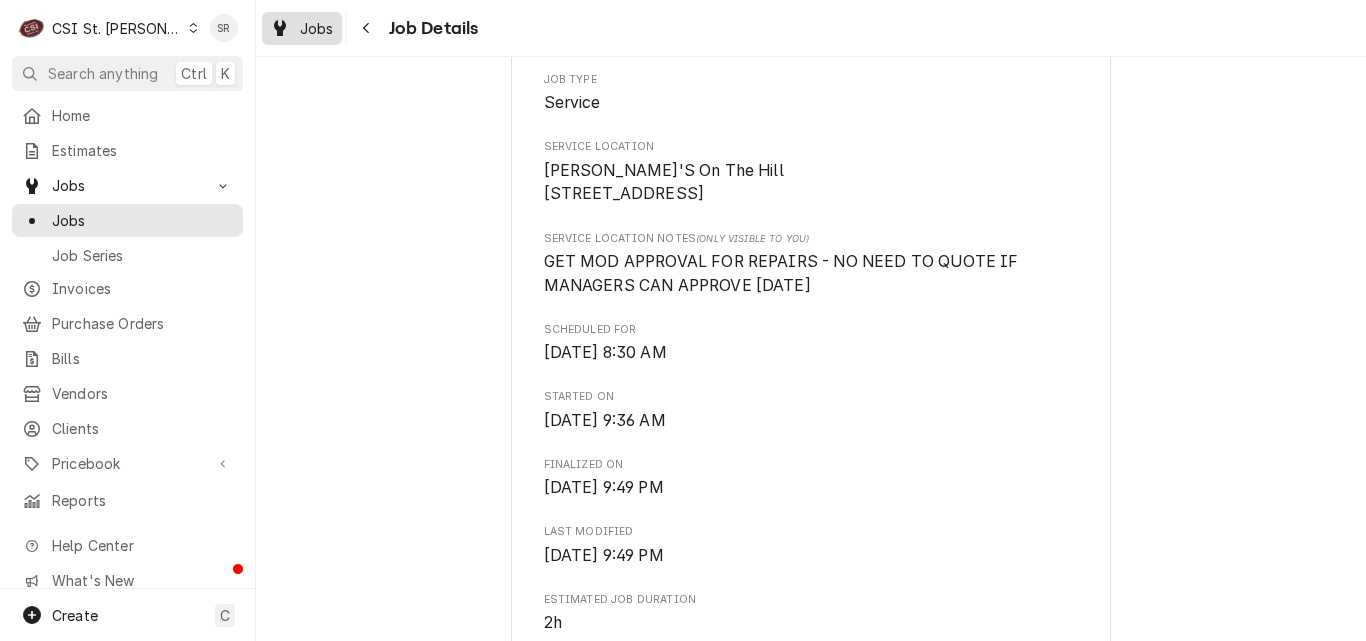 click on "Jobs" at bounding box center [317, 28] 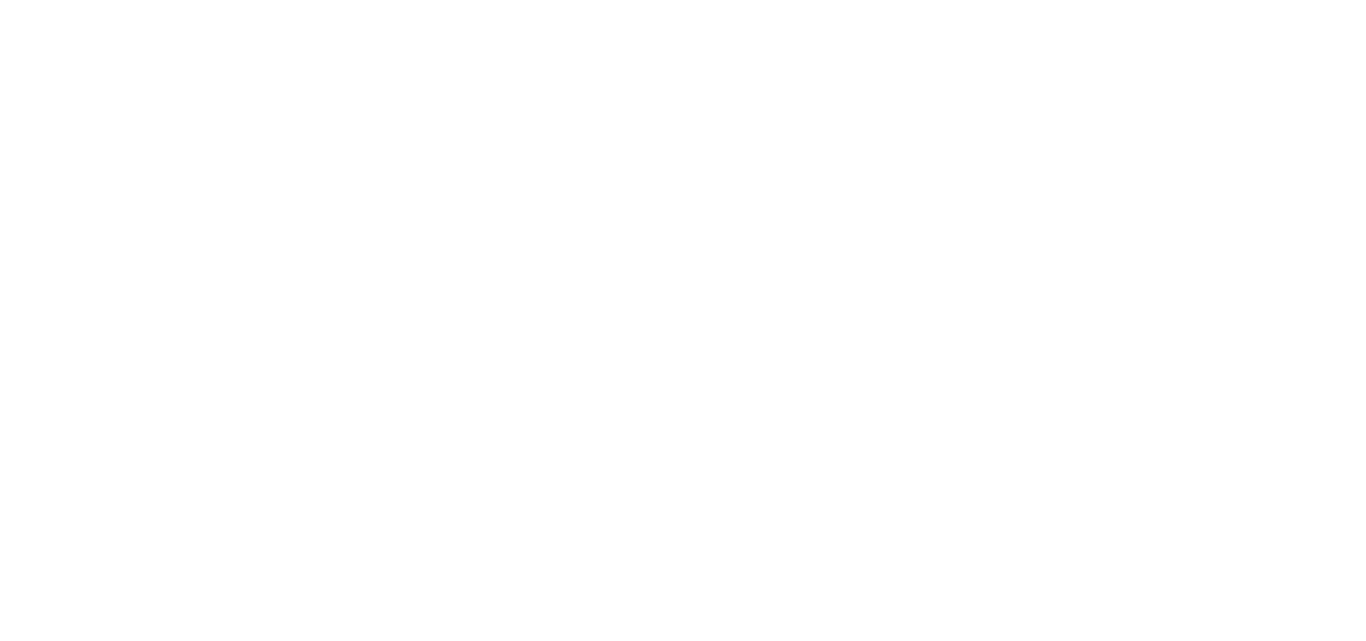 scroll, scrollTop: 0, scrollLeft: 0, axis: both 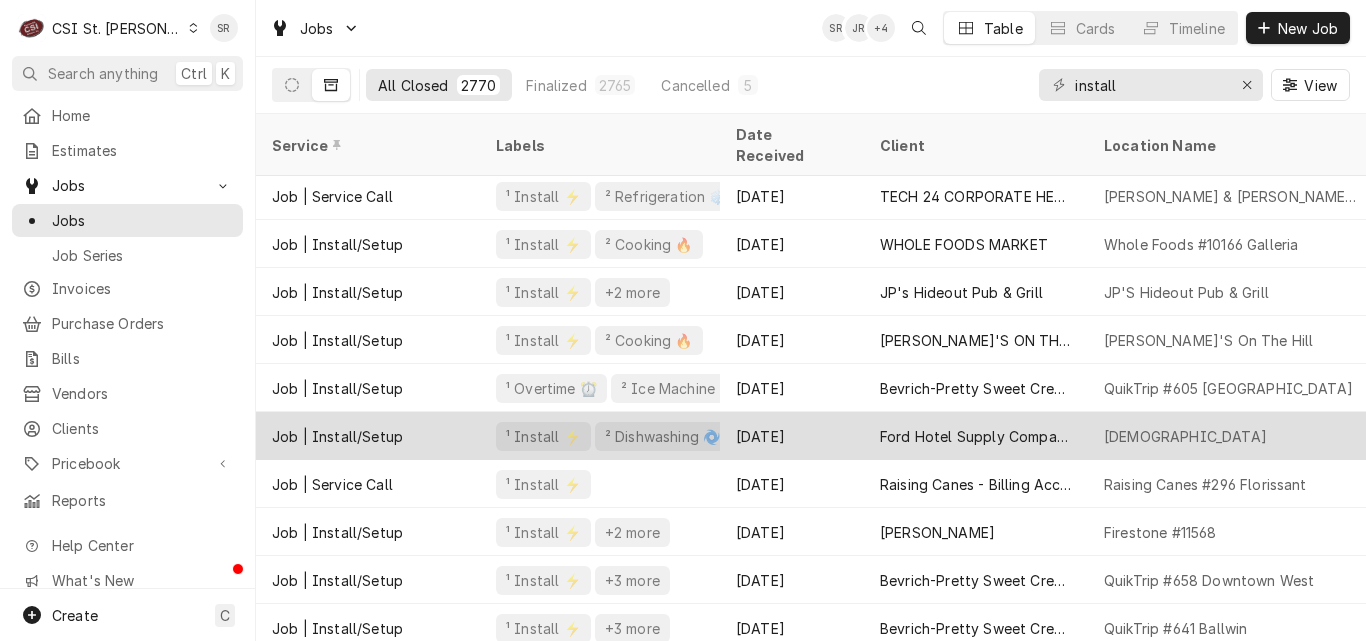 click on "Ford Hotel Supply Company" at bounding box center (976, 436) 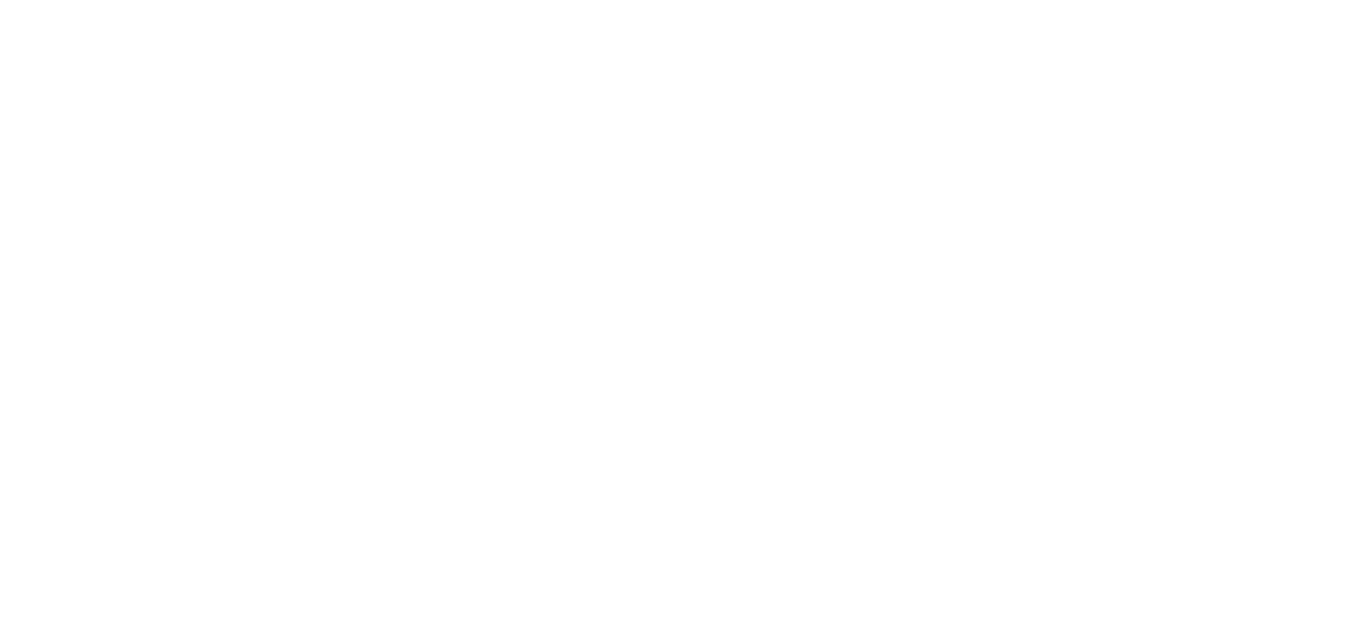 scroll, scrollTop: 0, scrollLeft: 0, axis: both 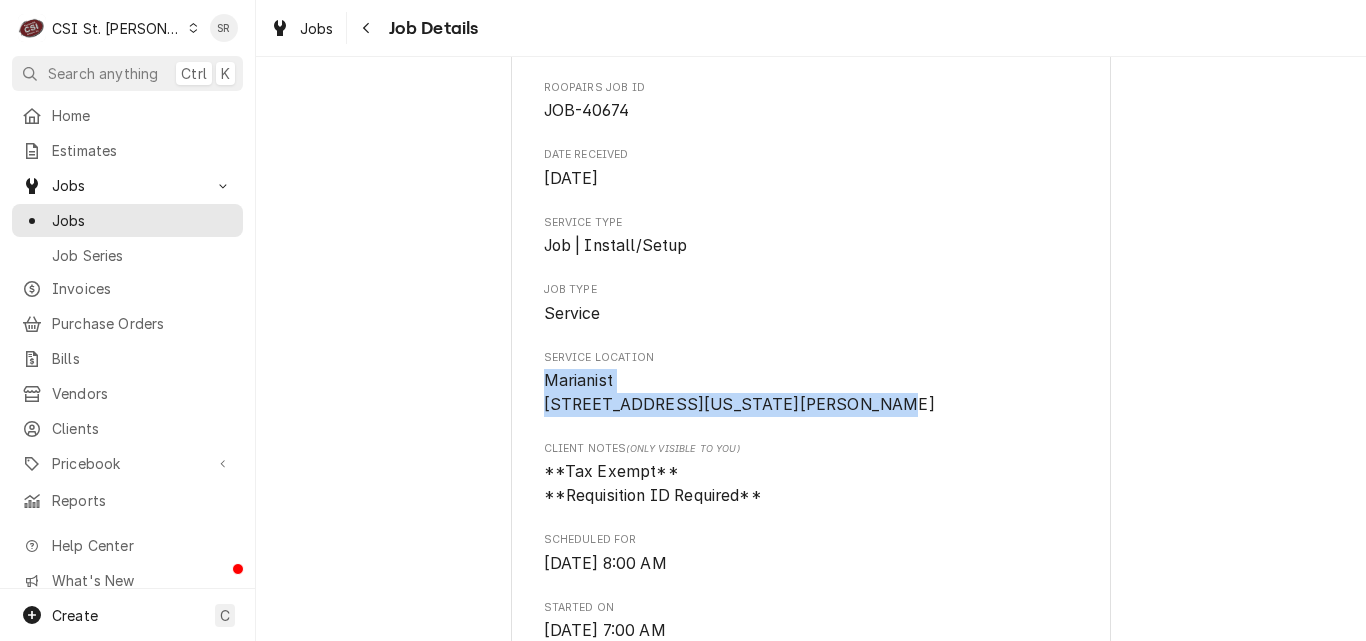 drag, startPoint x: 699, startPoint y: 438, endPoint x: 529, endPoint y: 390, distance: 176.64655 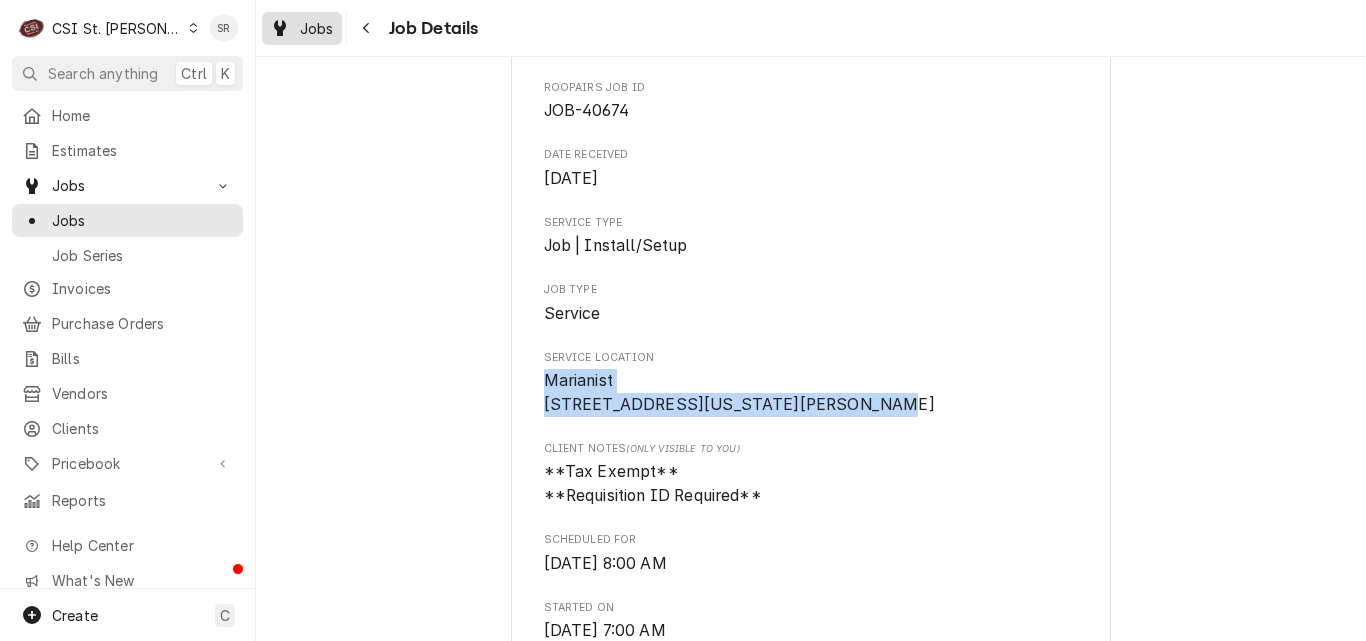 click on "Jobs" at bounding box center (317, 28) 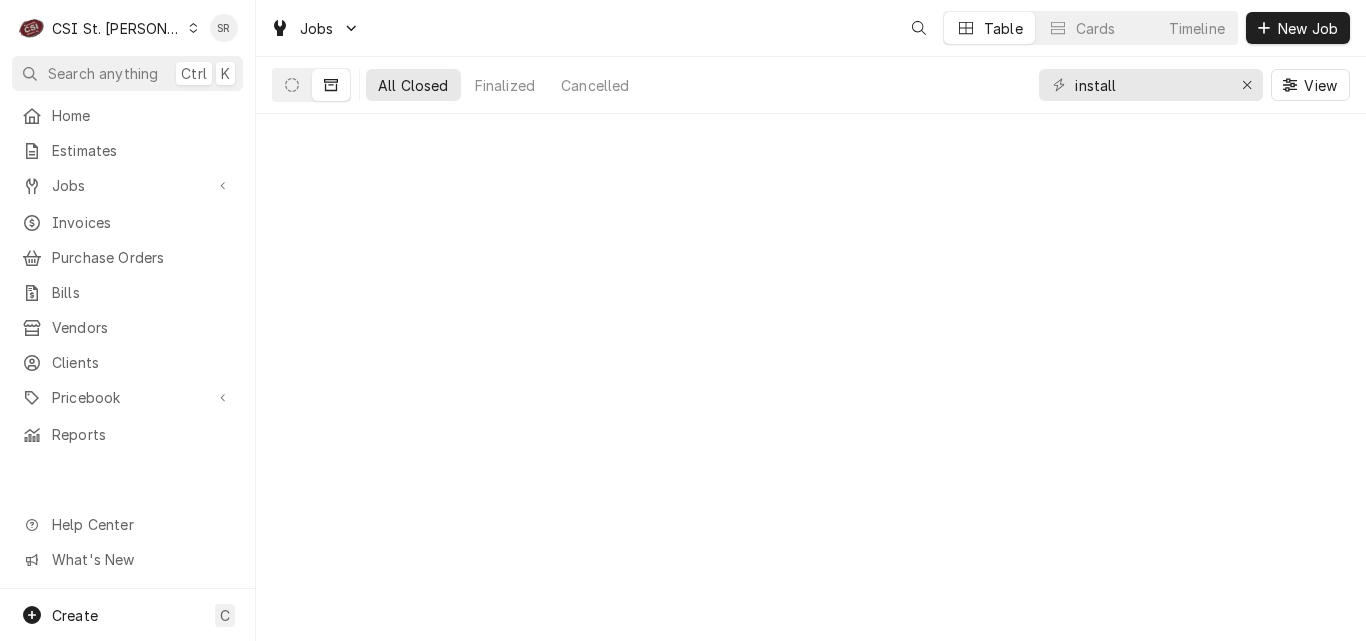 scroll, scrollTop: 0, scrollLeft: 0, axis: both 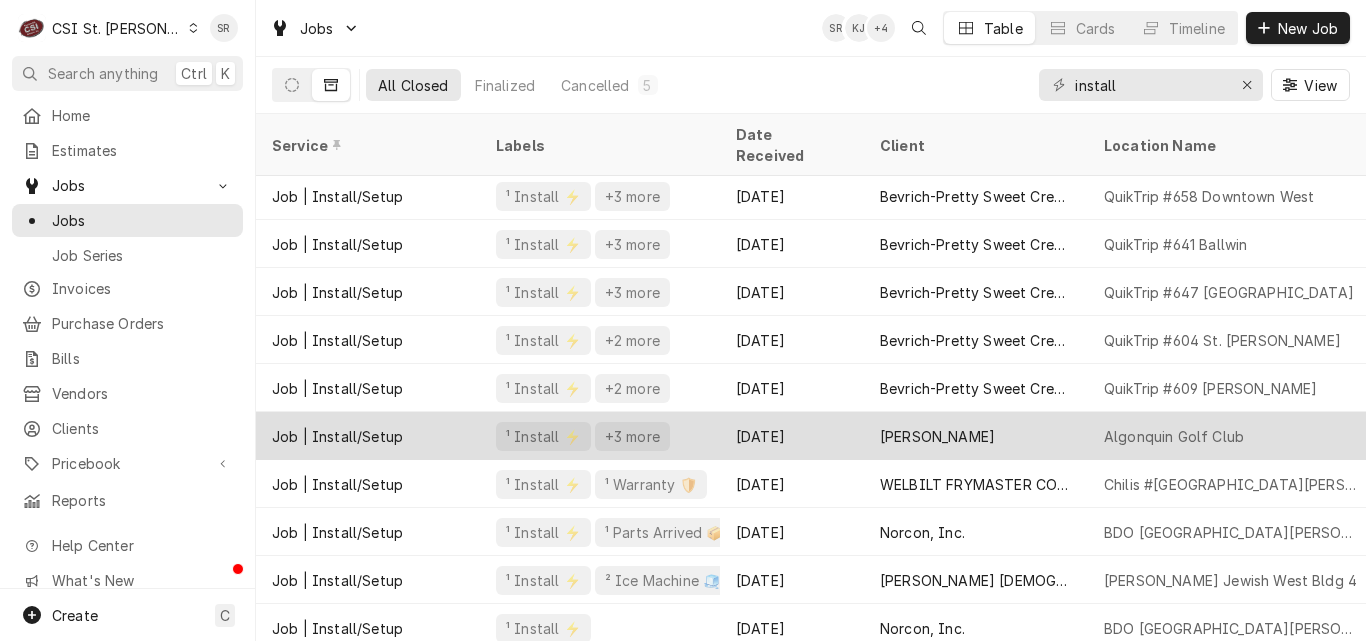 click on "[PERSON_NAME]" at bounding box center (937, 436) 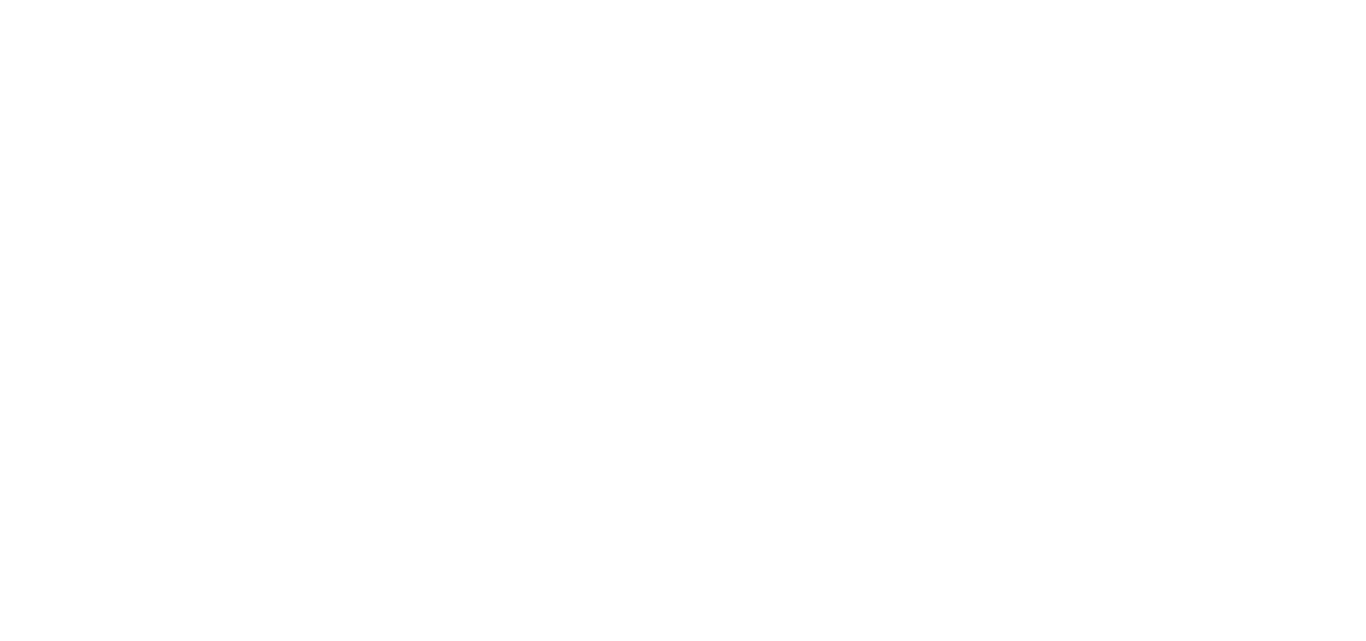 scroll, scrollTop: 0, scrollLeft: 0, axis: both 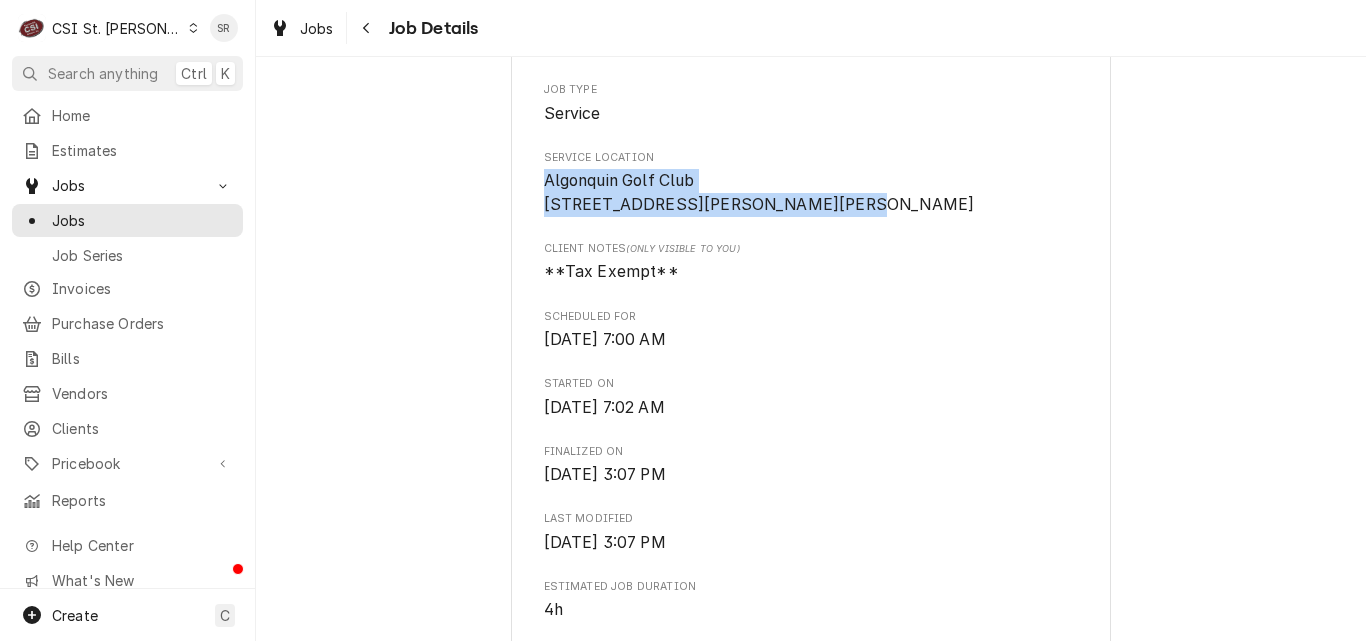 drag, startPoint x: 695, startPoint y: 228, endPoint x: 539, endPoint y: 180, distance: 163.21765 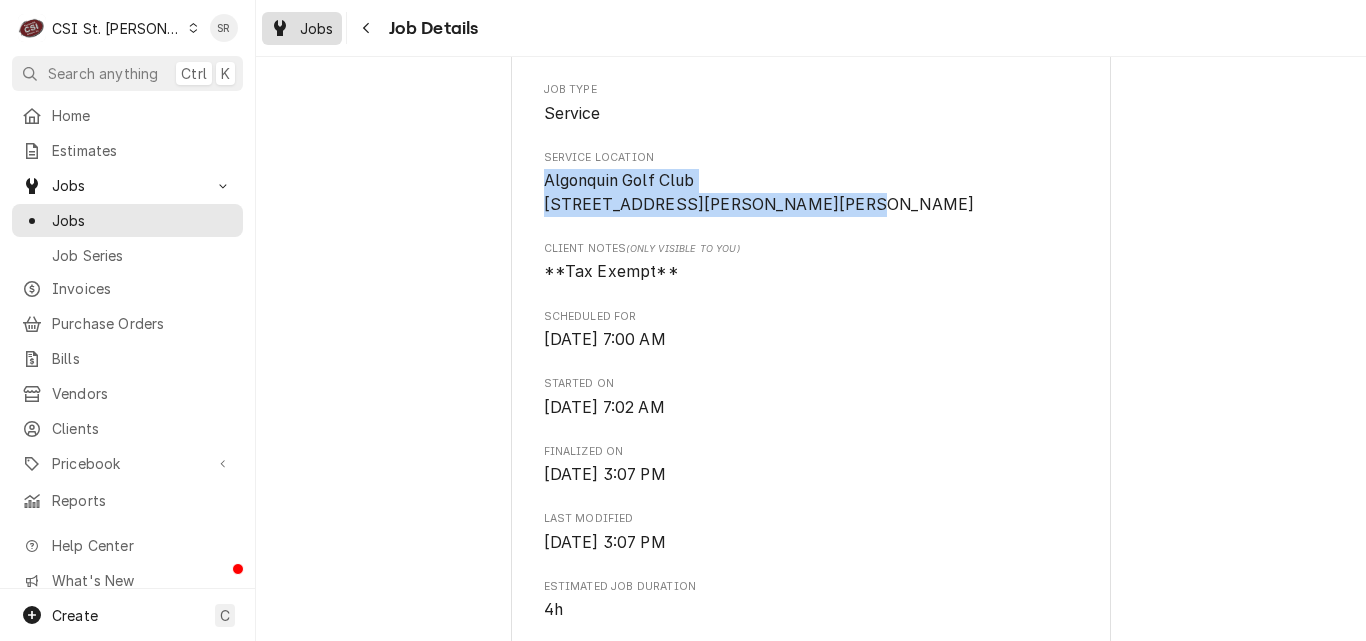 click on "Jobs" at bounding box center [302, 28] 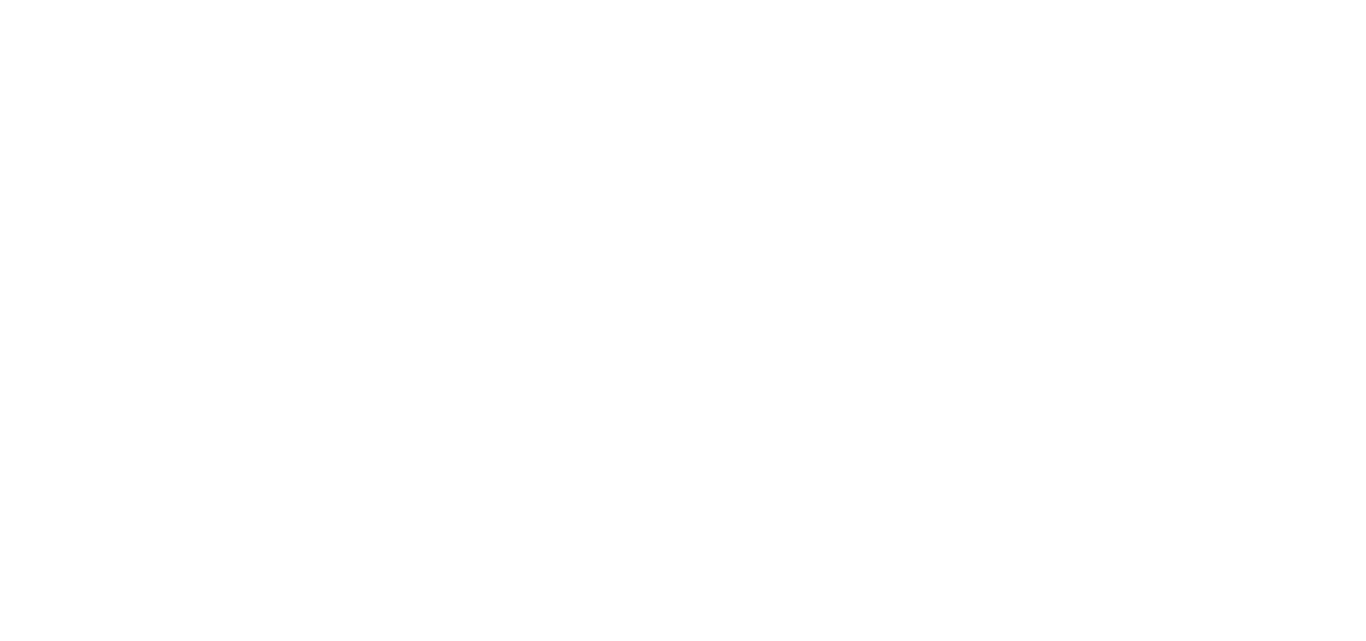 scroll, scrollTop: 0, scrollLeft: 0, axis: both 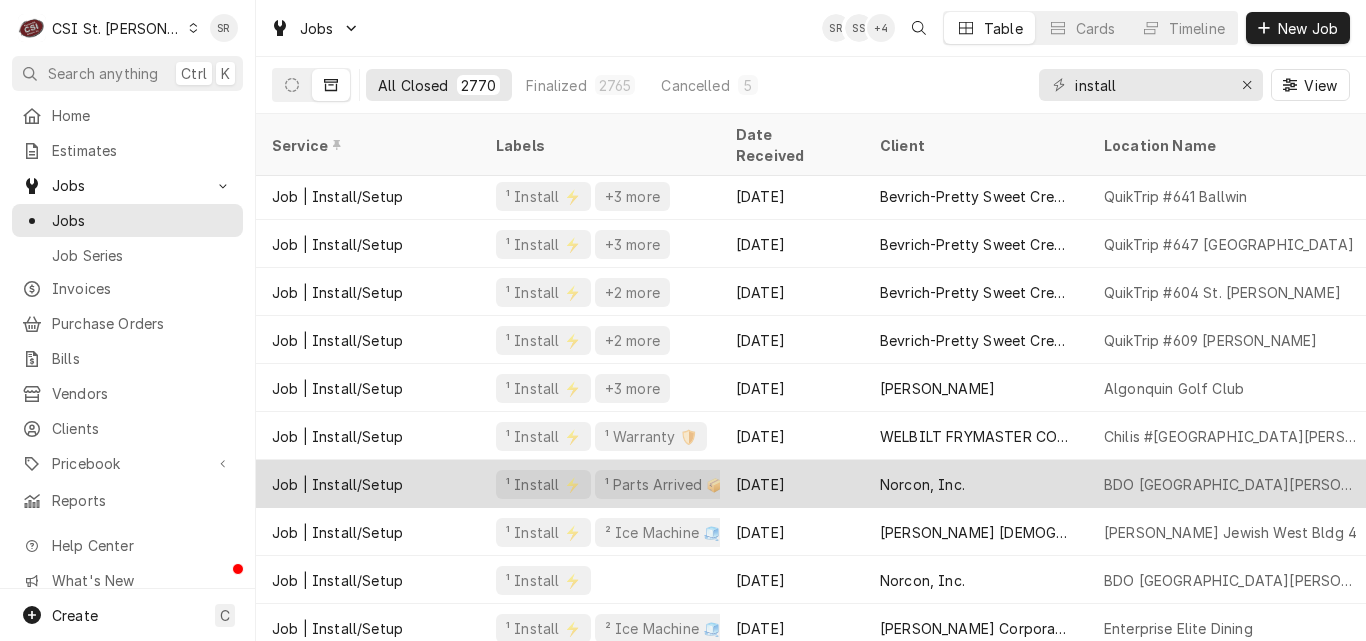 click on "Norcon, Inc." at bounding box center (976, 484) 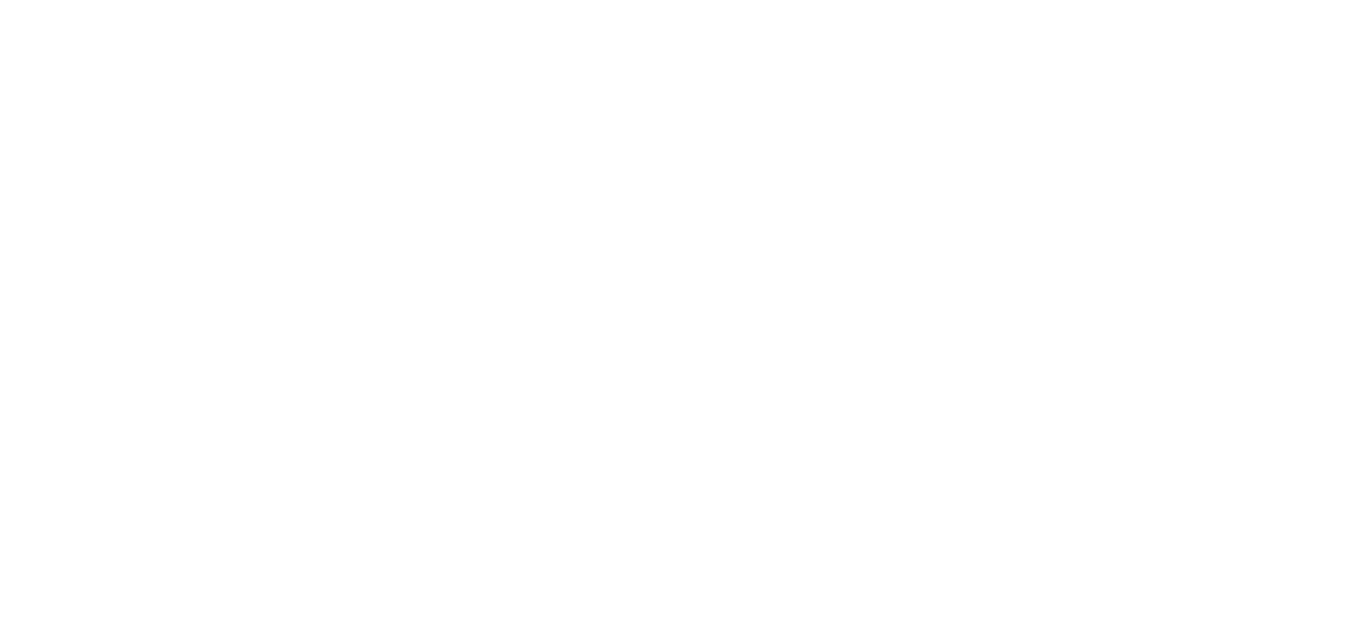 scroll, scrollTop: 0, scrollLeft: 0, axis: both 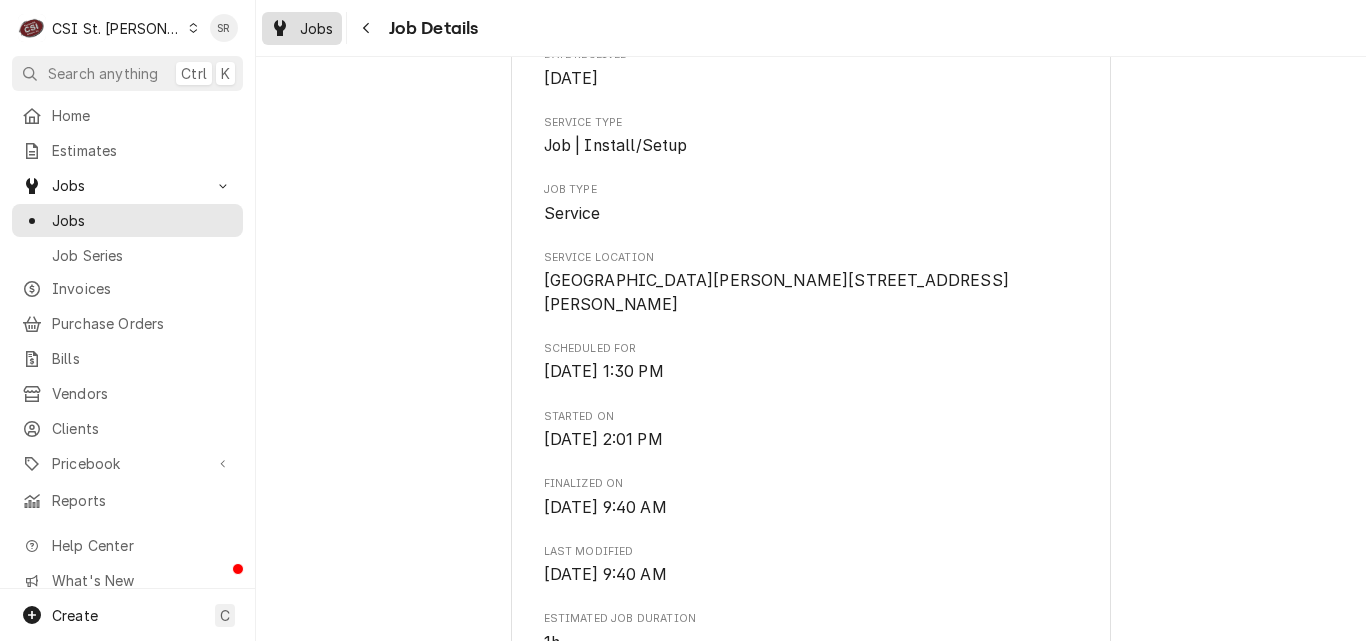 click on "Jobs" at bounding box center [317, 28] 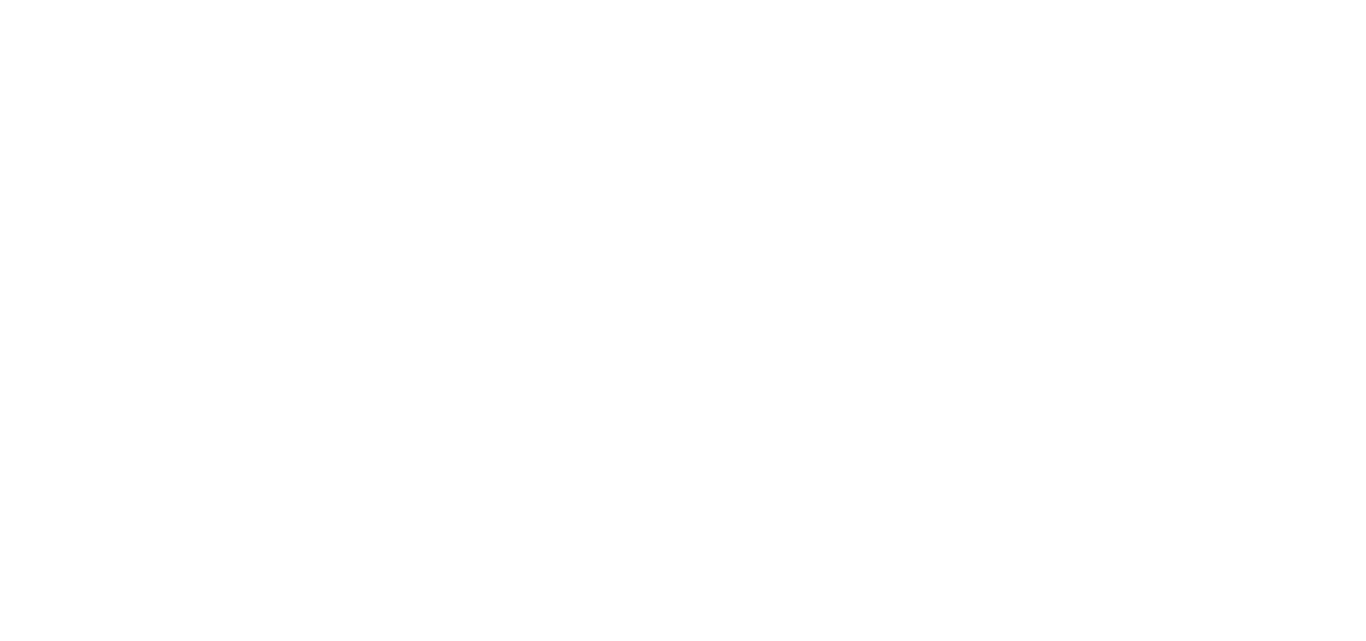 scroll, scrollTop: 0, scrollLeft: 0, axis: both 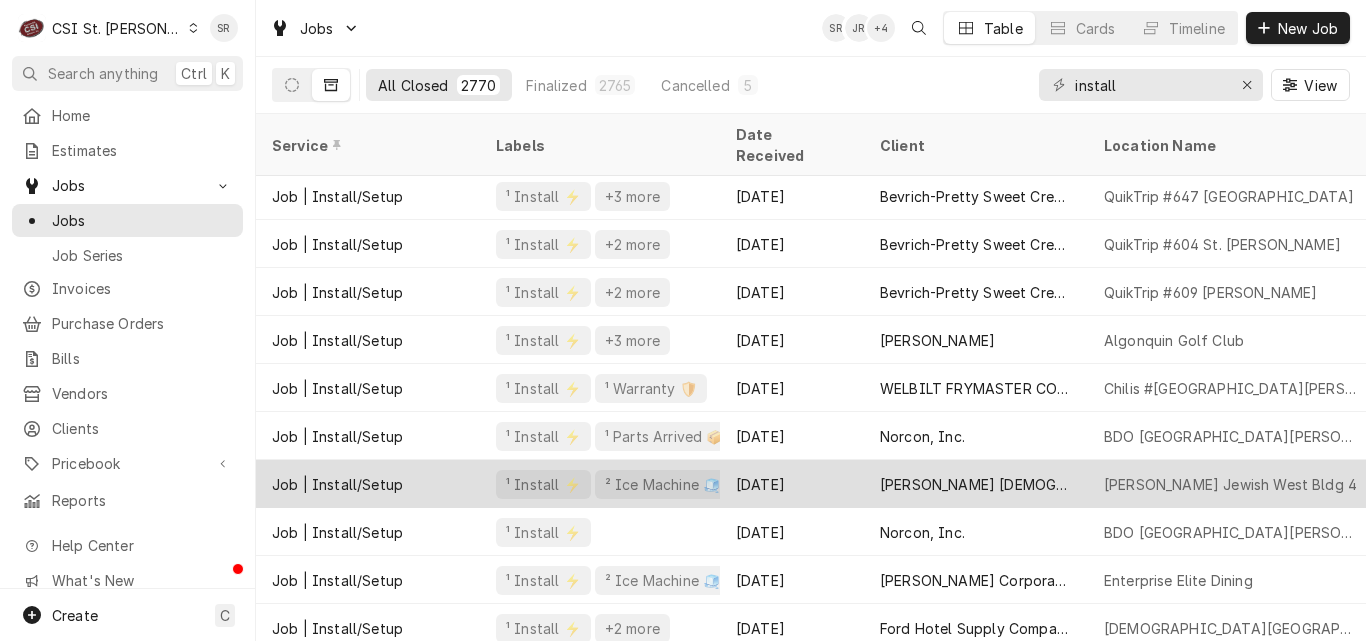 click on "[DATE]" at bounding box center (792, 484) 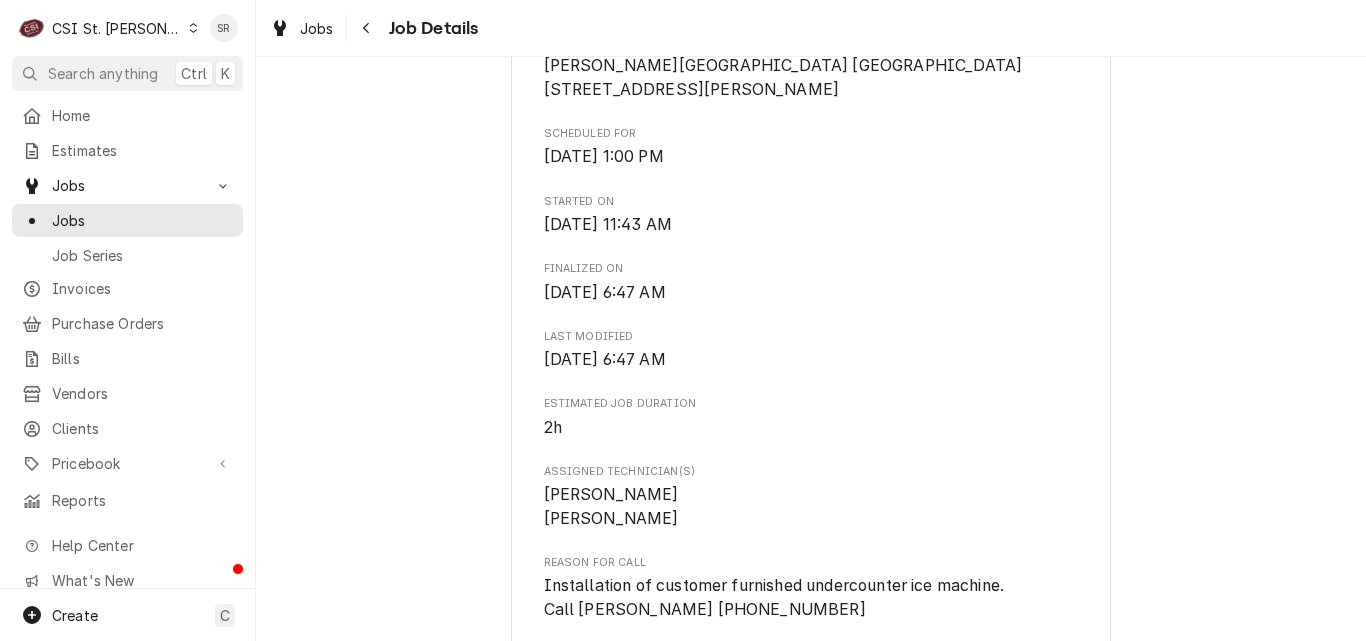 scroll, scrollTop: 500, scrollLeft: 0, axis: vertical 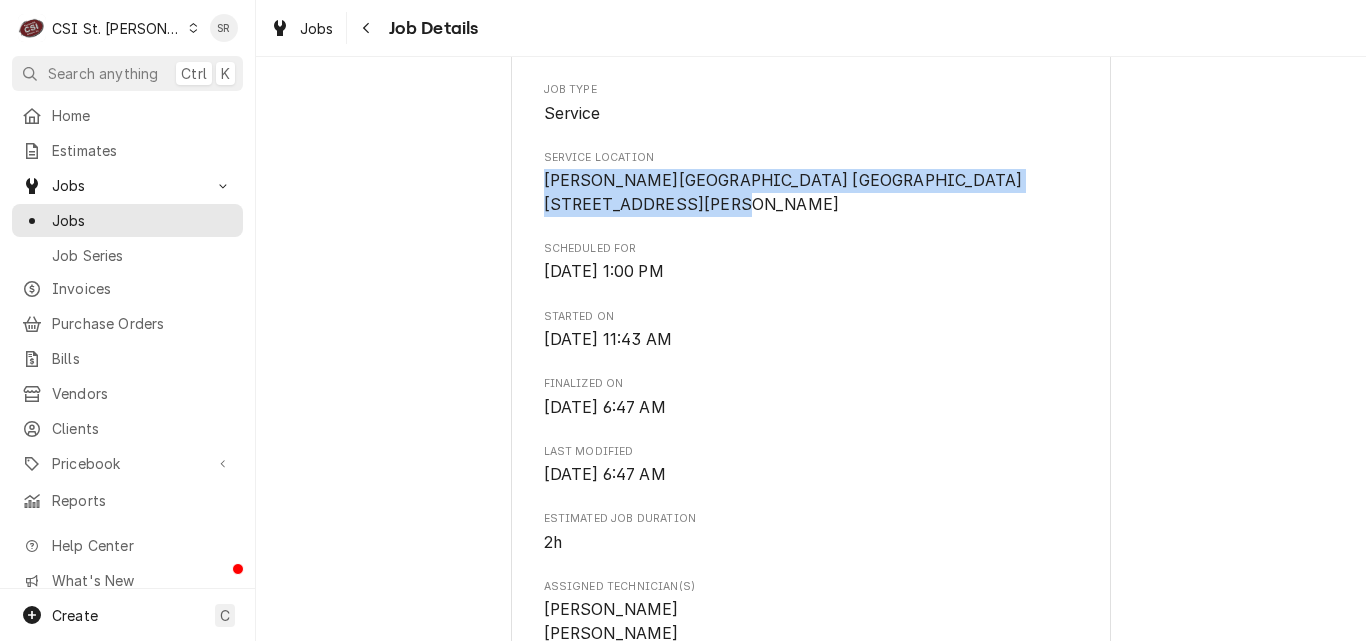 drag, startPoint x: 721, startPoint y: 227, endPoint x: 539, endPoint y: 177, distance: 188.74321 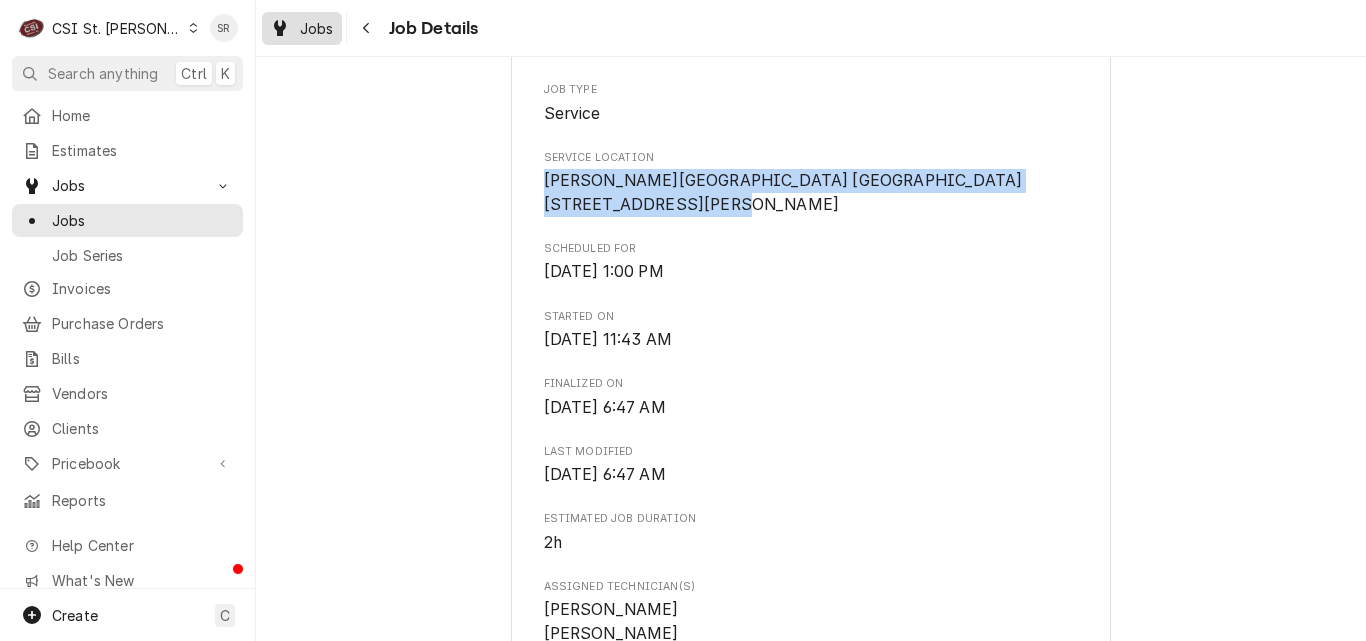 click on "Jobs" at bounding box center (302, 28) 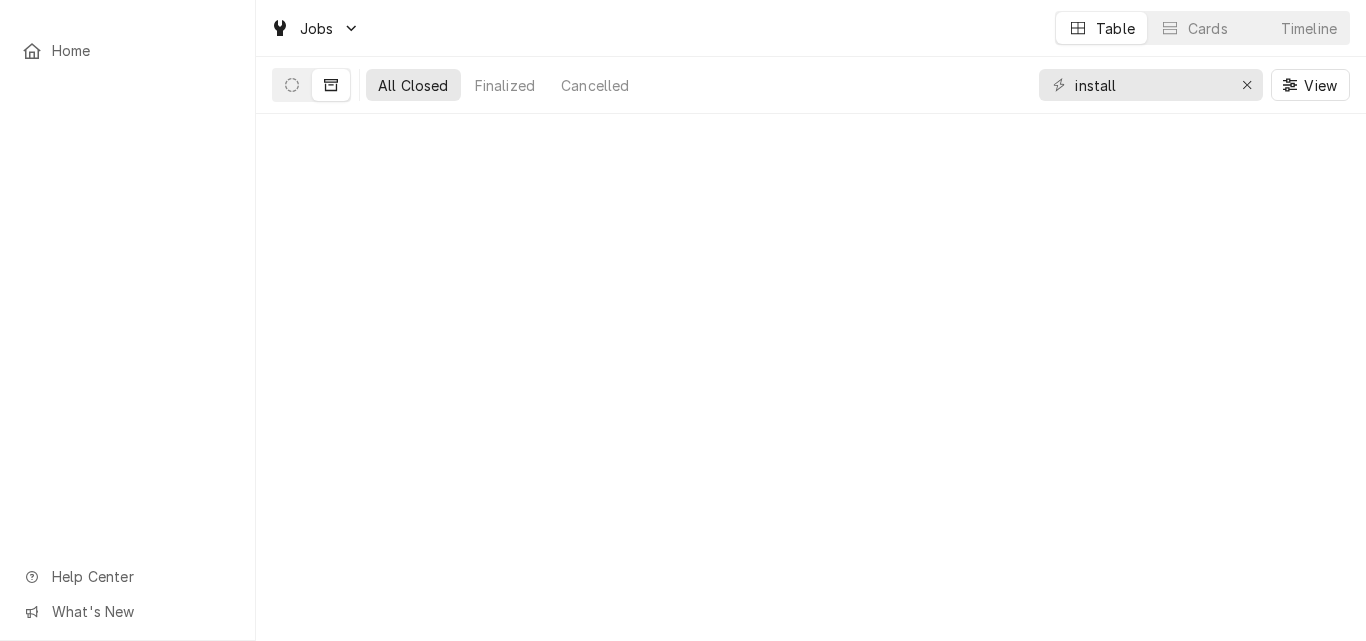 scroll, scrollTop: 0, scrollLeft: 0, axis: both 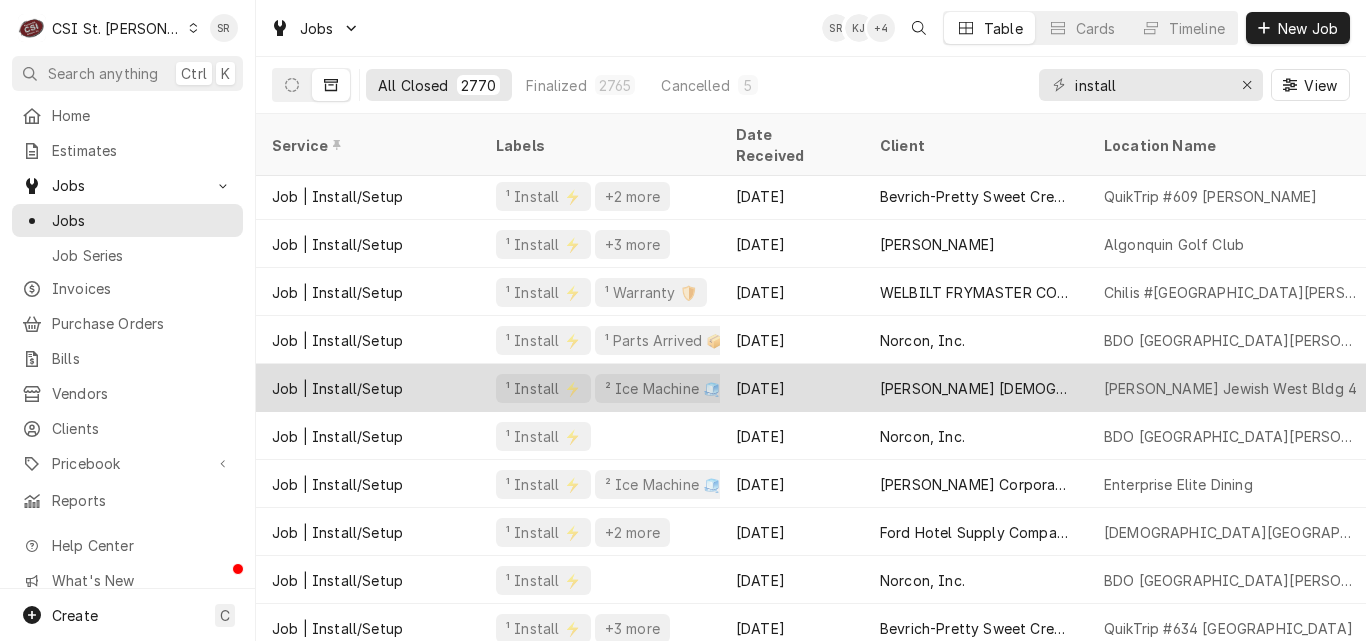 click on "[PERSON_NAME] [DEMOGRAPHIC_DATA] WEST BLDG 4" at bounding box center (976, 388) 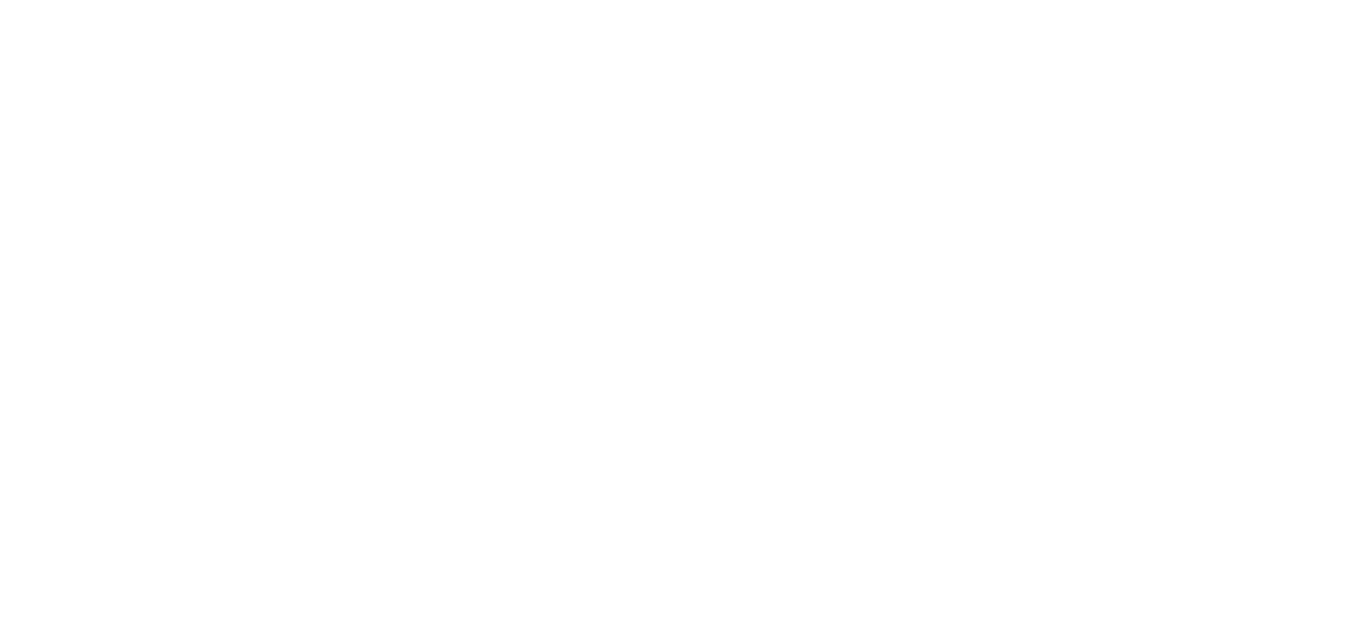 scroll, scrollTop: 0, scrollLeft: 0, axis: both 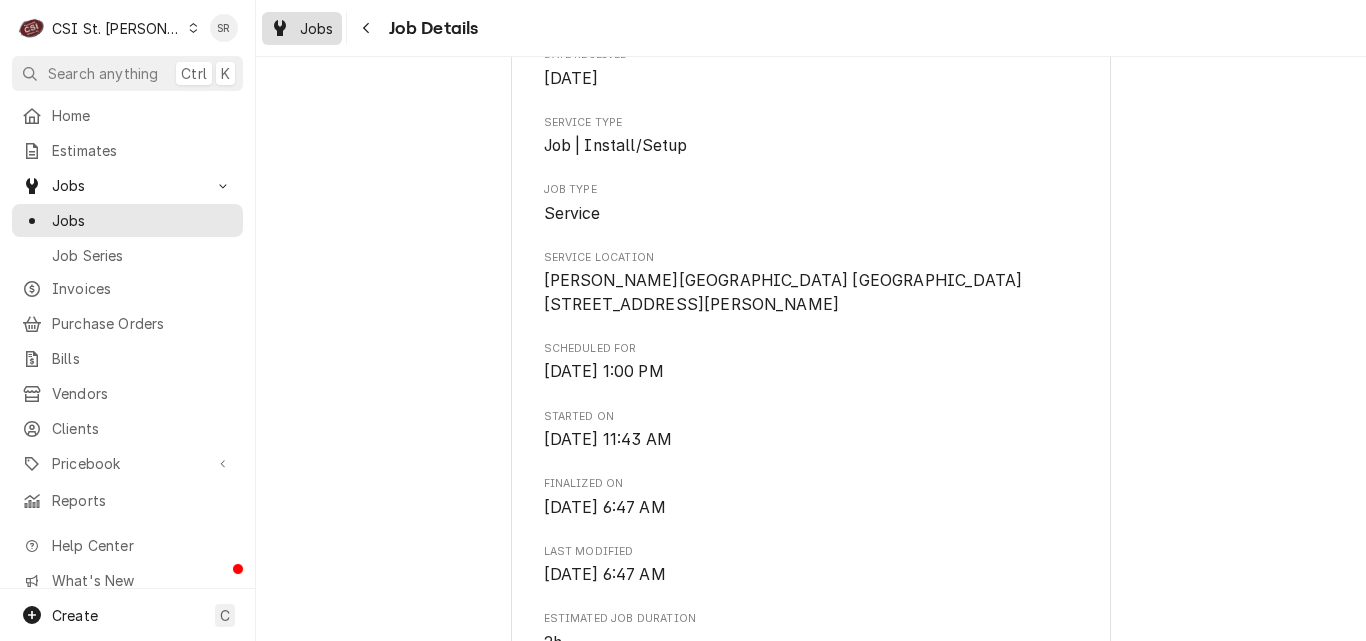 click on "Jobs" at bounding box center [317, 28] 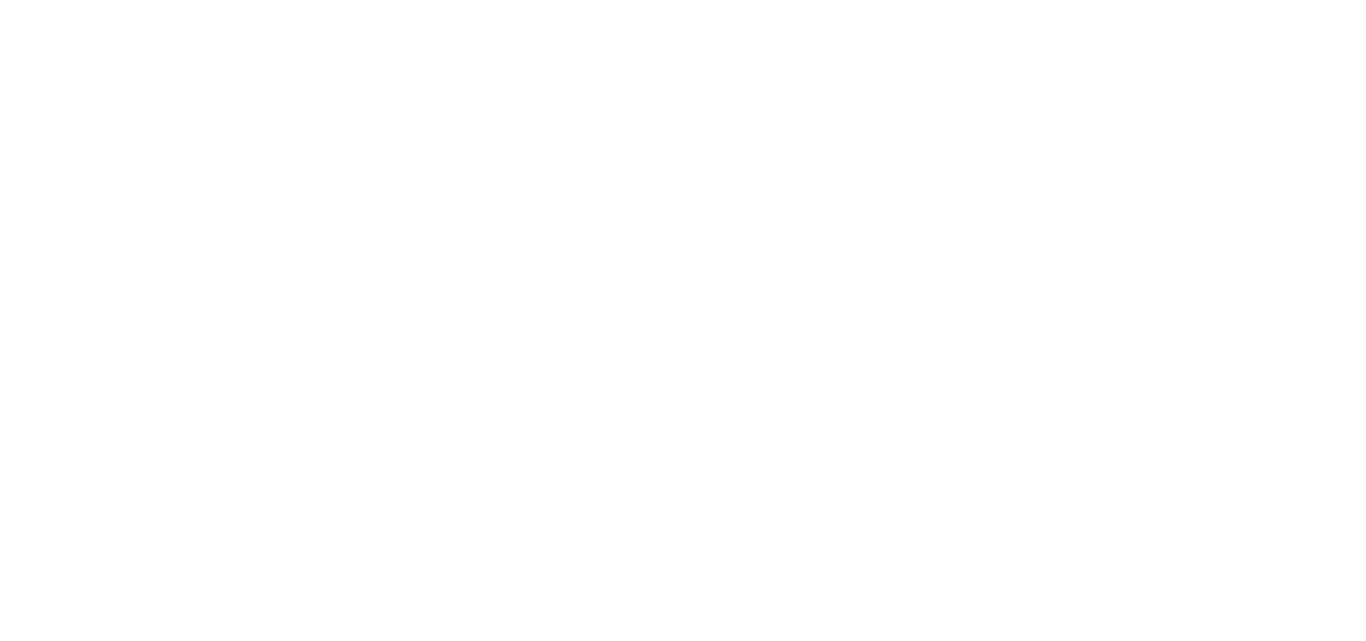 scroll, scrollTop: 0, scrollLeft: 0, axis: both 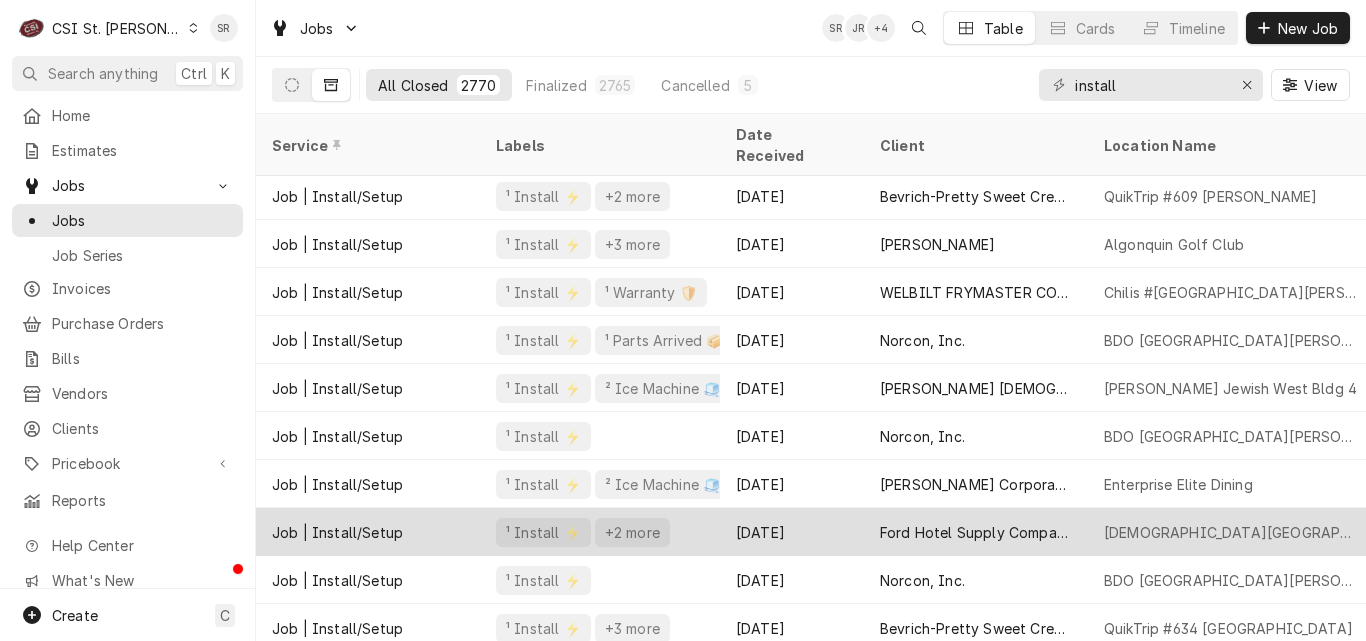 click on "Ford Hotel Supply Company" at bounding box center [976, 532] 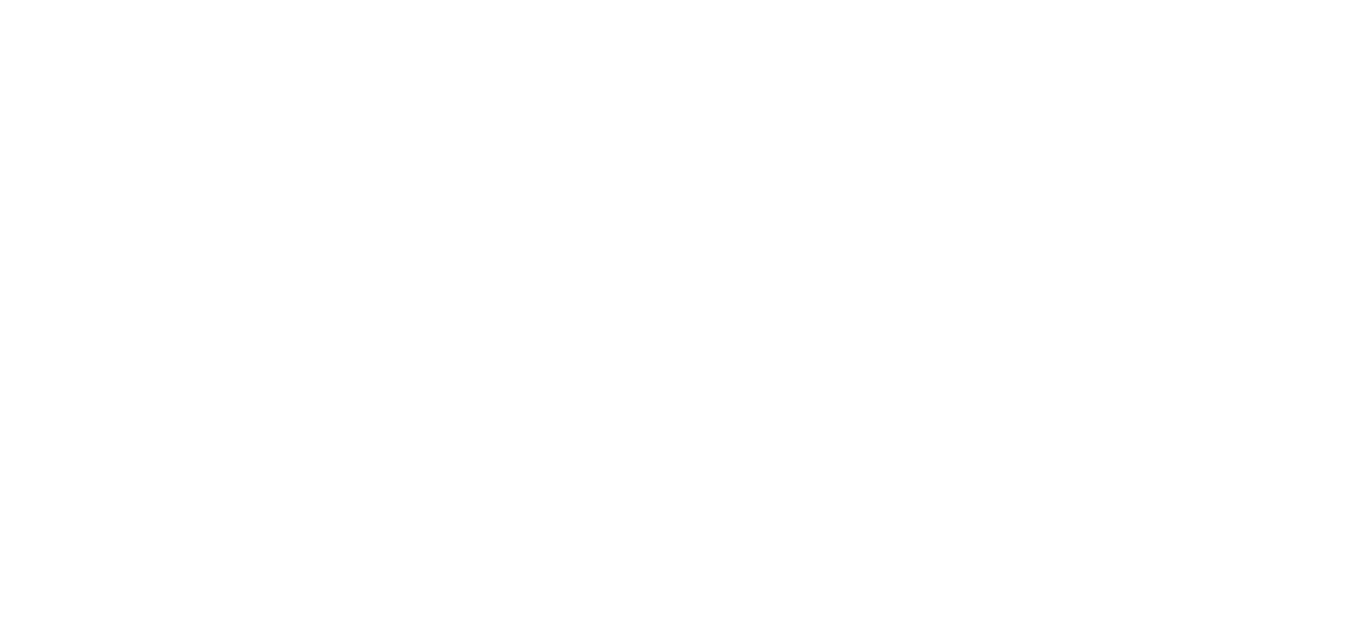 scroll, scrollTop: 0, scrollLeft: 0, axis: both 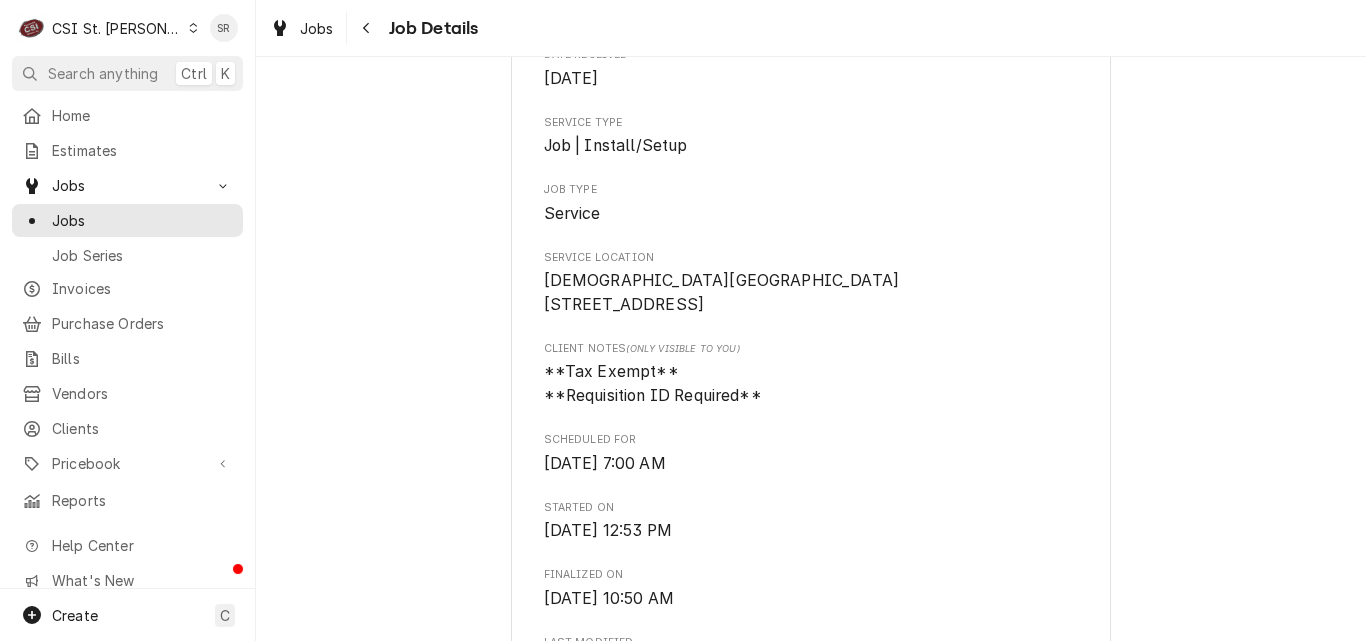 drag, startPoint x: 683, startPoint y: 331, endPoint x: 524, endPoint y: 280, distance: 166.97903 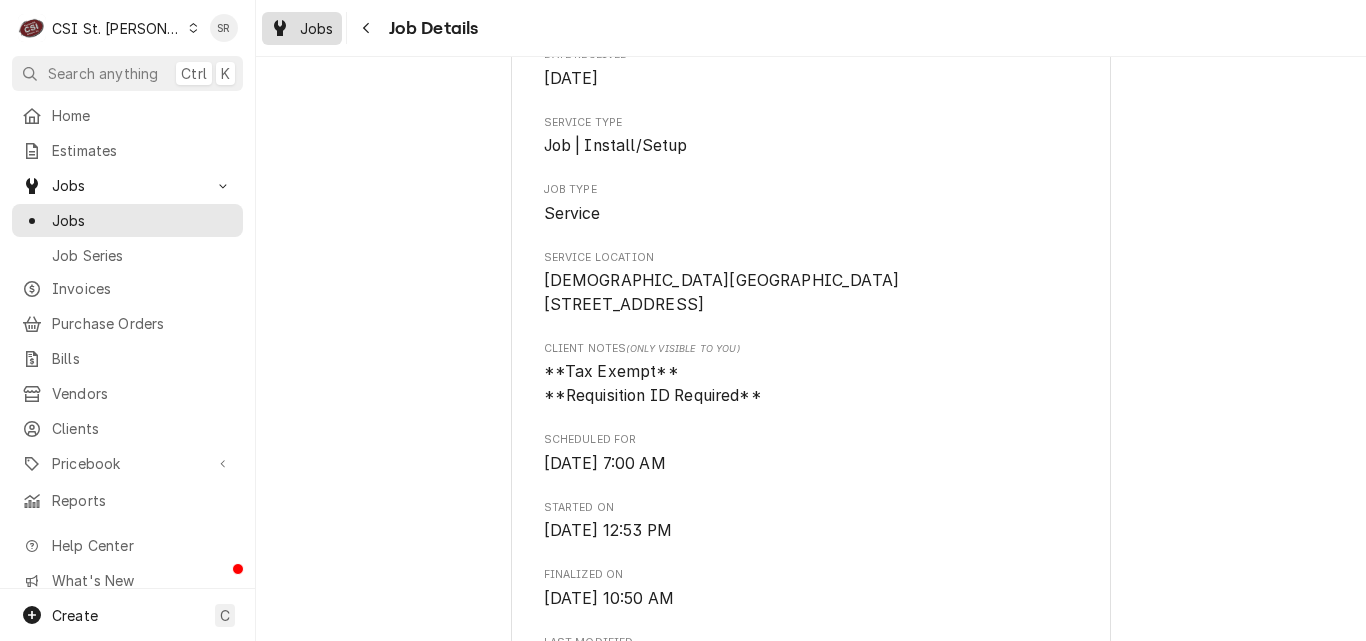 click on "Jobs" at bounding box center [317, 28] 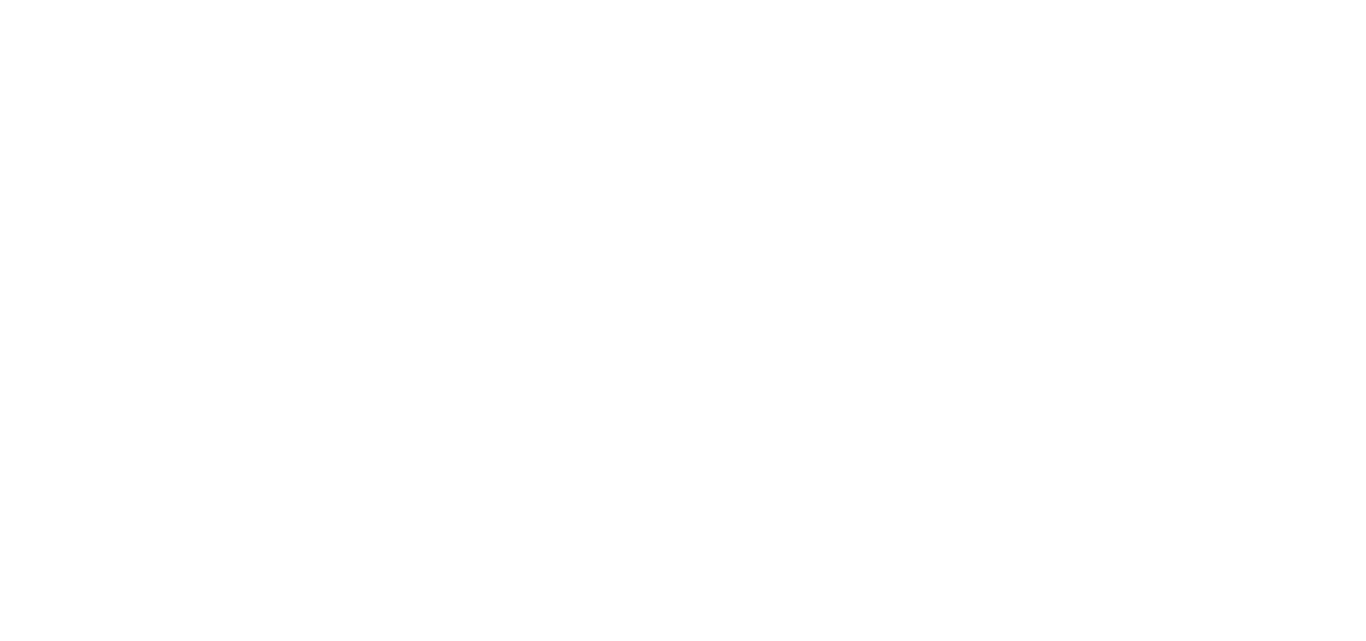 scroll, scrollTop: 0, scrollLeft: 0, axis: both 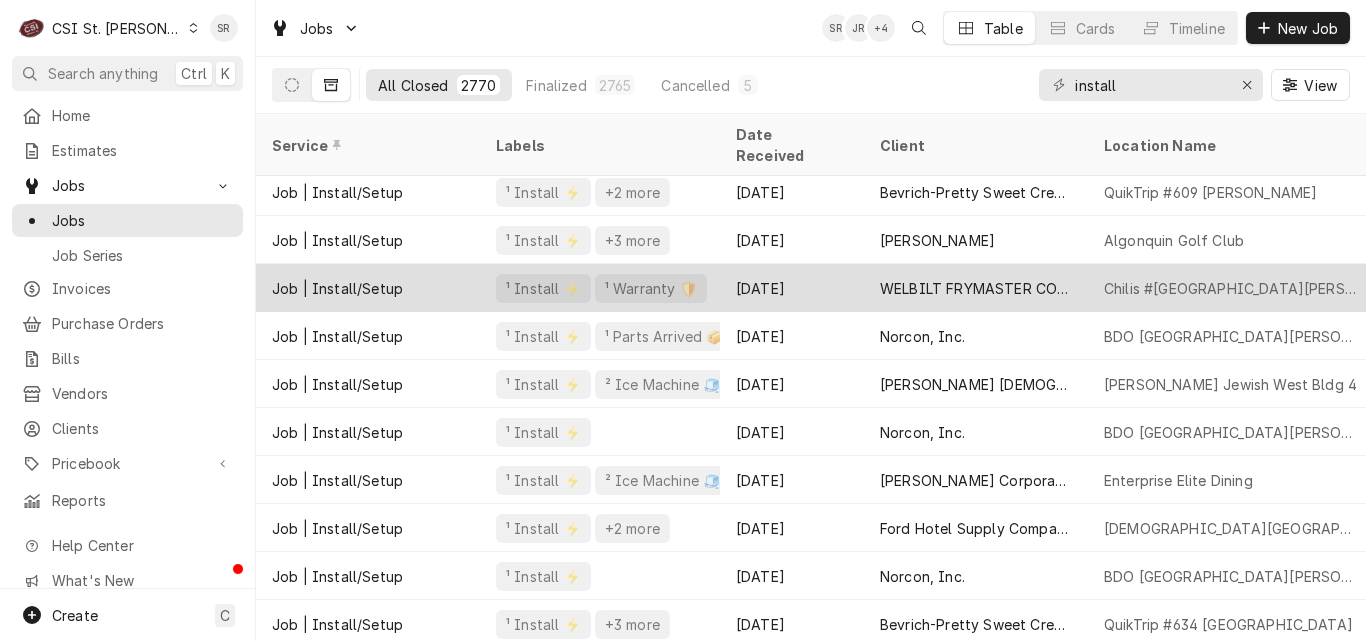 click on "WELBILT FRYMASTER CORPORATION" at bounding box center (976, 288) 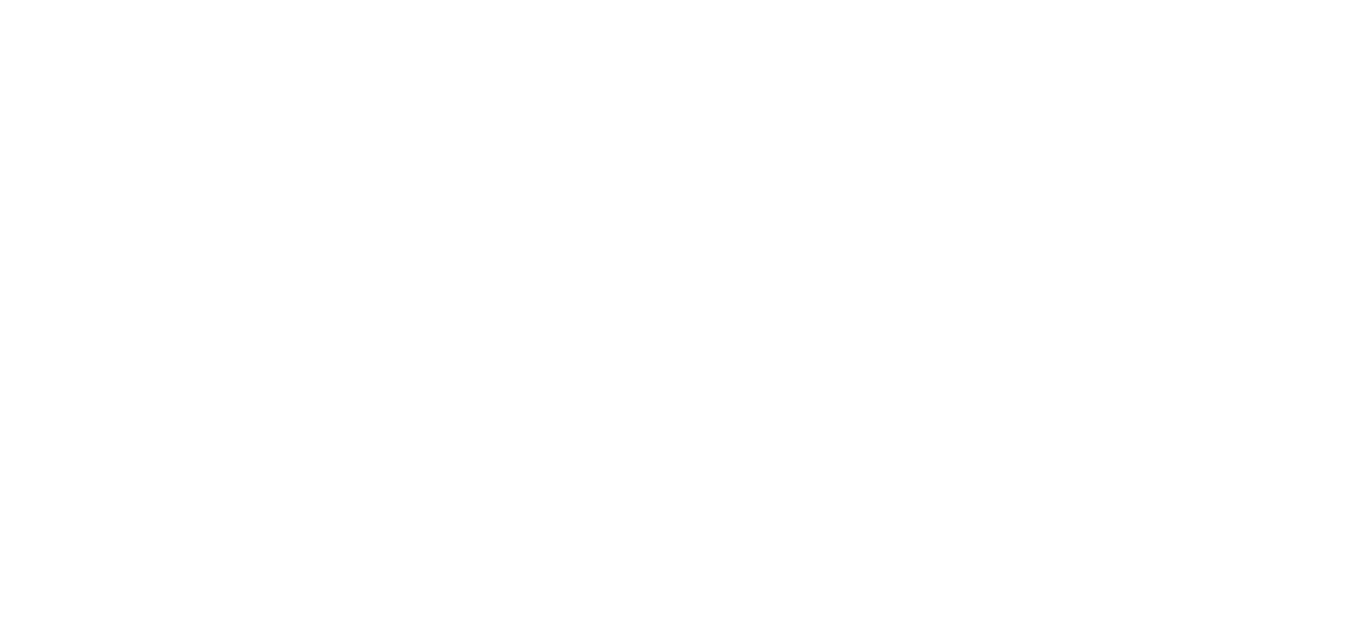 scroll, scrollTop: 0, scrollLeft: 0, axis: both 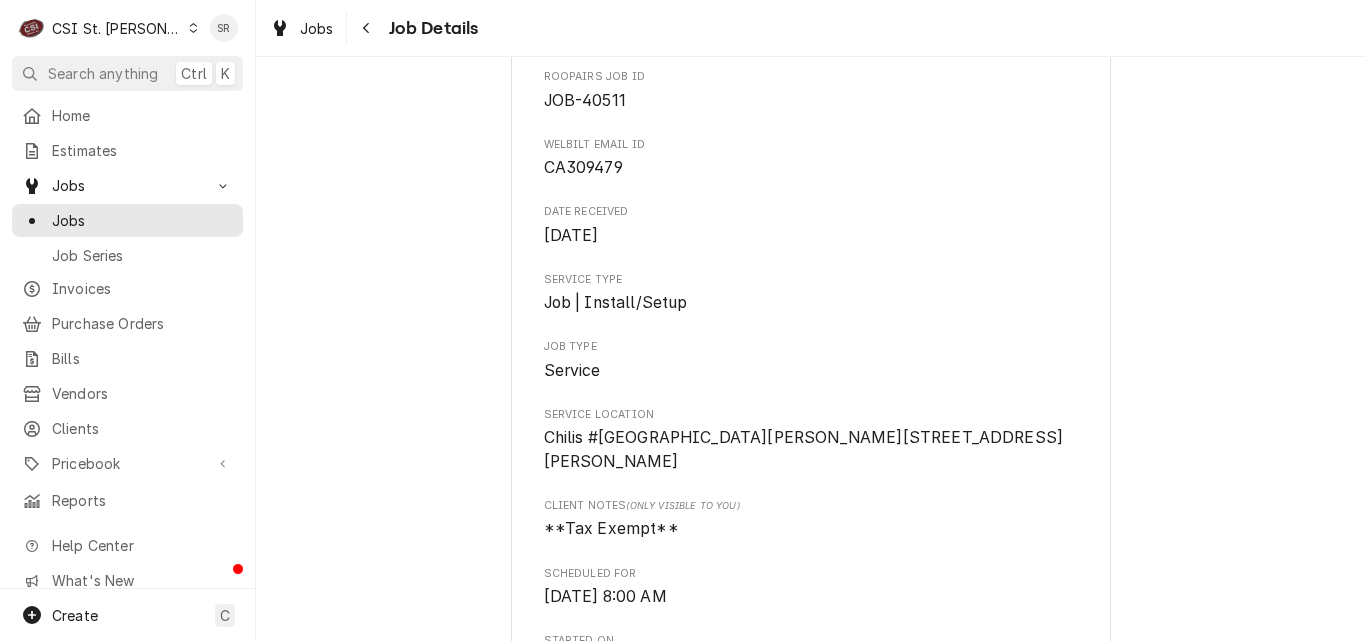 drag, startPoint x: 704, startPoint y: 486, endPoint x: 536, endPoint y: 440, distance: 174.1838 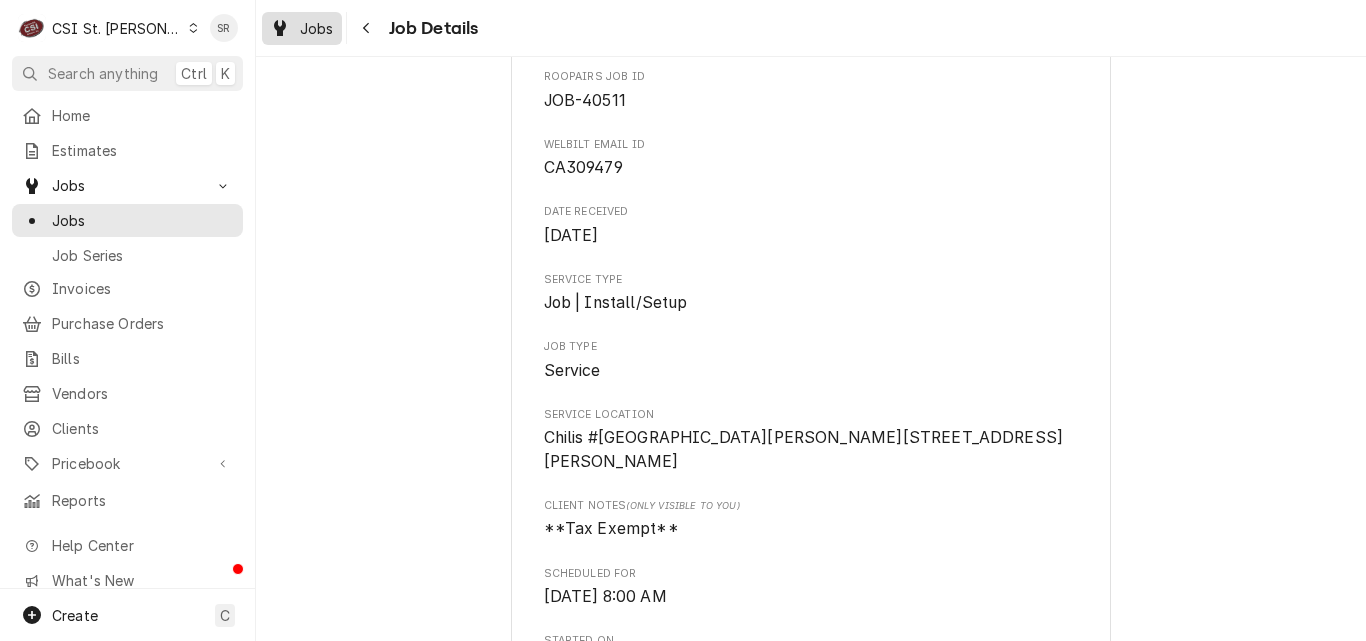 click on "Jobs" at bounding box center [302, 28] 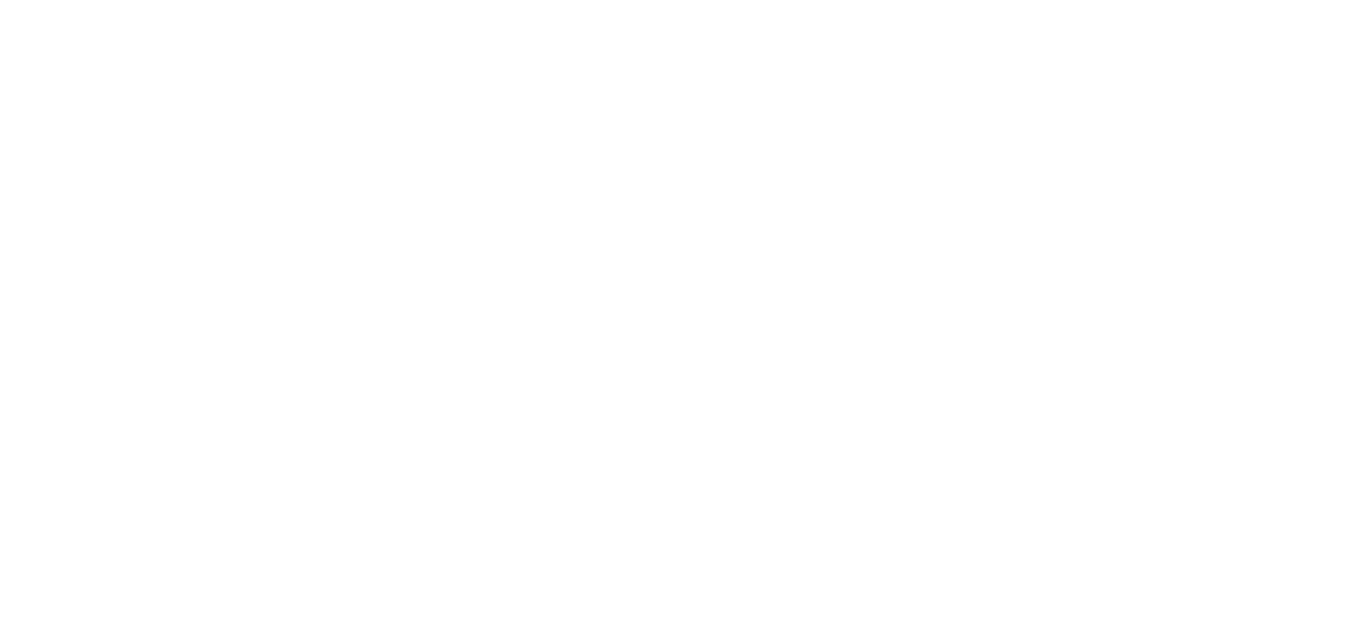 scroll, scrollTop: 0, scrollLeft: 0, axis: both 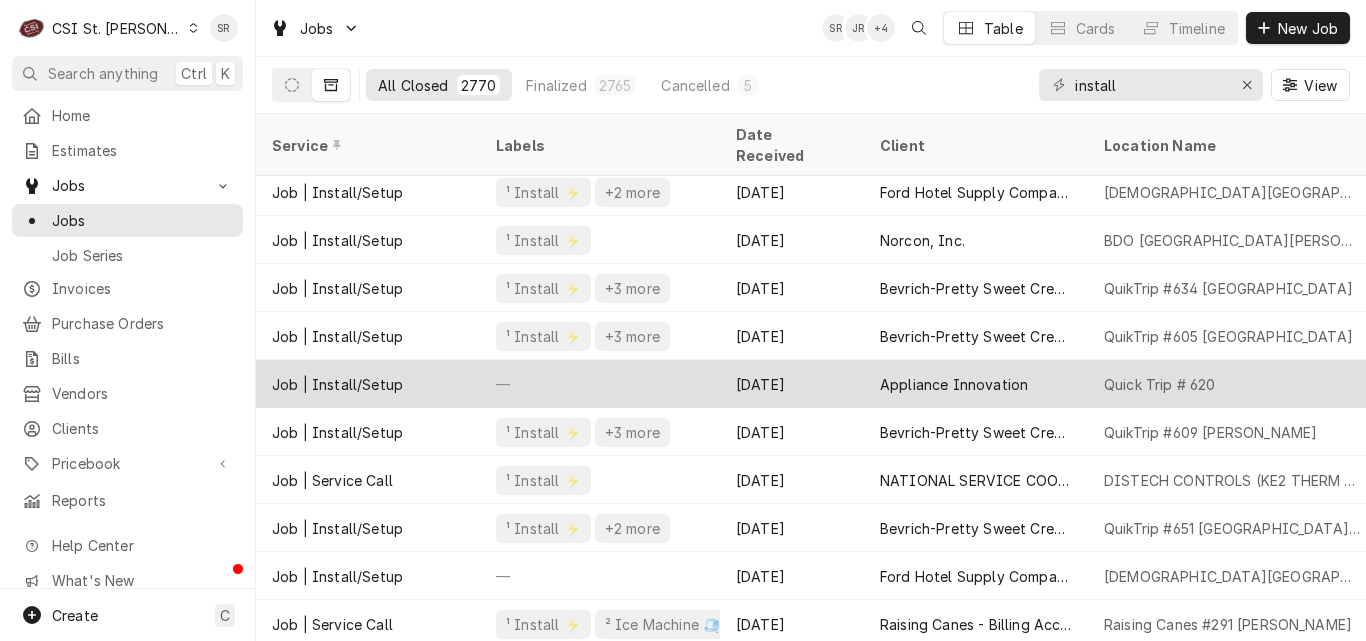 click on "Appliance Innovation" at bounding box center [954, 384] 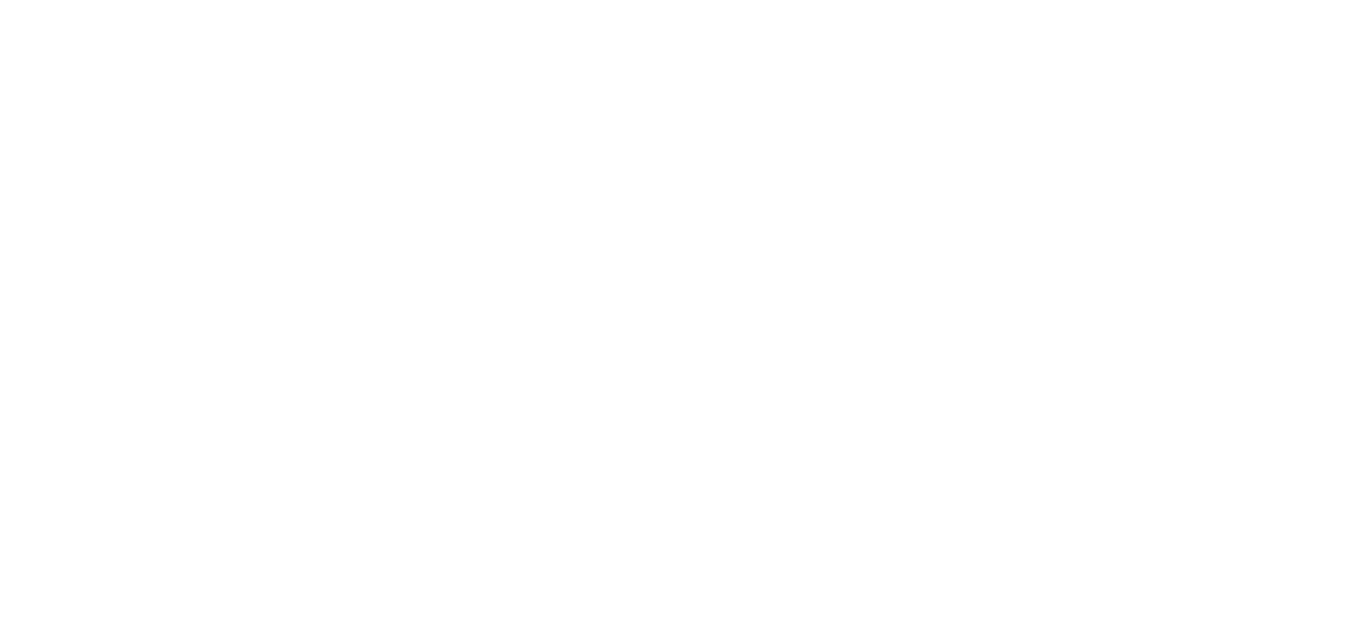 scroll, scrollTop: 0, scrollLeft: 0, axis: both 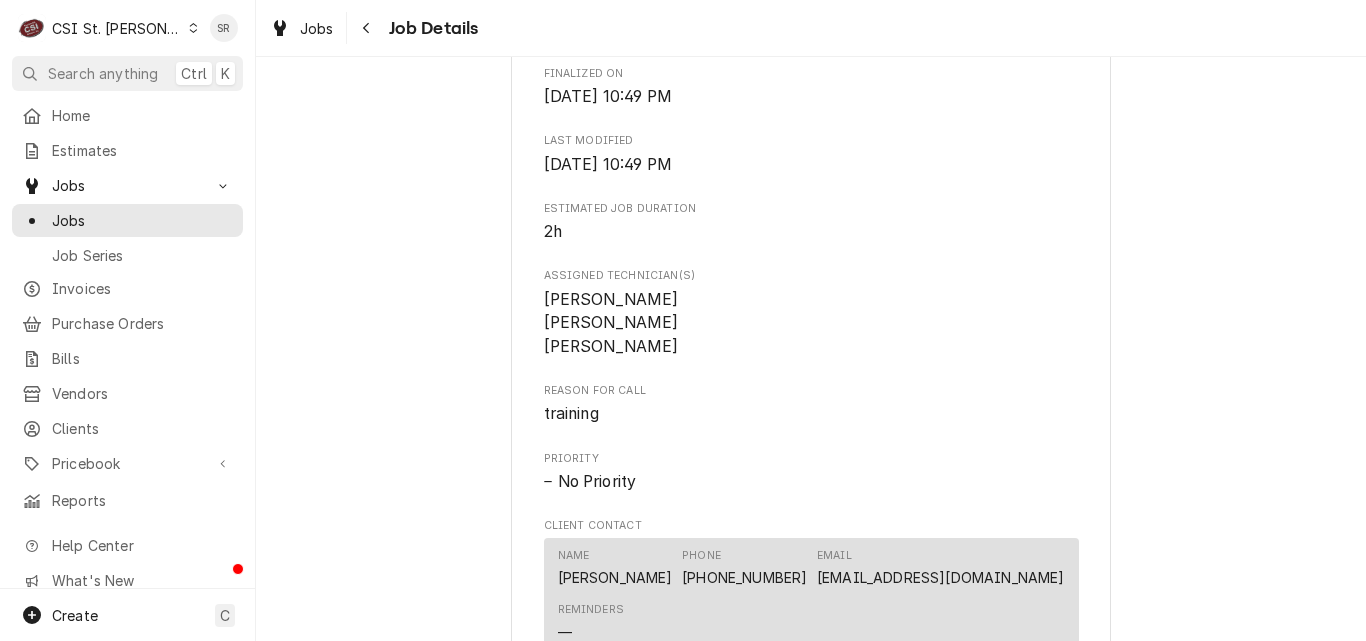 click on "Jobs" at bounding box center [302, 28] 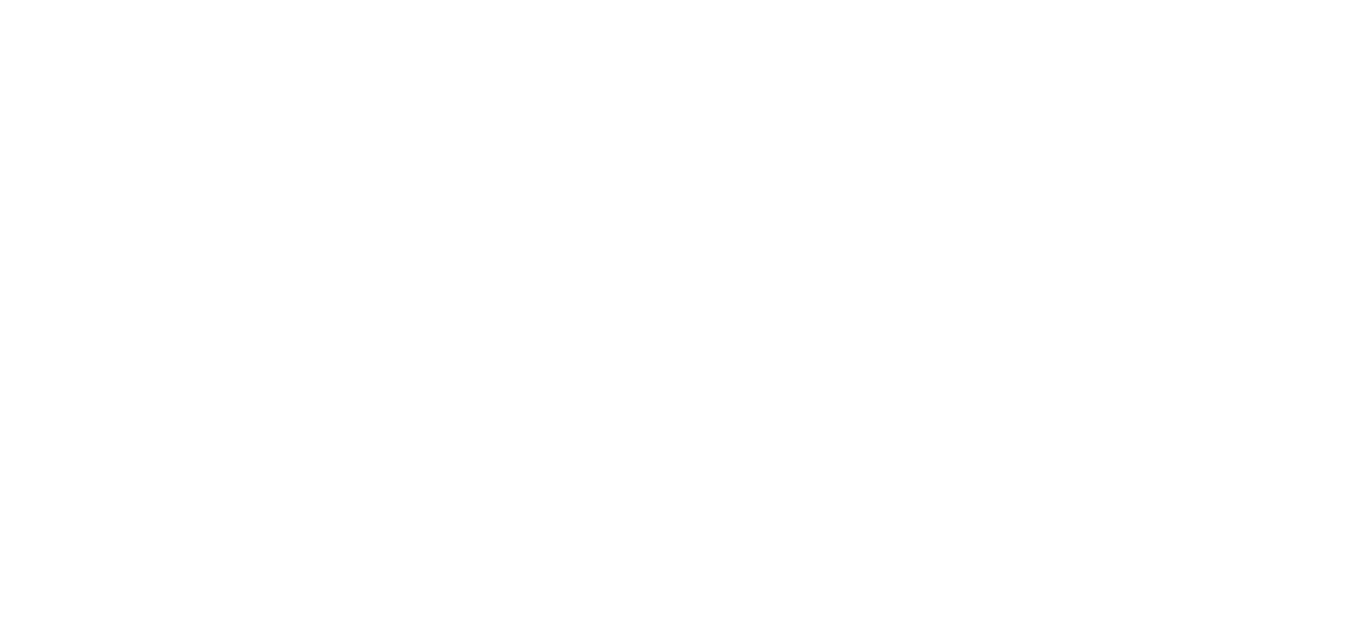 scroll, scrollTop: 0, scrollLeft: 0, axis: both 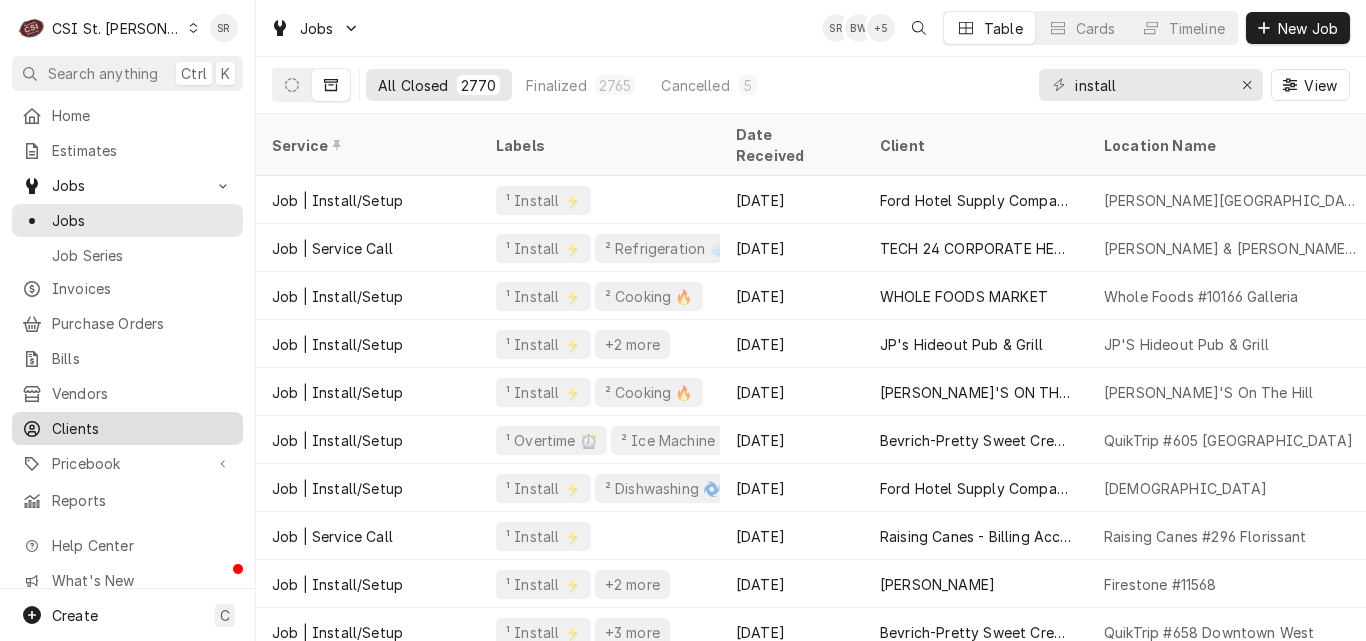 click on "Clients" at bounding box center [142, 428] 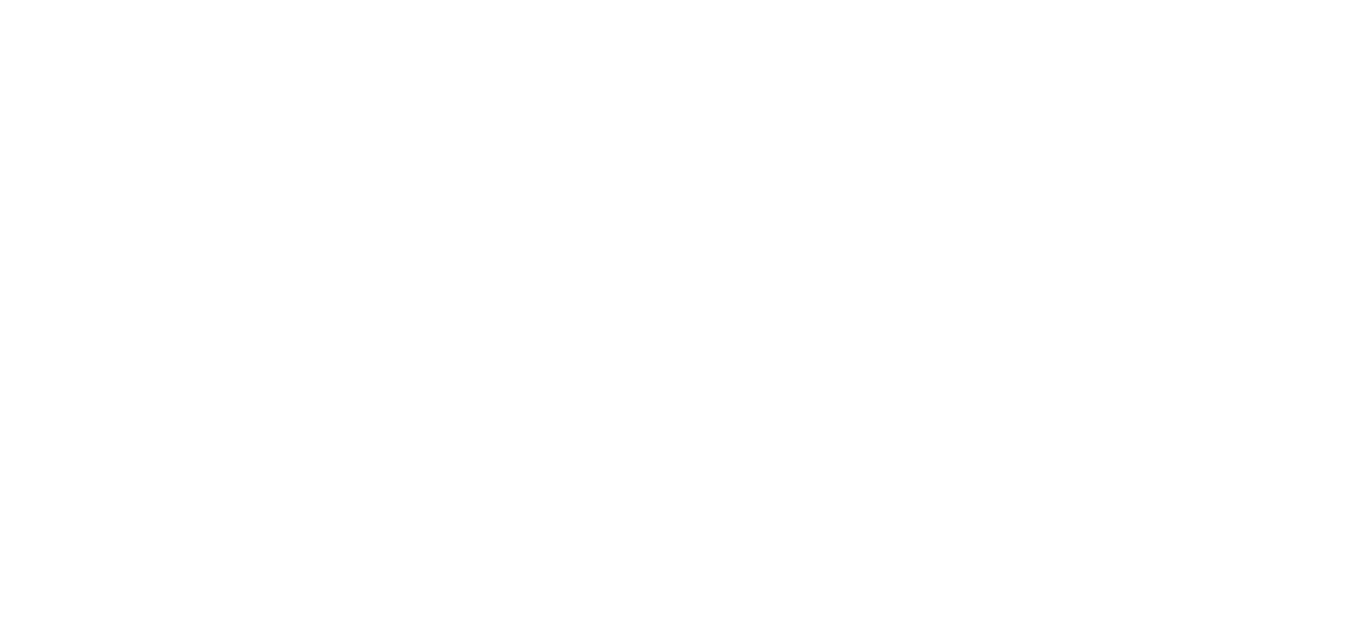 scroll, scrollTop: 0, scrollLeft: 0, axis: both 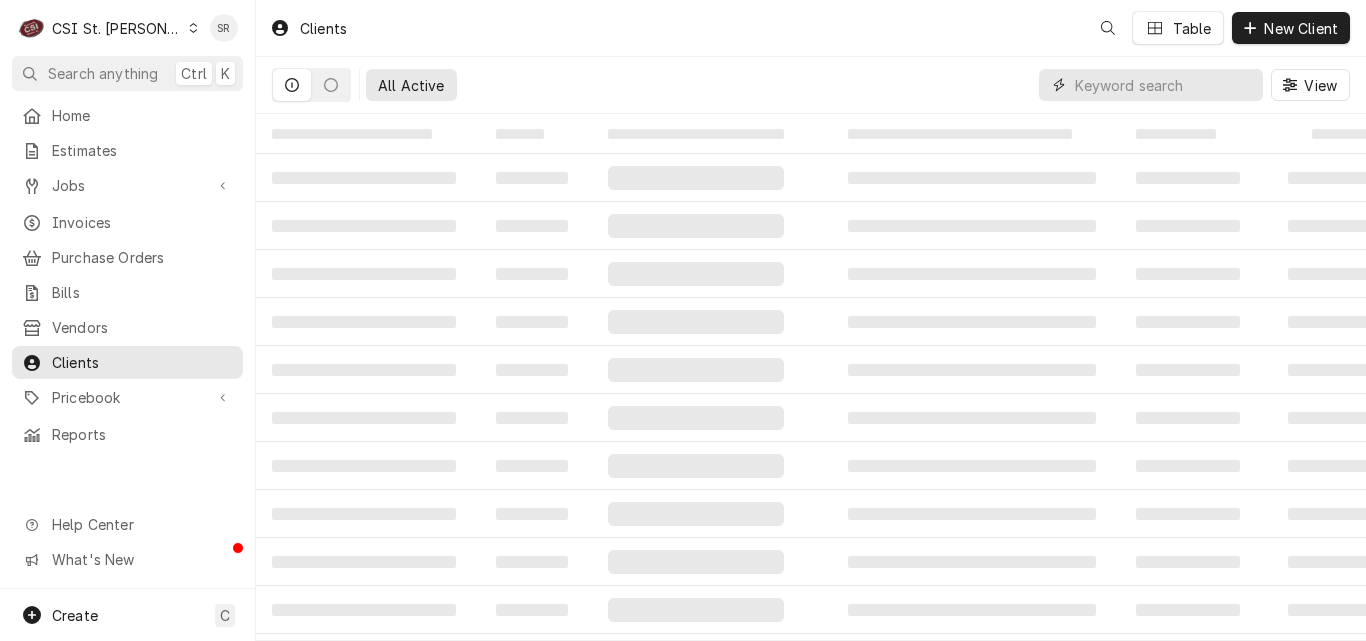 click at bounding box center [1164, 85] 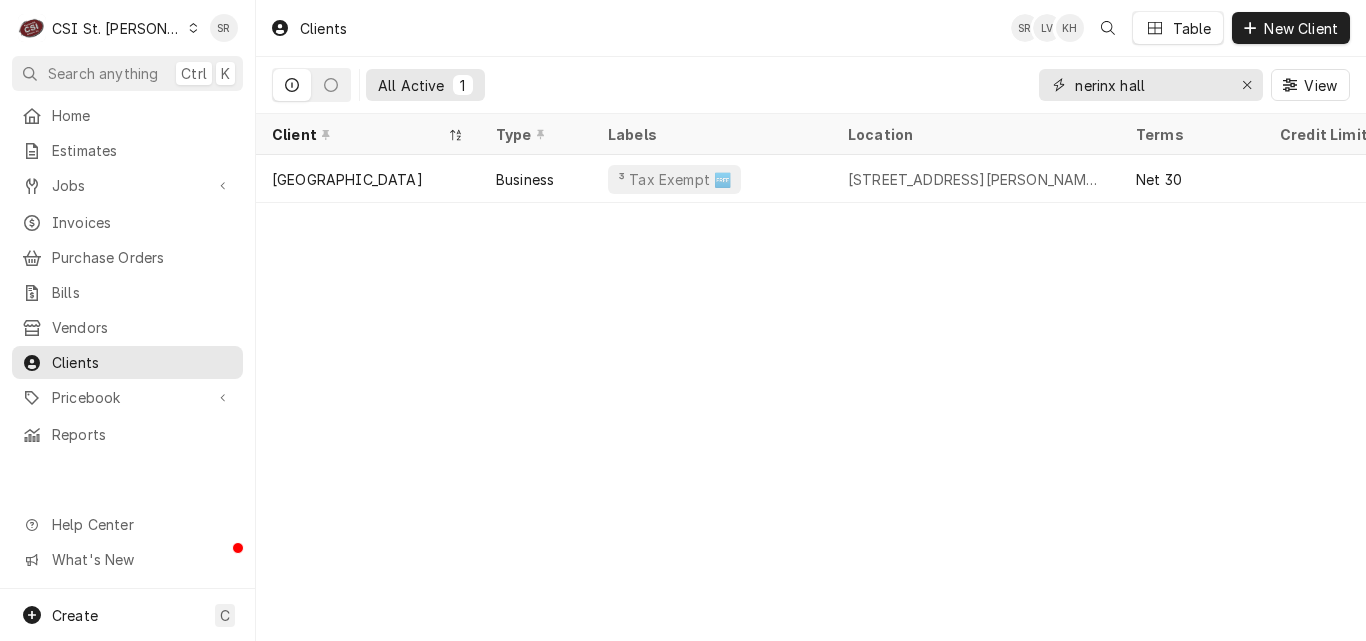 type on "nerinx hall" 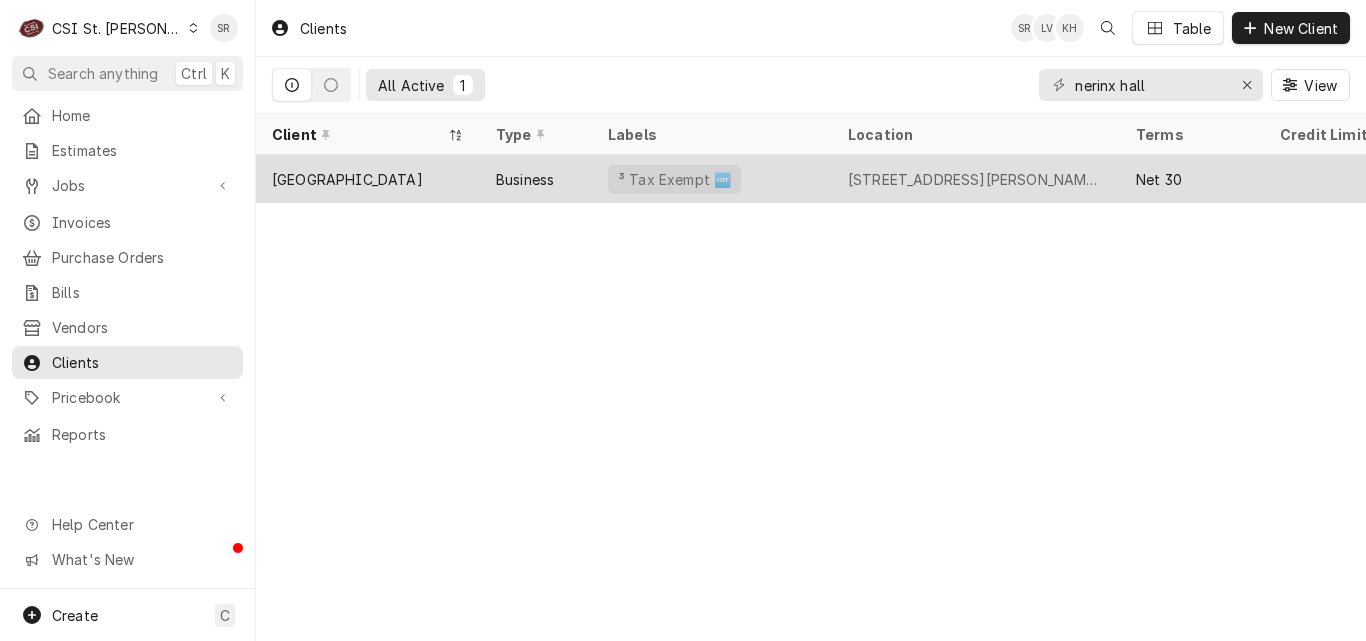 click on "NERINX HALL SCHOOL" at bounding box center (368, 179) 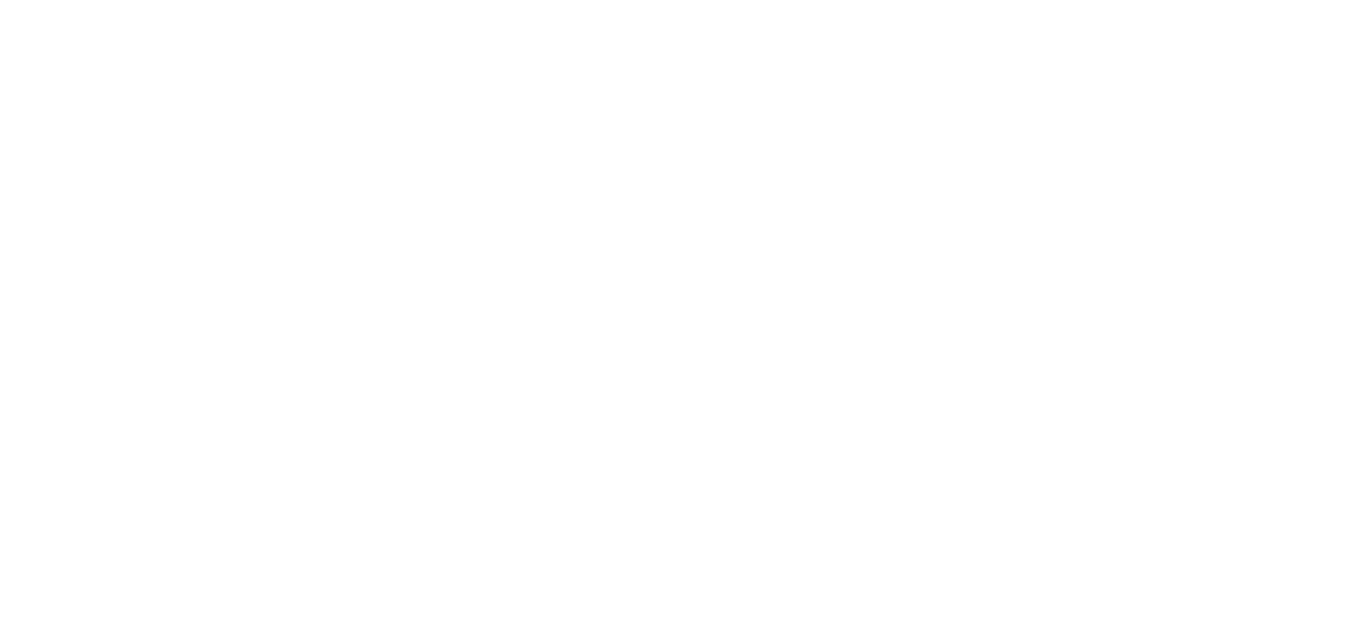 scroll, scrollTop: 0, scrollLeft: 0, axis: both 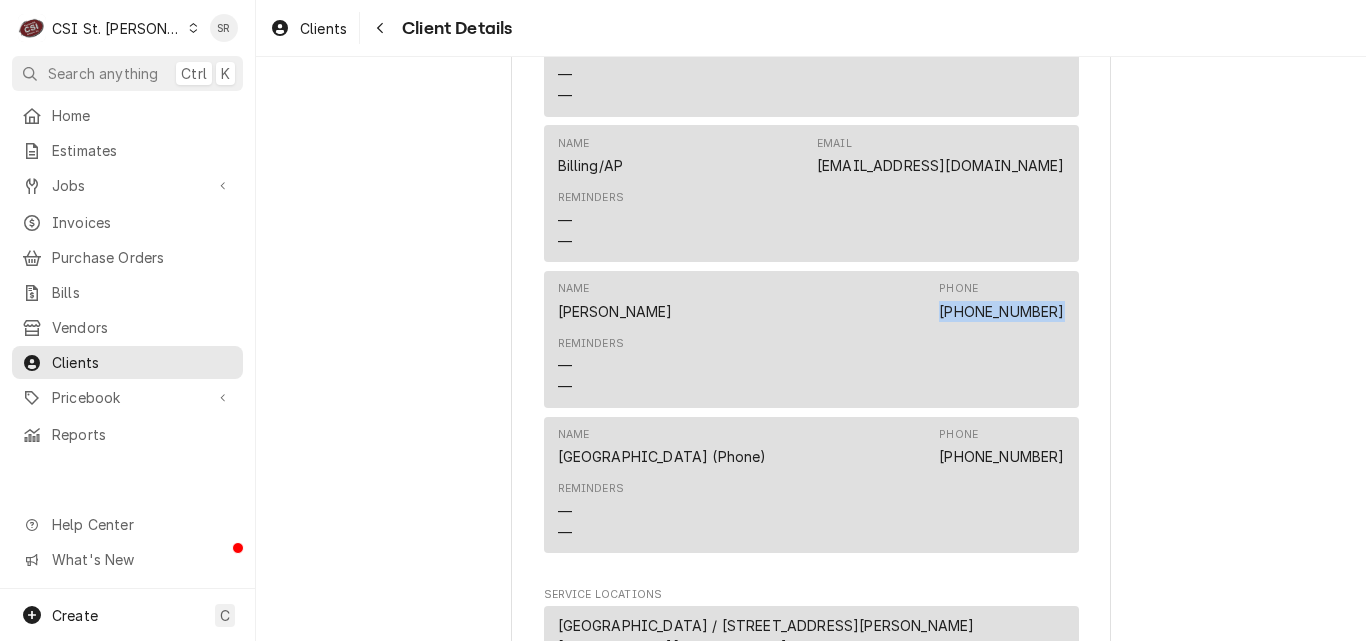 drag, startPoint x: 951, startPoint y: 317, endPoint x: 1063, endPoint y: 315, distance: 112.01785 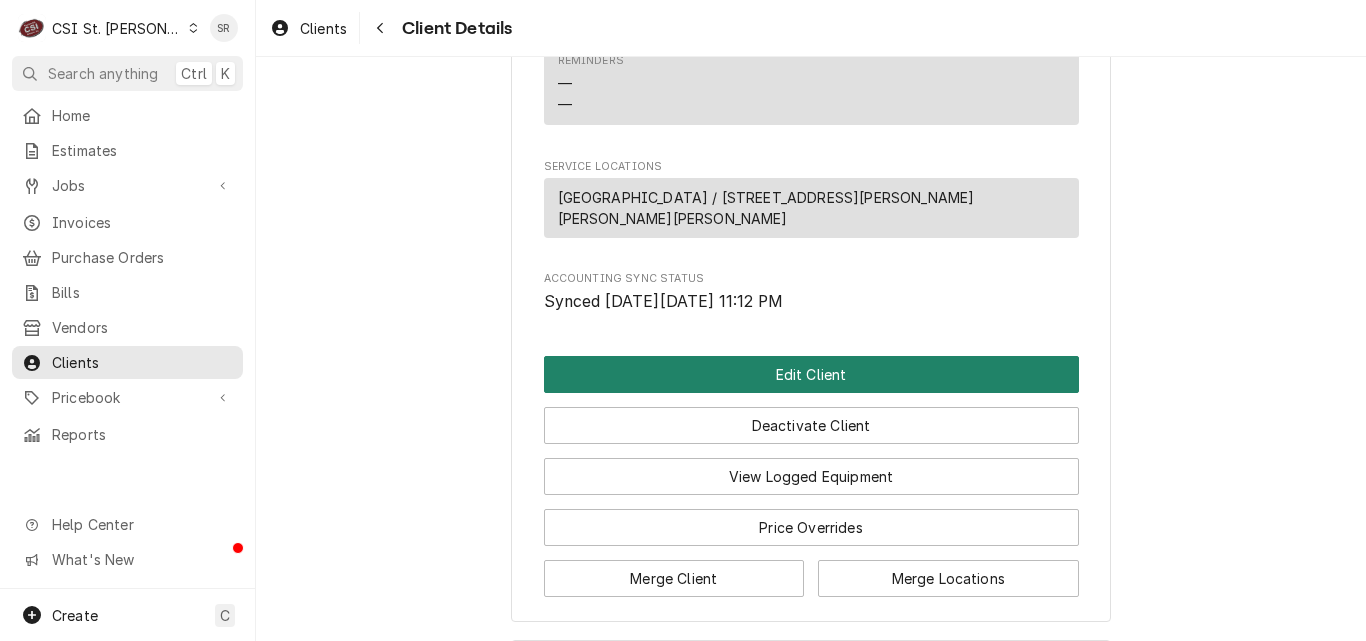 scroll, scrollTop: 1400, scrollLeft: 0, axis: vertical 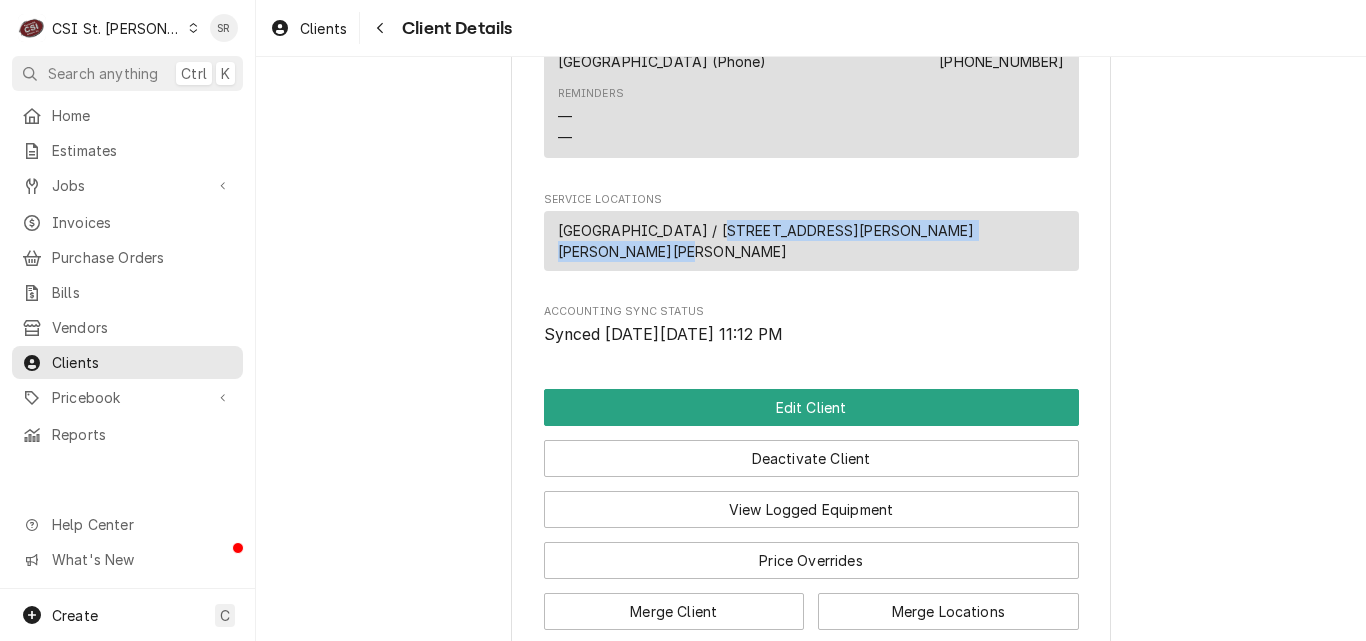 drag, startPoint x: 1029, startPoint y: 225, endPoint x: 690, endPoint y: 236, distance: 339.1784 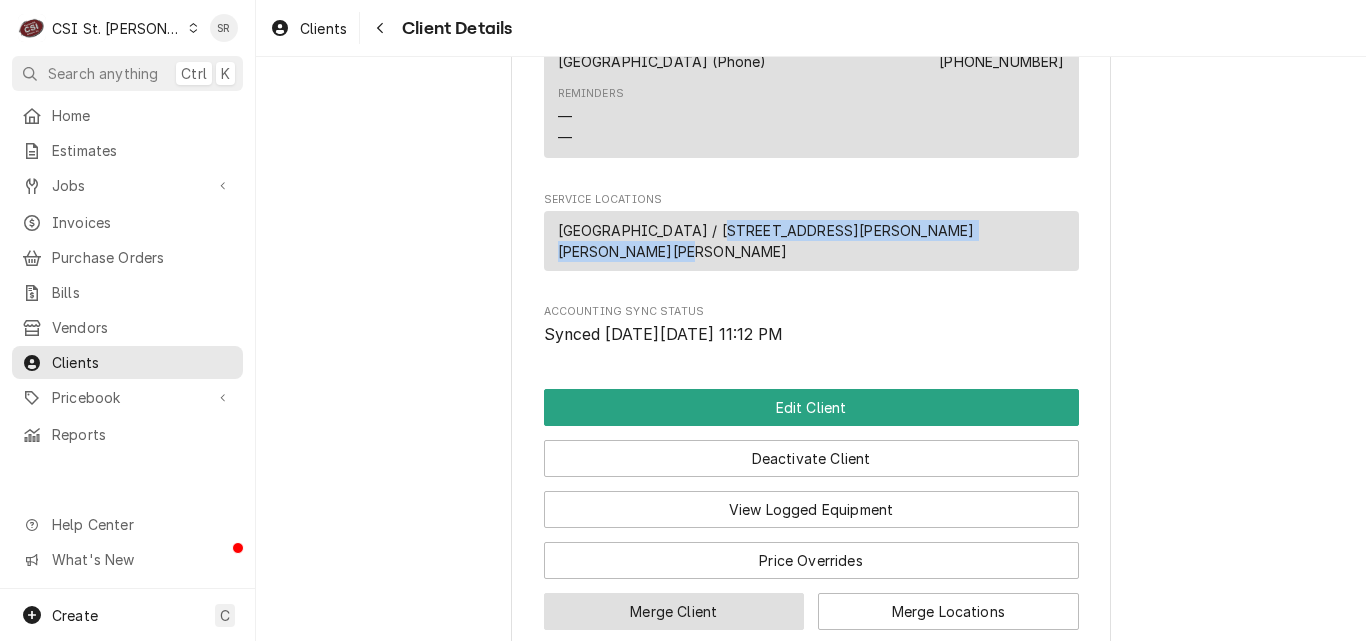 copy on "[STREET_ADDRESS][PERSON_NAME][PERSON_NAME][PERSON_NAME]" 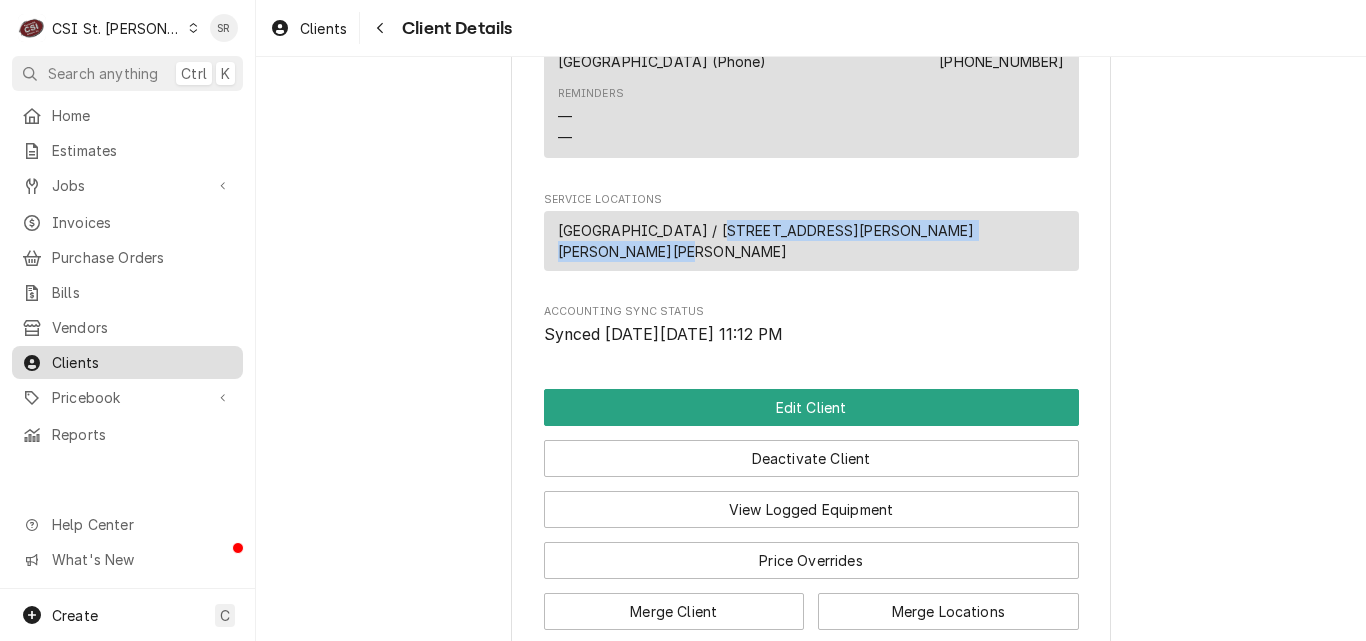 click on "Clients" at bounding box center (142, 362) 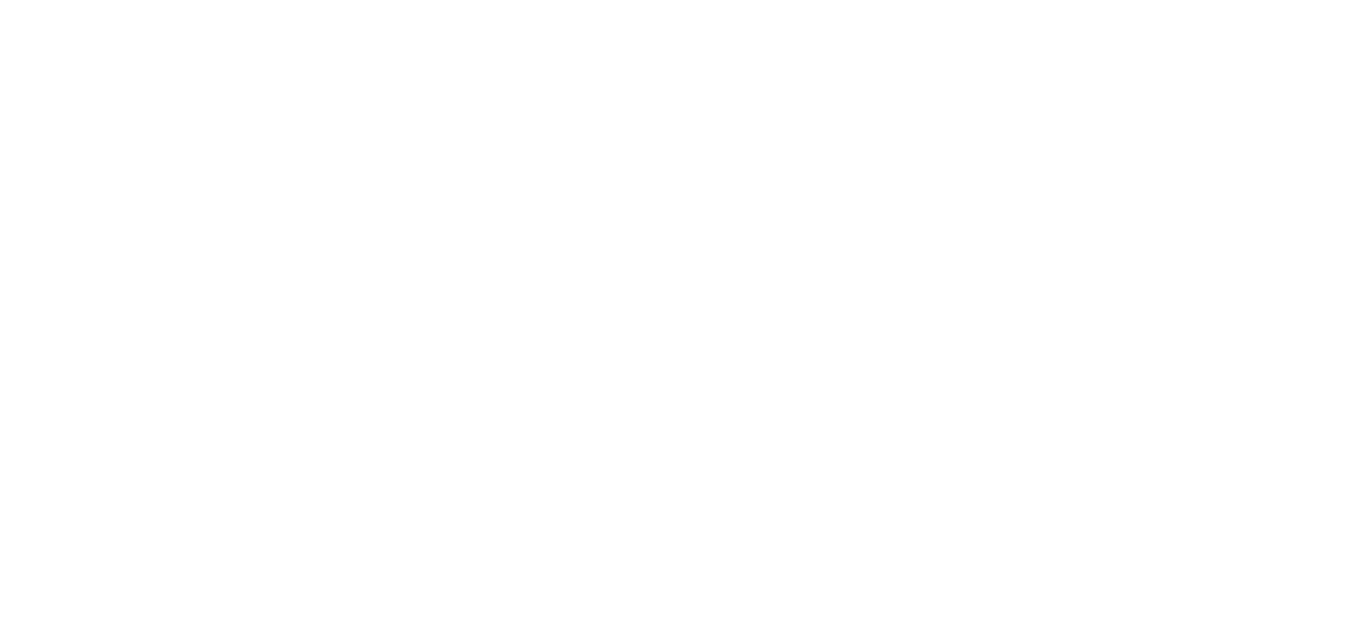 scroll, scrollTop: 0, scrollLeft: 0, axis: both 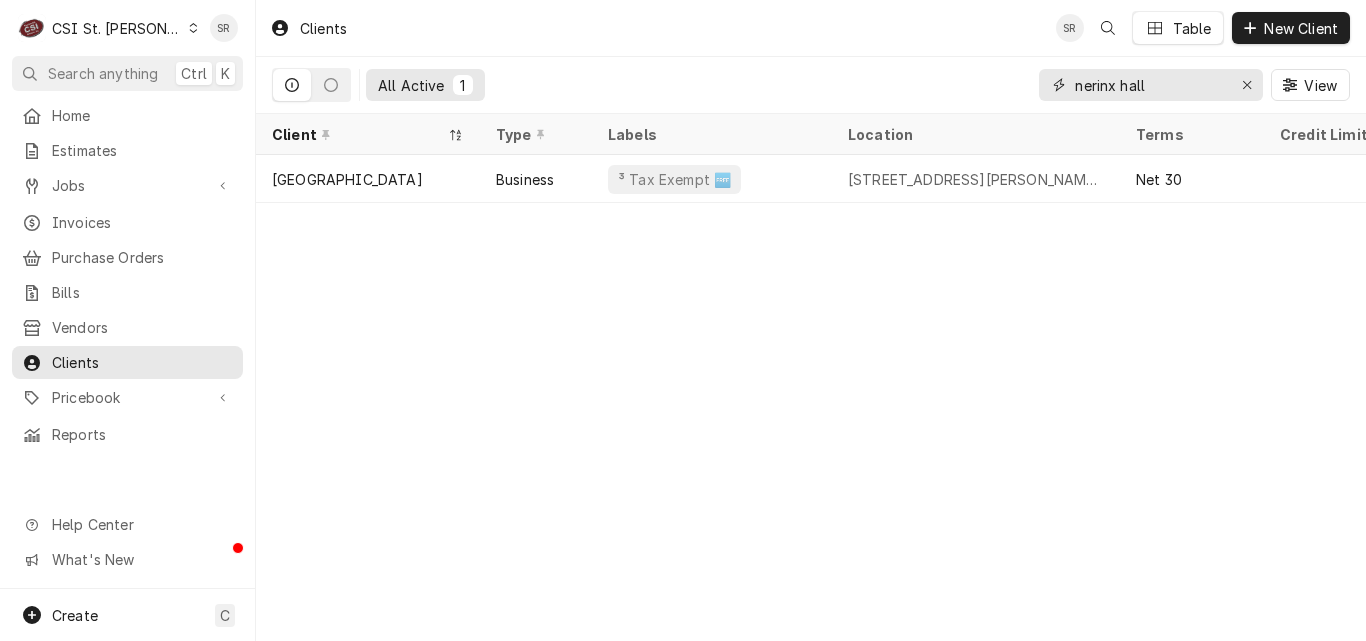 drag, startPoint x: 1159, startPoint y: 81, endPoint x: 1038, endPoint y: 79, distance: 121.016525 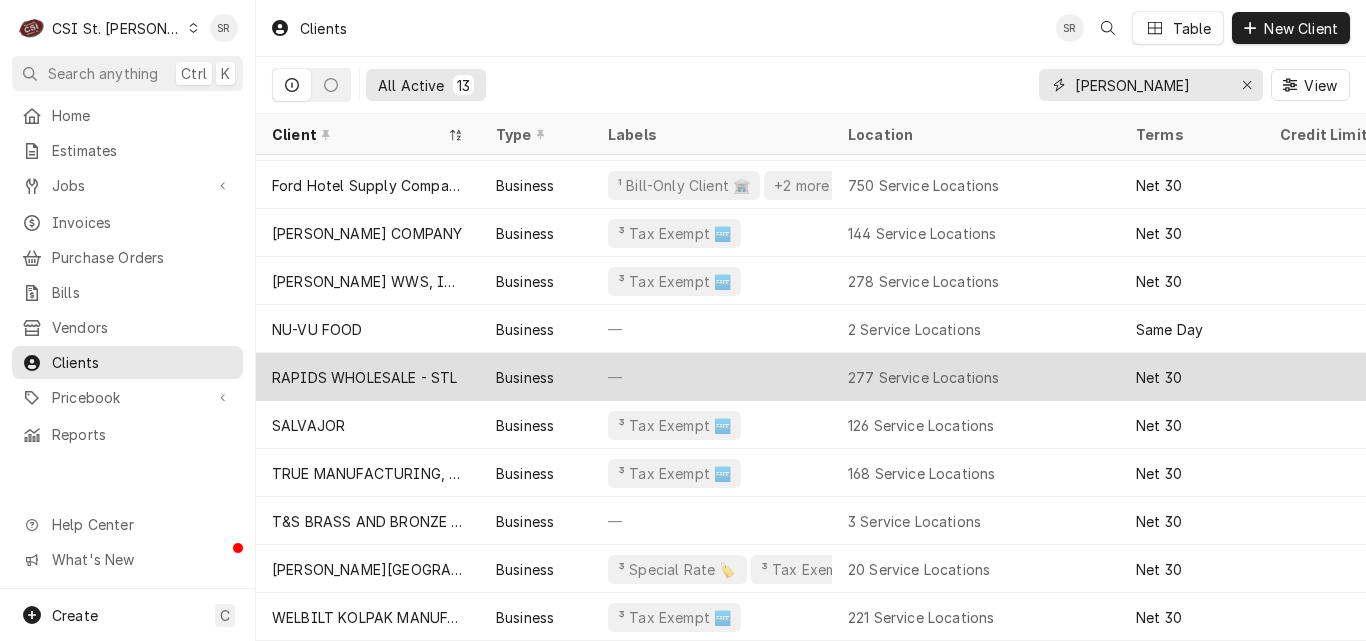scroll, scrollTop: 150, scrollLeft: 0, axis: vertical 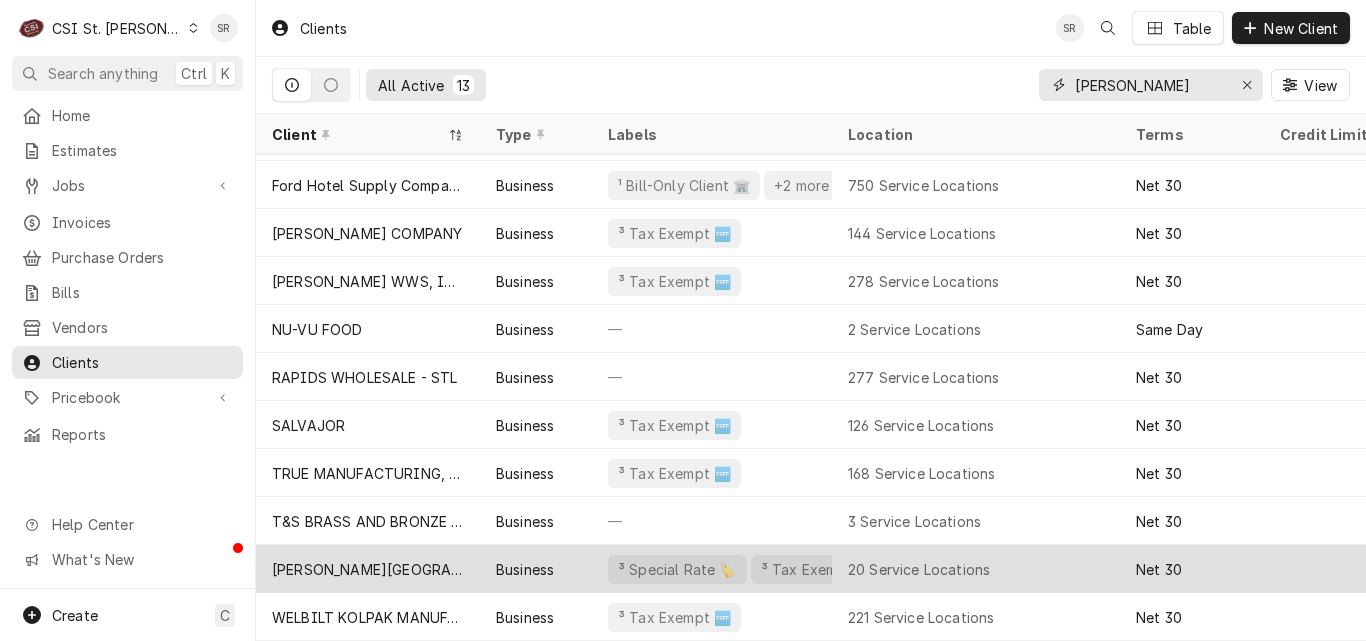 type on "webster marlett" 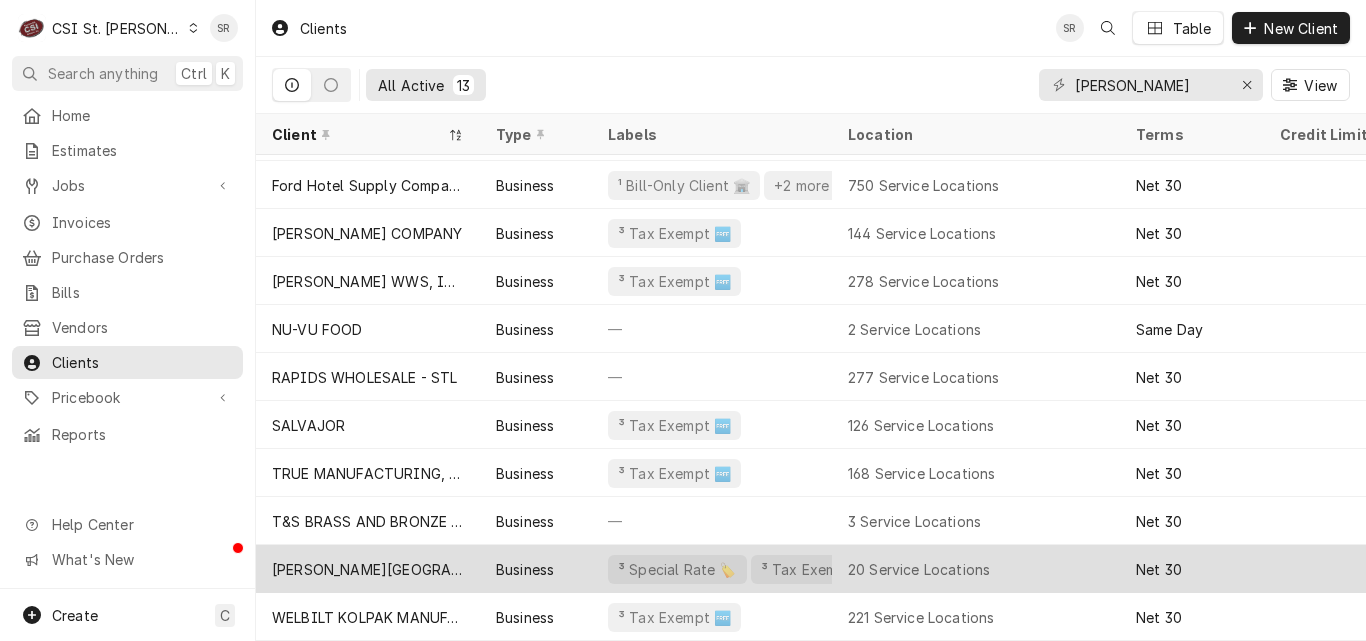 click on "Webster University" at bounding box center [368, 569] 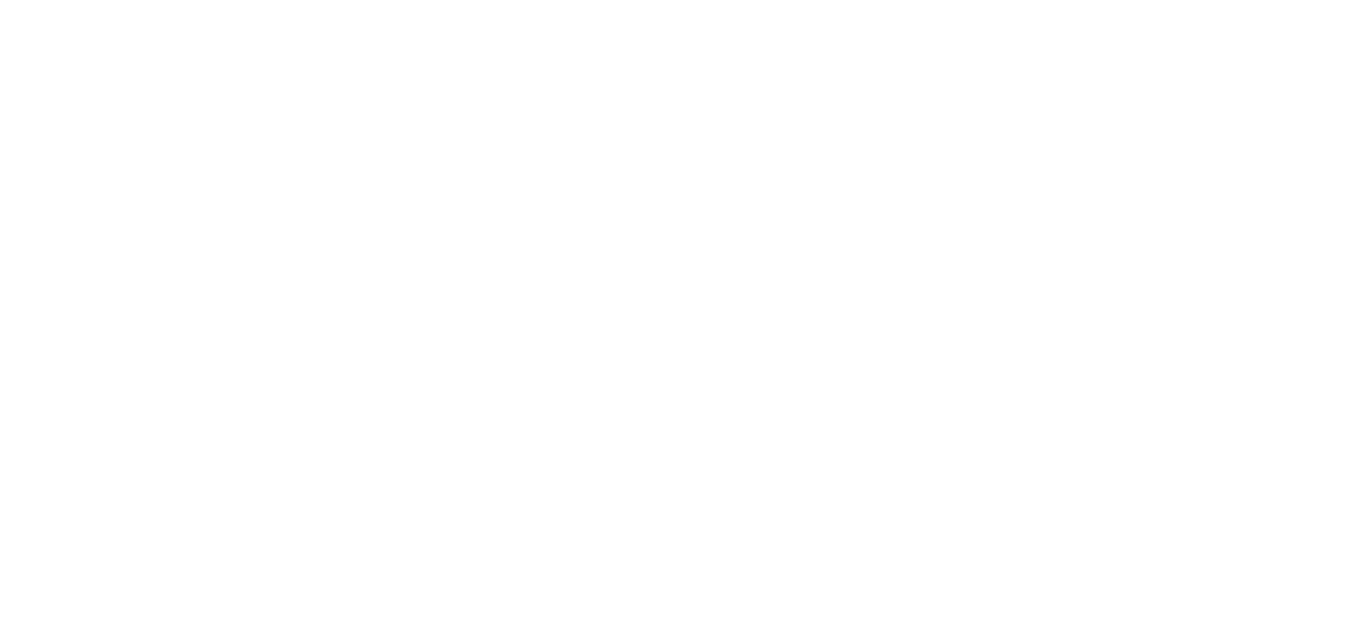 scroll, scrollTop: 0, scrollLeft: 0, axis: both 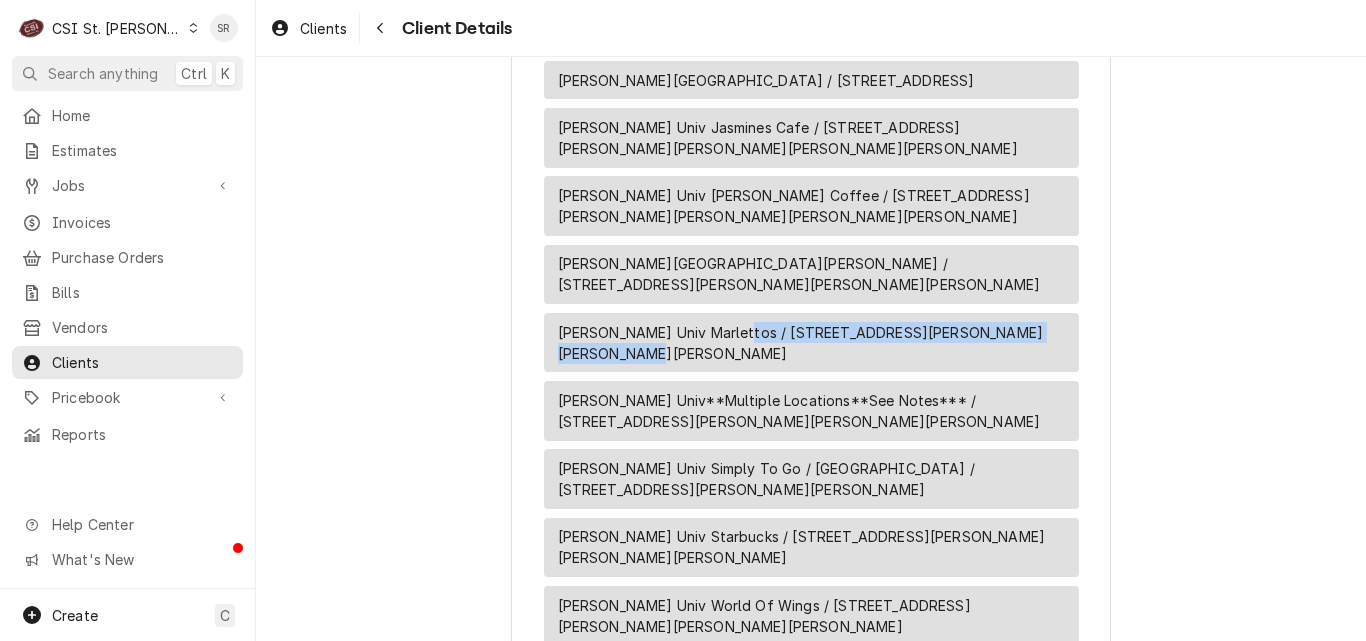 drag, startPoint x: 604, startPoint y: 291, endPoint x: 727, endPoint y: 271, distance: 124.61541 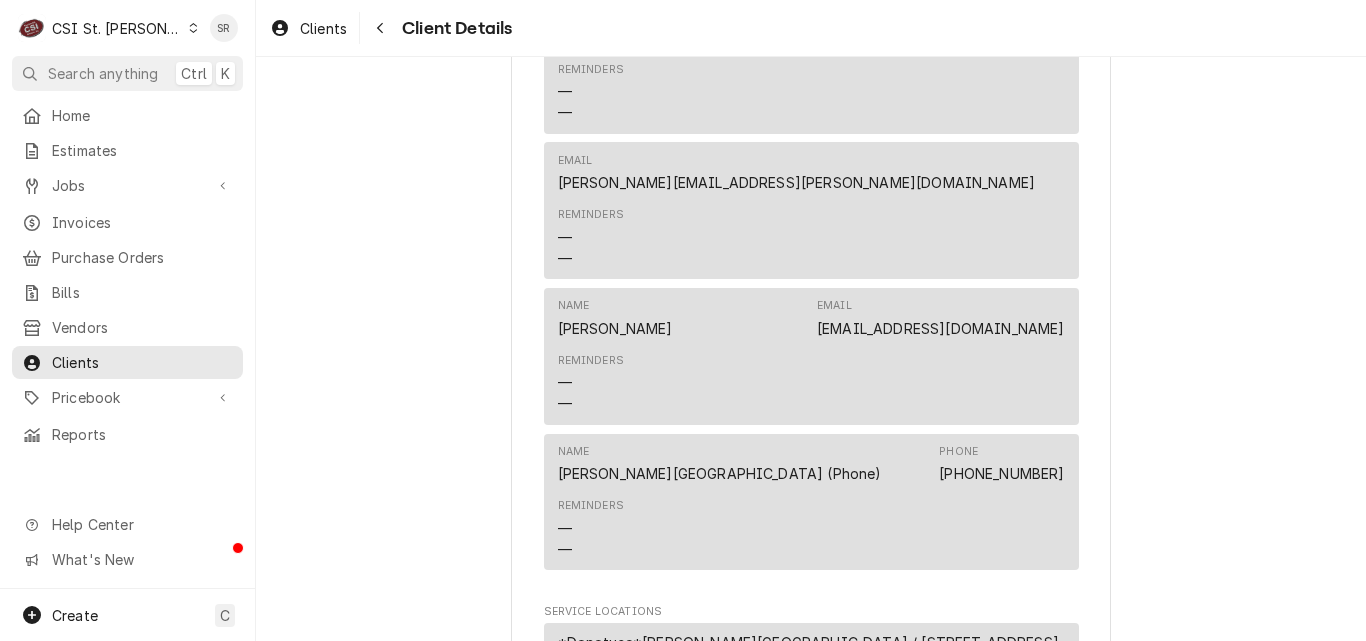 scroll, scrollTop: 900, scrollLeft: 0, axis: vertical 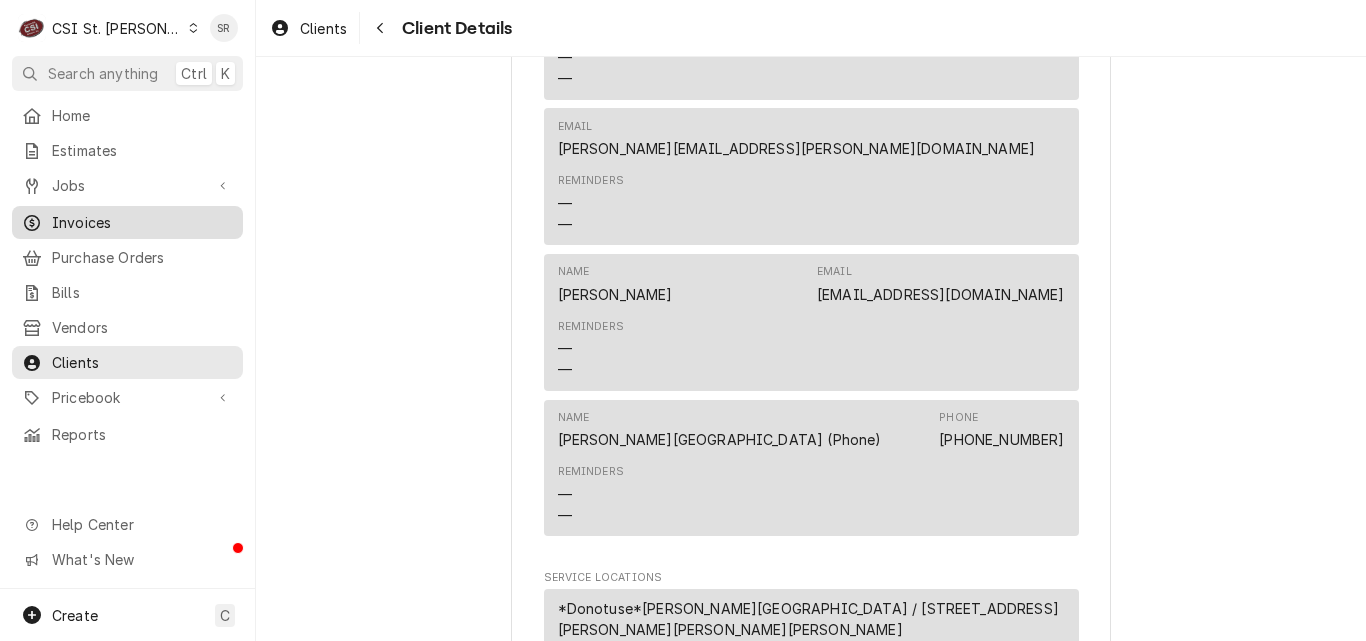 click on "Invoices" at bounding box center [142, 222] 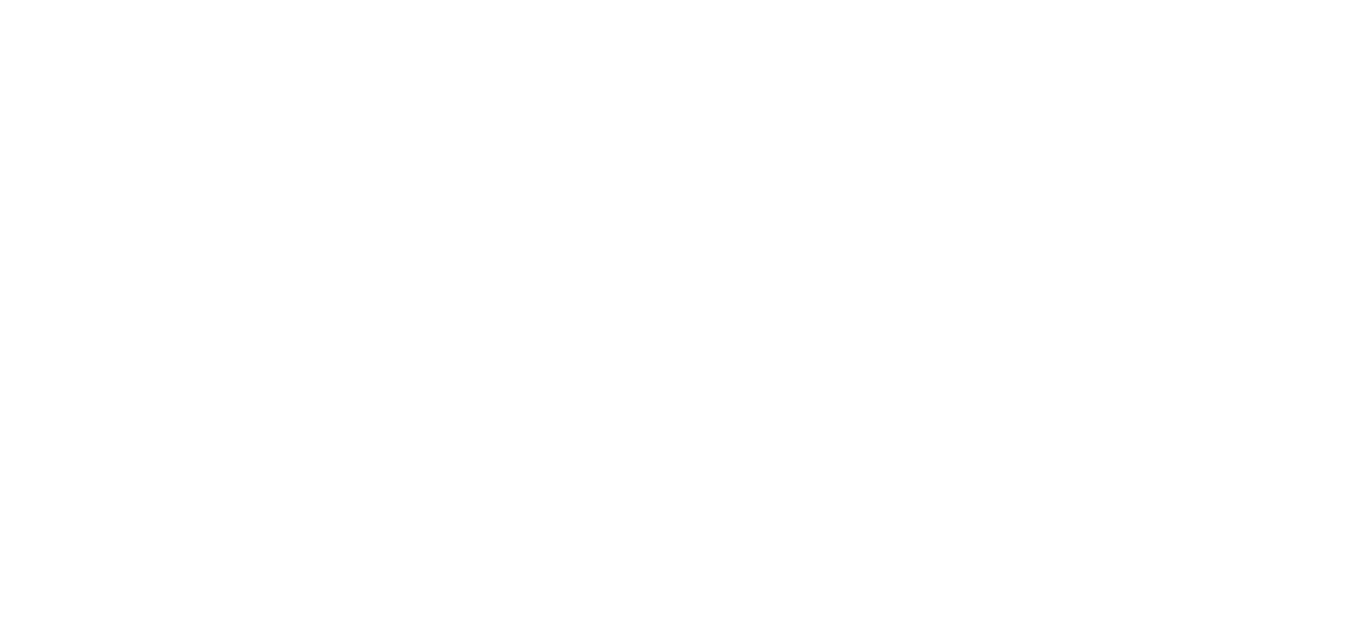 scroll, scrollTop: 0, scrollLeft: 0, axis: both 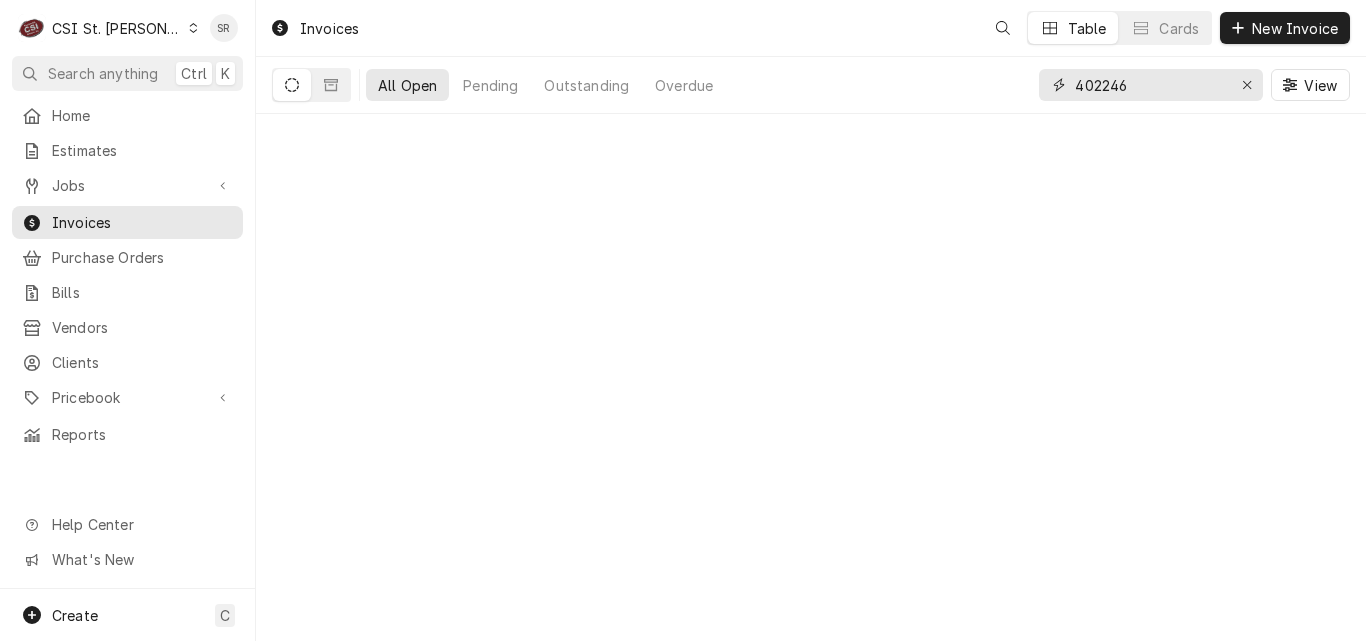 click on "402246" at bounding box center (1151, 85) 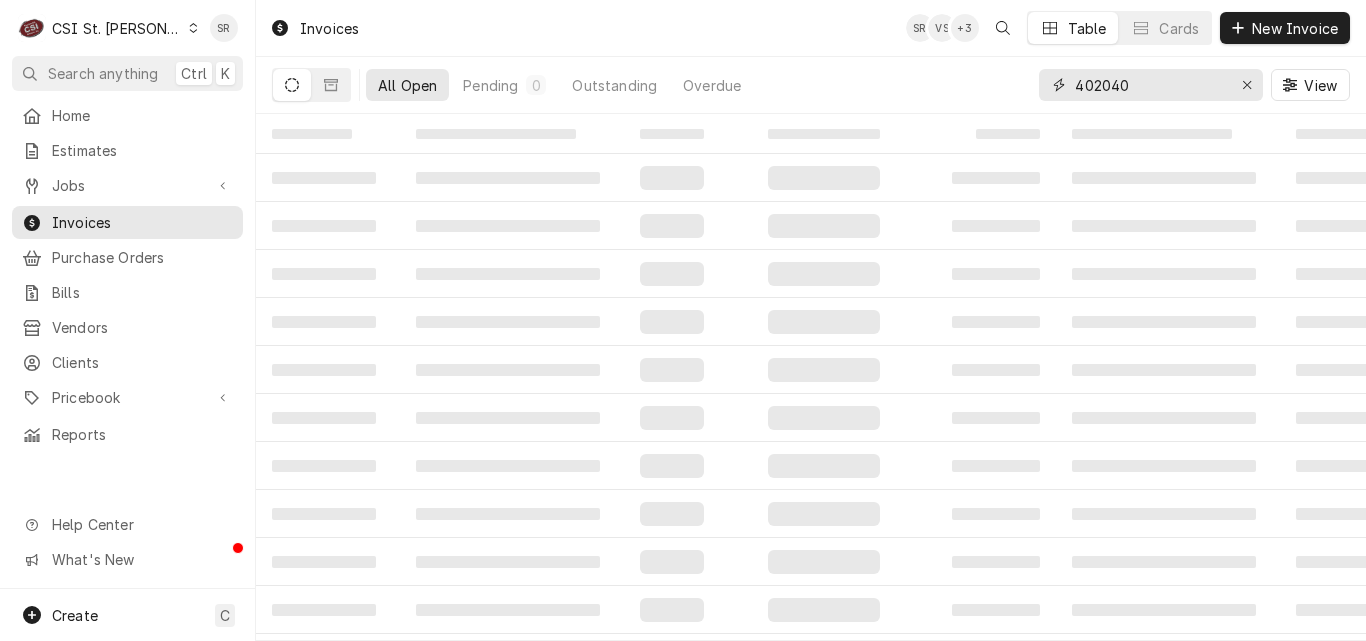 type on "402040" 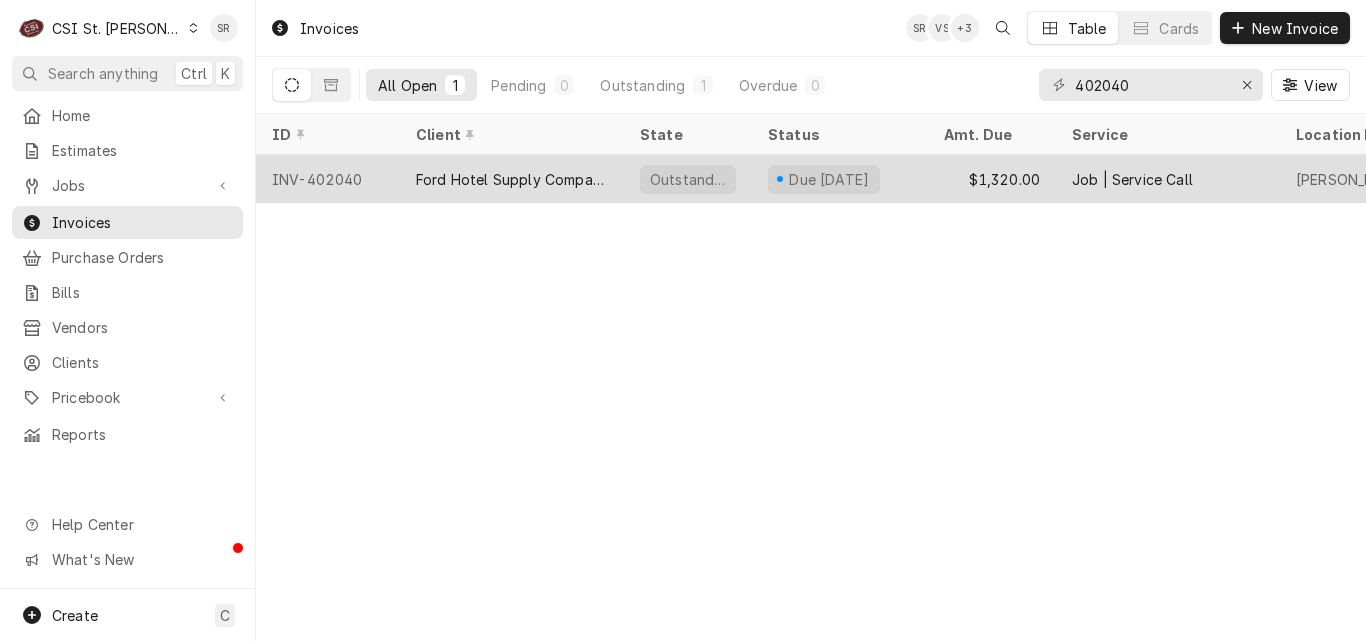 click on "Outstanding" at bounding box center (688, 179) 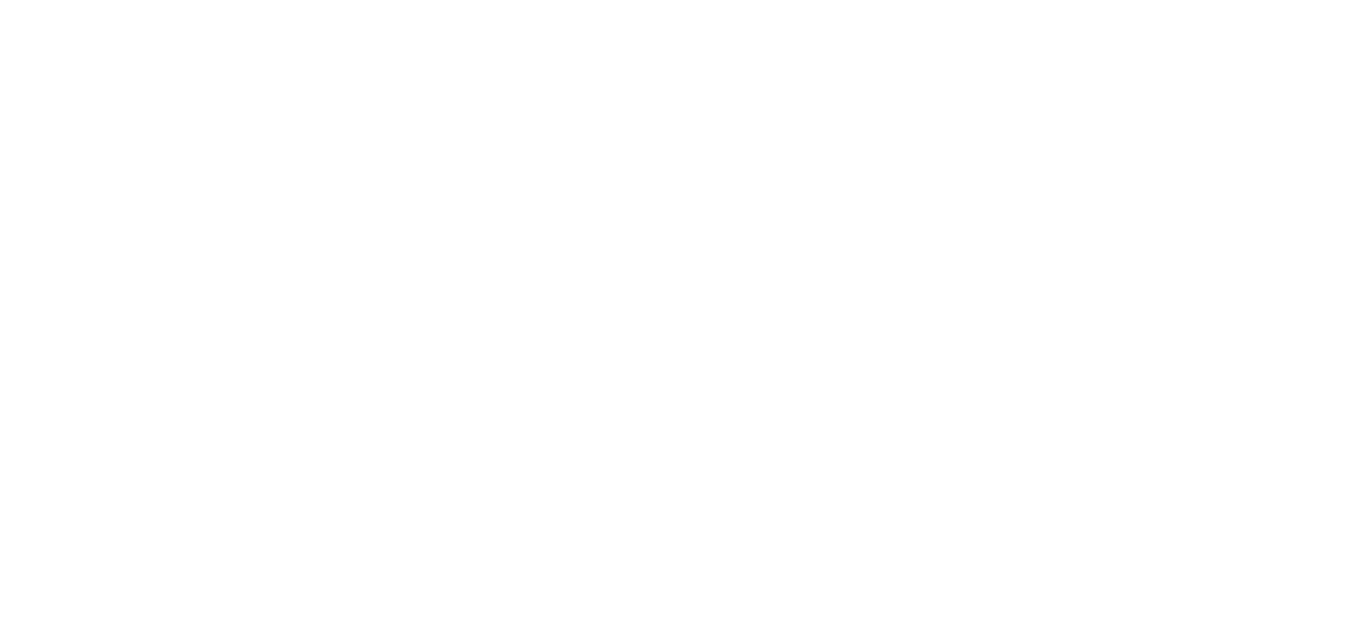 scroll, scrollTop: 0, scrollLeft: 0, axis: both 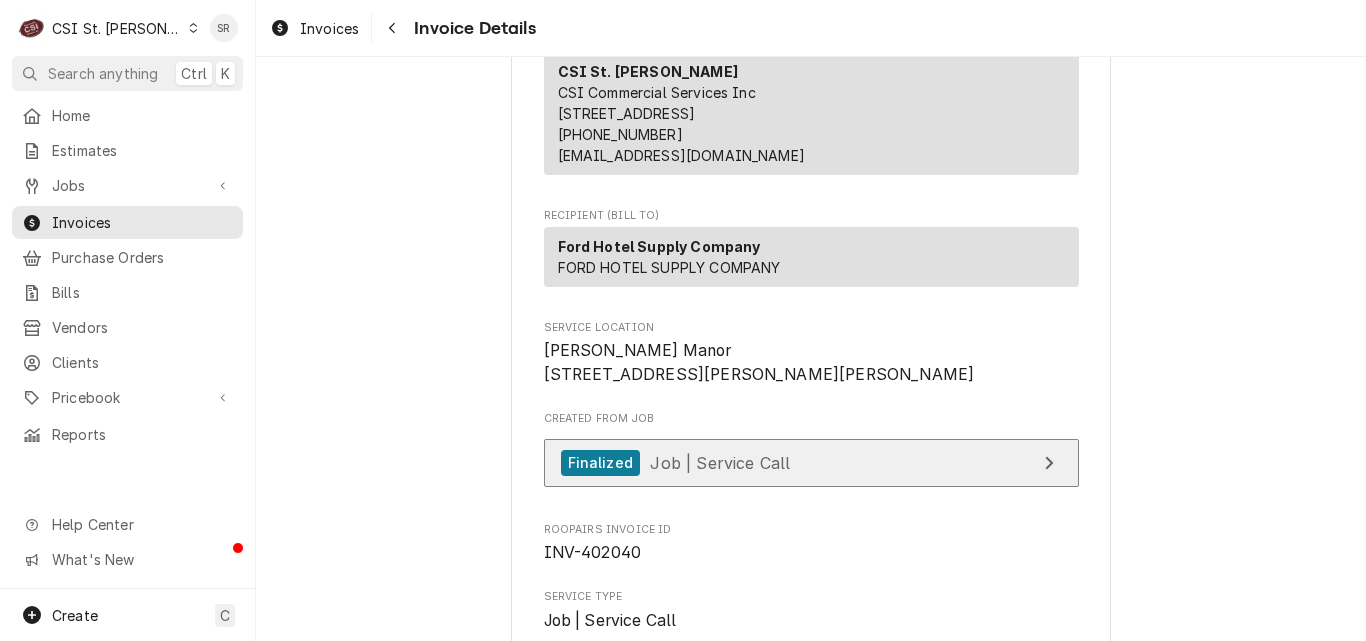 click on "Job | Service Call" at bounding box center (720, 462) 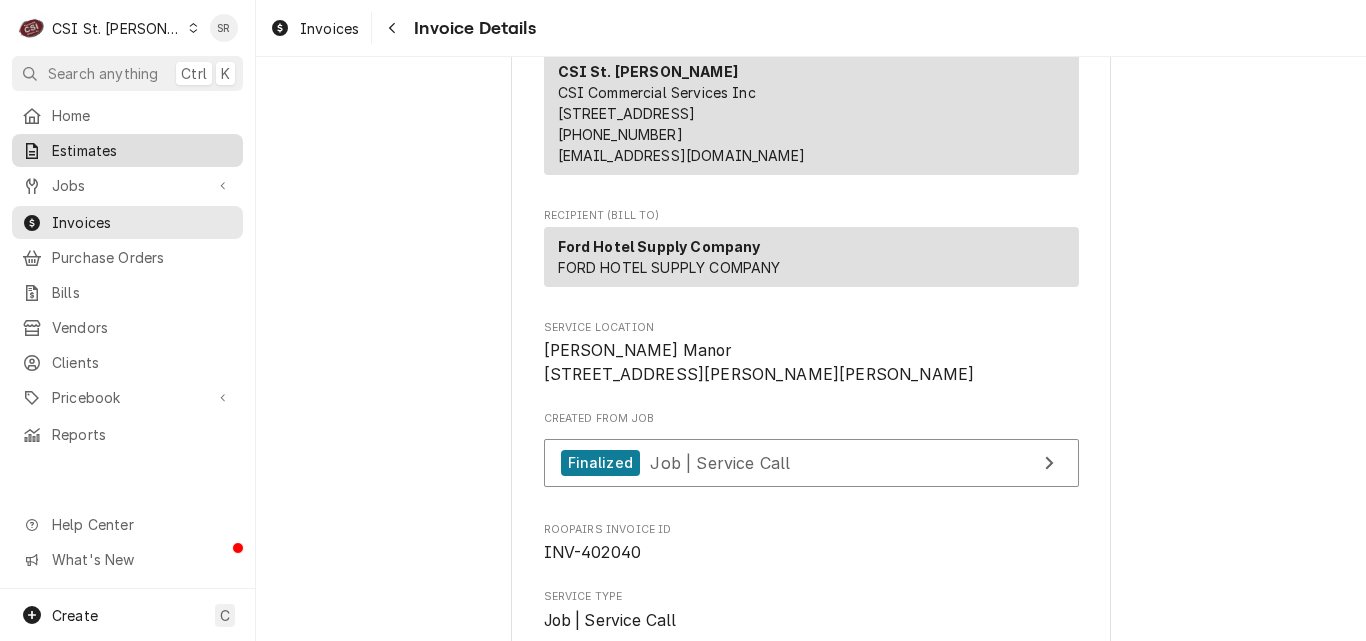 click on "Estimates" at bounding box center [142, 150] 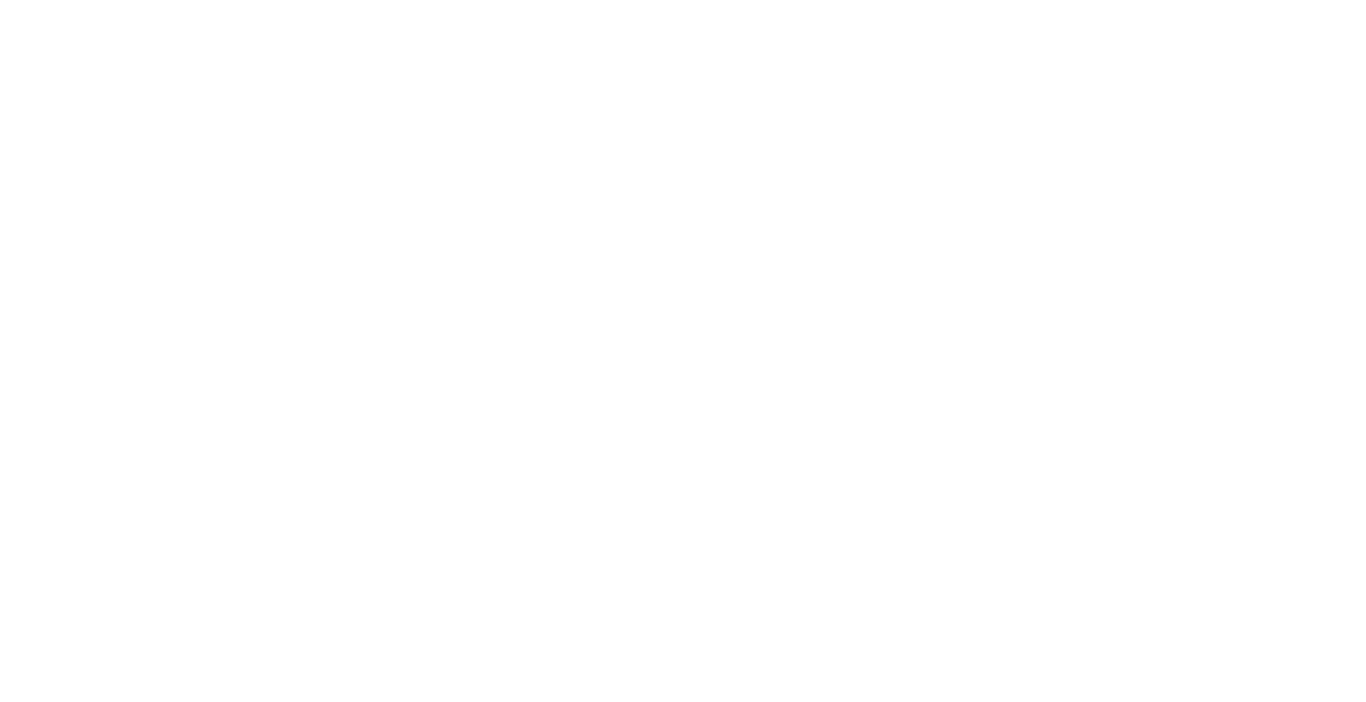 scroll, scrollTop: 0, scrollLeft: 0, axis: both 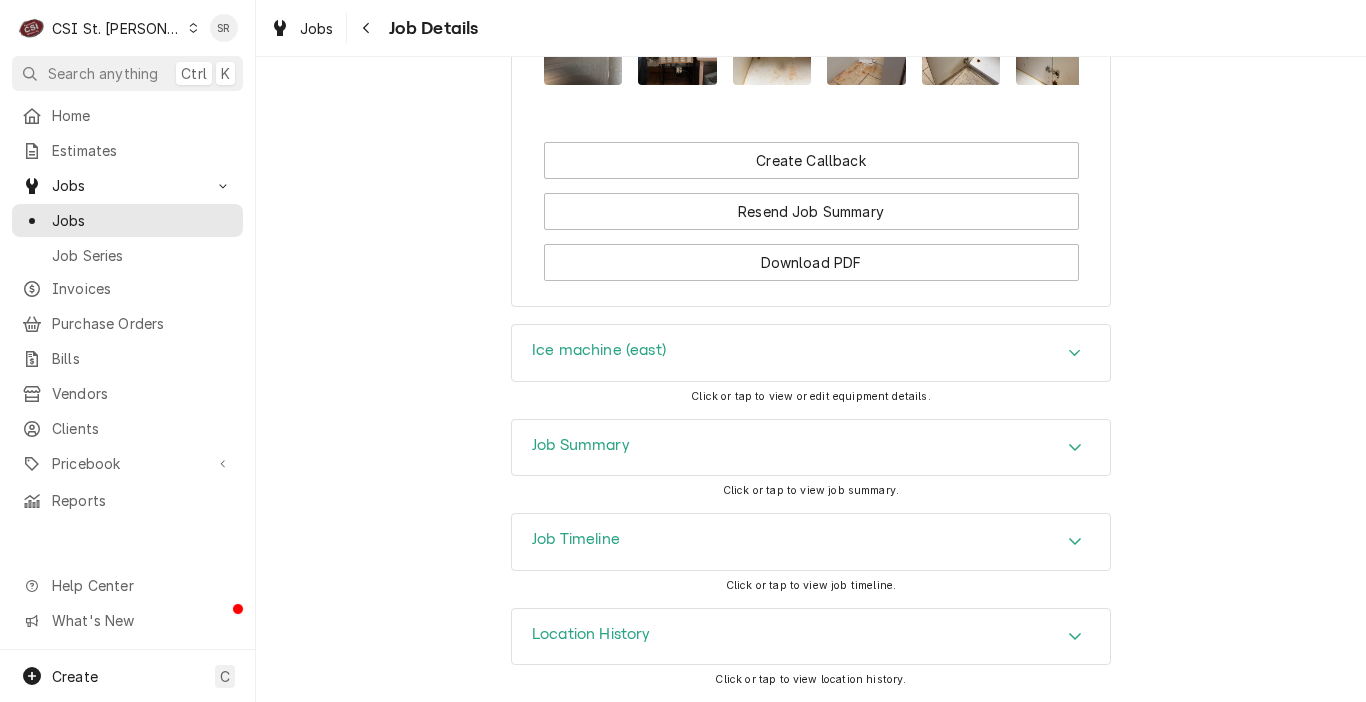 click on "Job Summary" at bounding box center [811, 448] 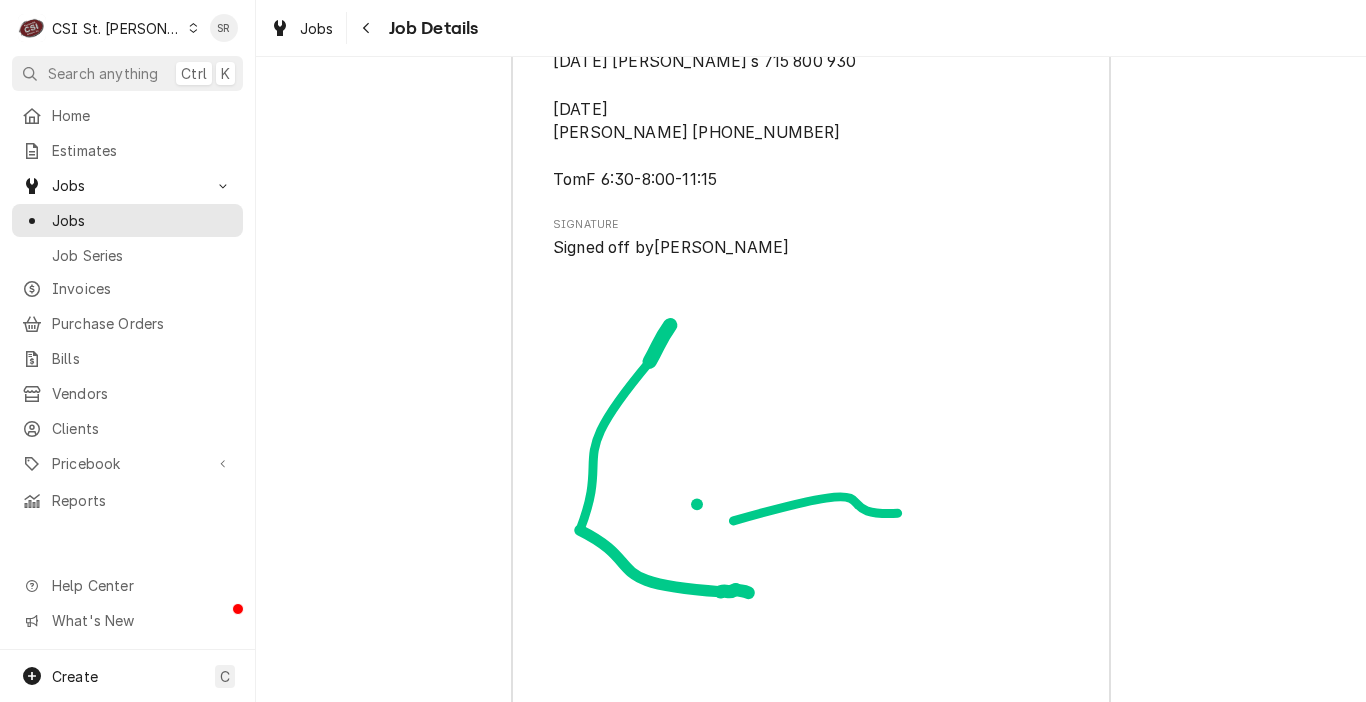 scroll, scrollTop: 6398, scrollLeft: 0, axis: vertical 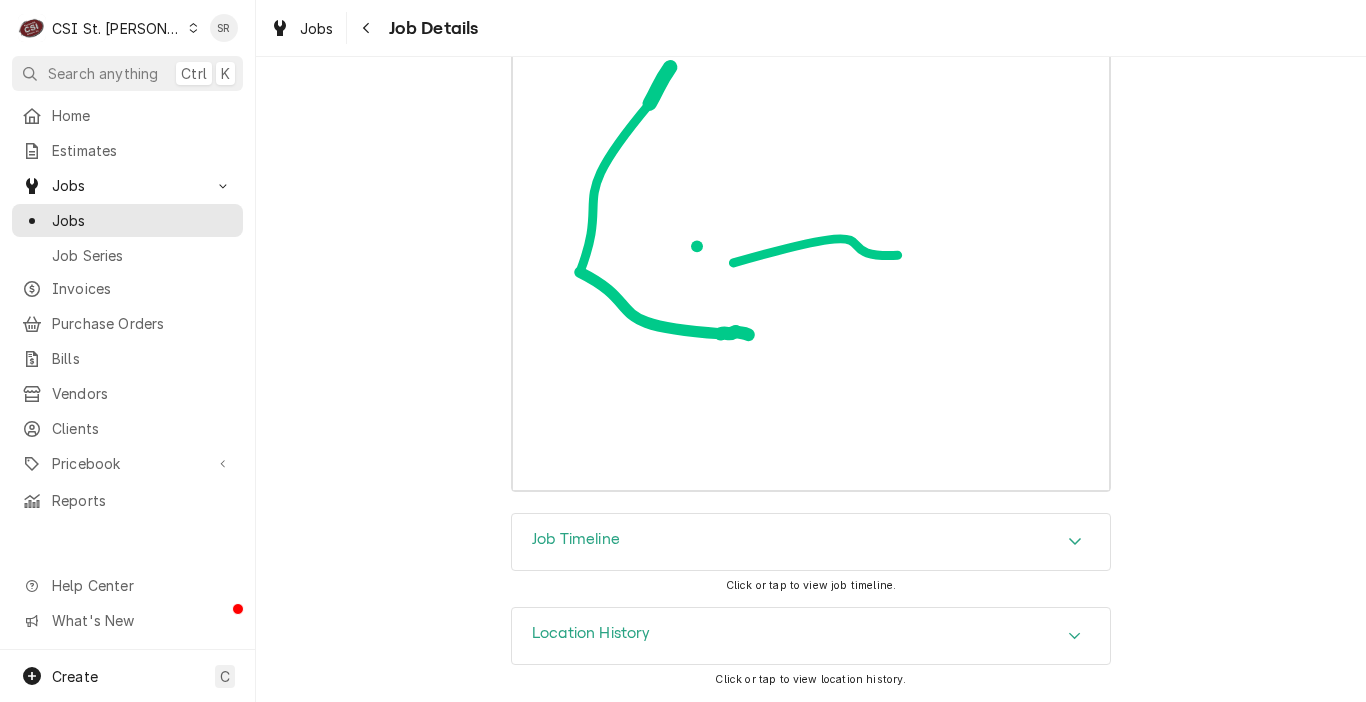 click on "Location History" at bounding box center [811, 636] 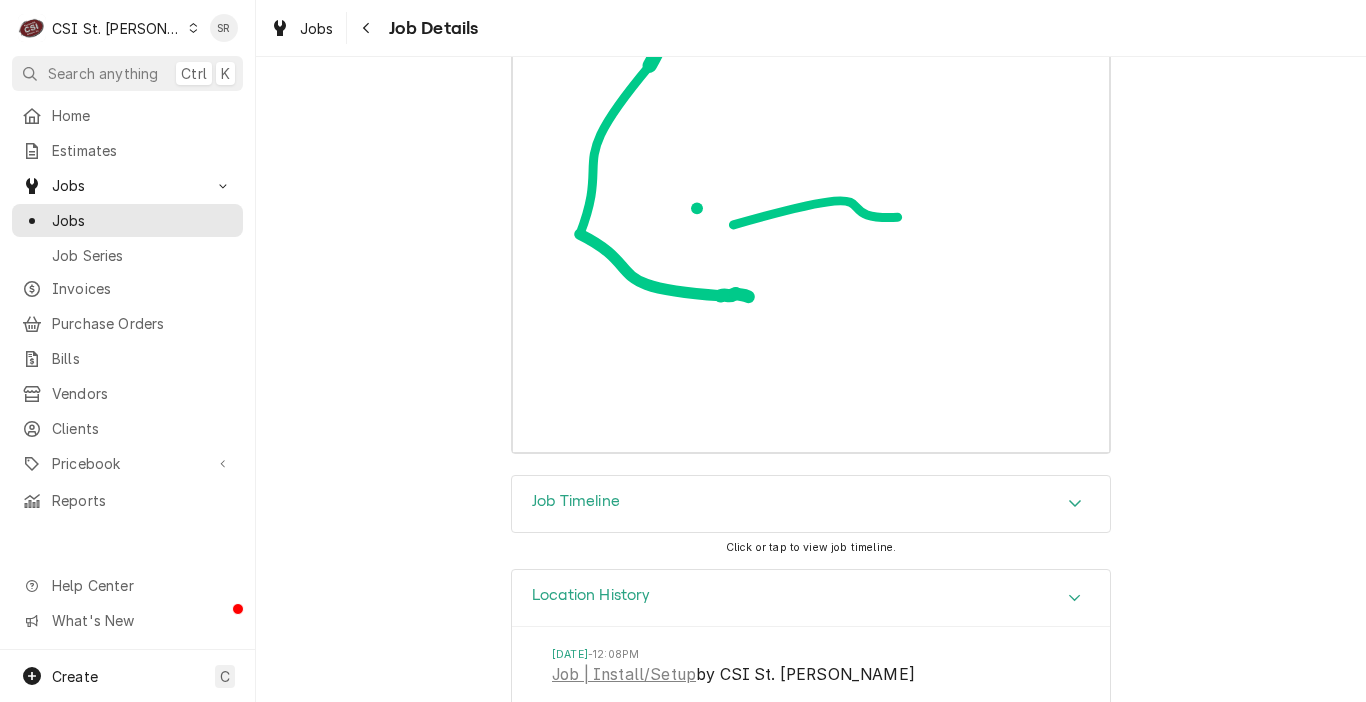 scroll, scrollTop: 6584, scrollLeft: 0, axis: vertical 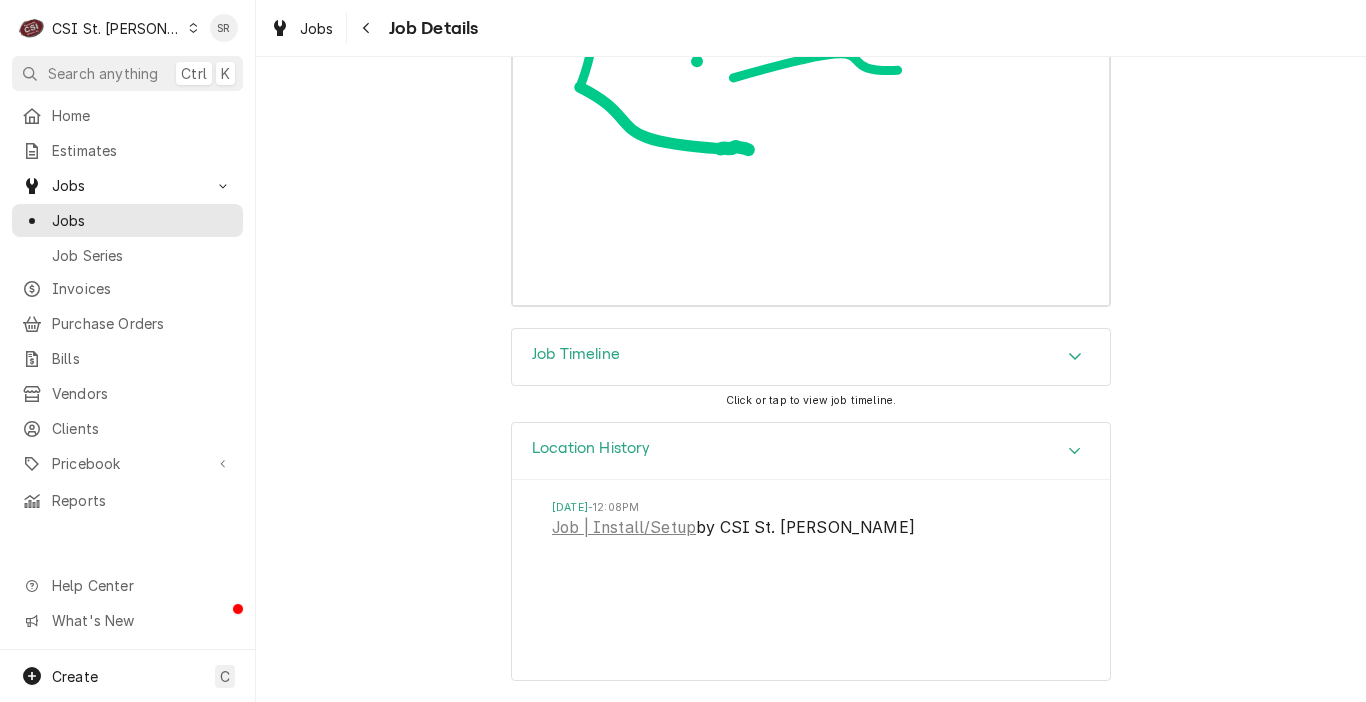 click on "Job Timeline Click or tap to view job timeline." at bounding box center (811, 375) 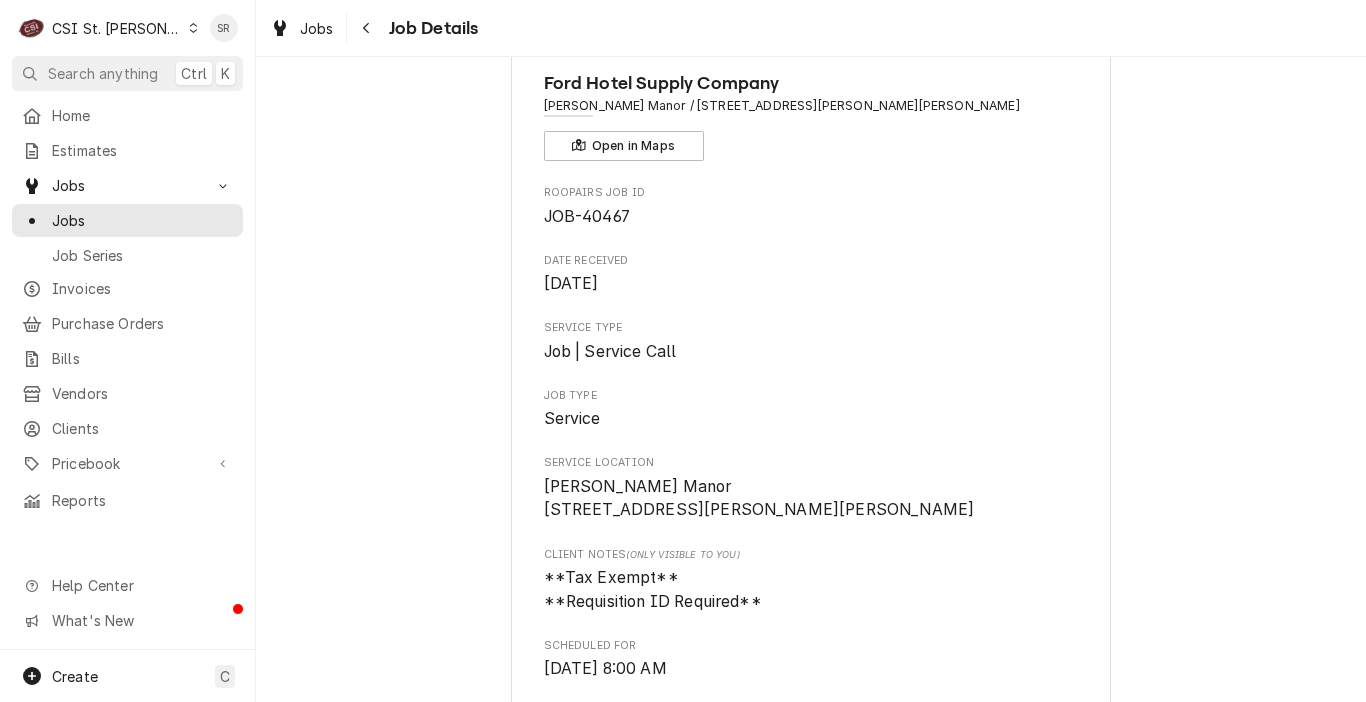 scroll, scrollTop: 0, scrollLeft: 0, axis: both 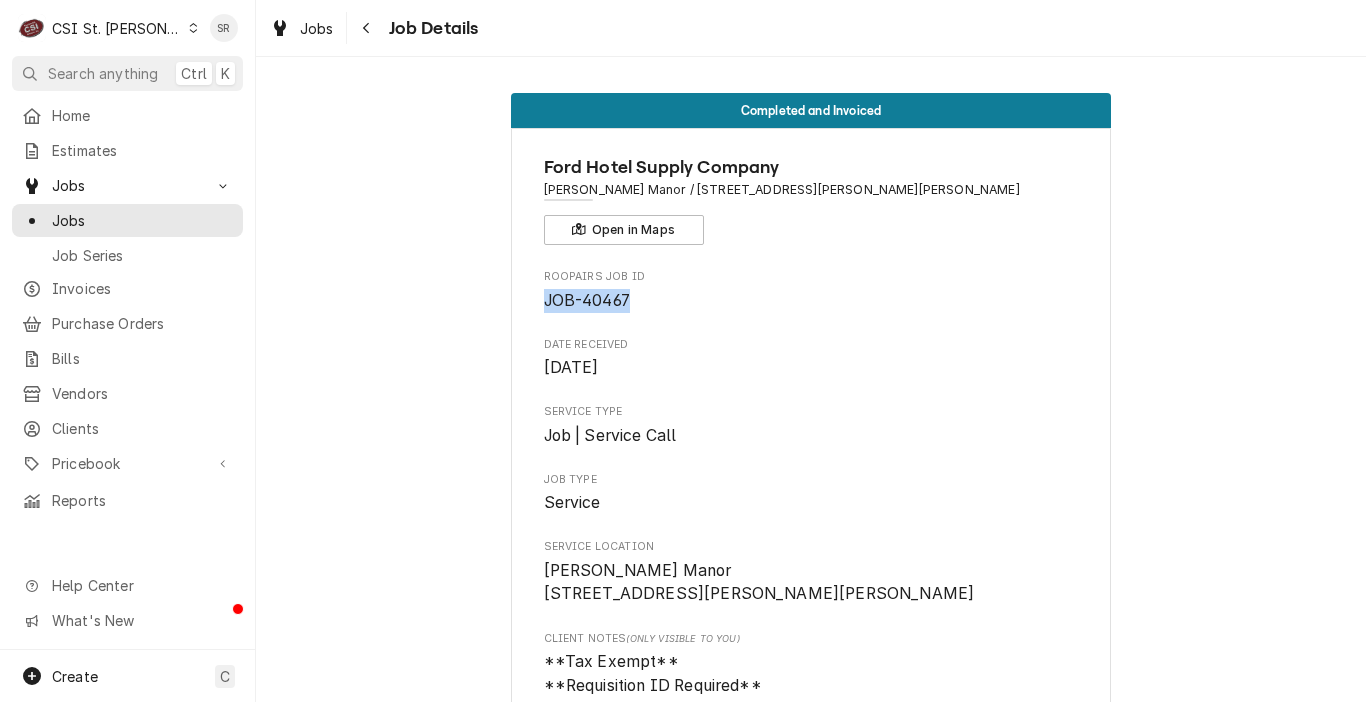 drag, startPoint x: 621, startPoint y: 297, endPoint x: 530, endPoint y: 297, distance: 91 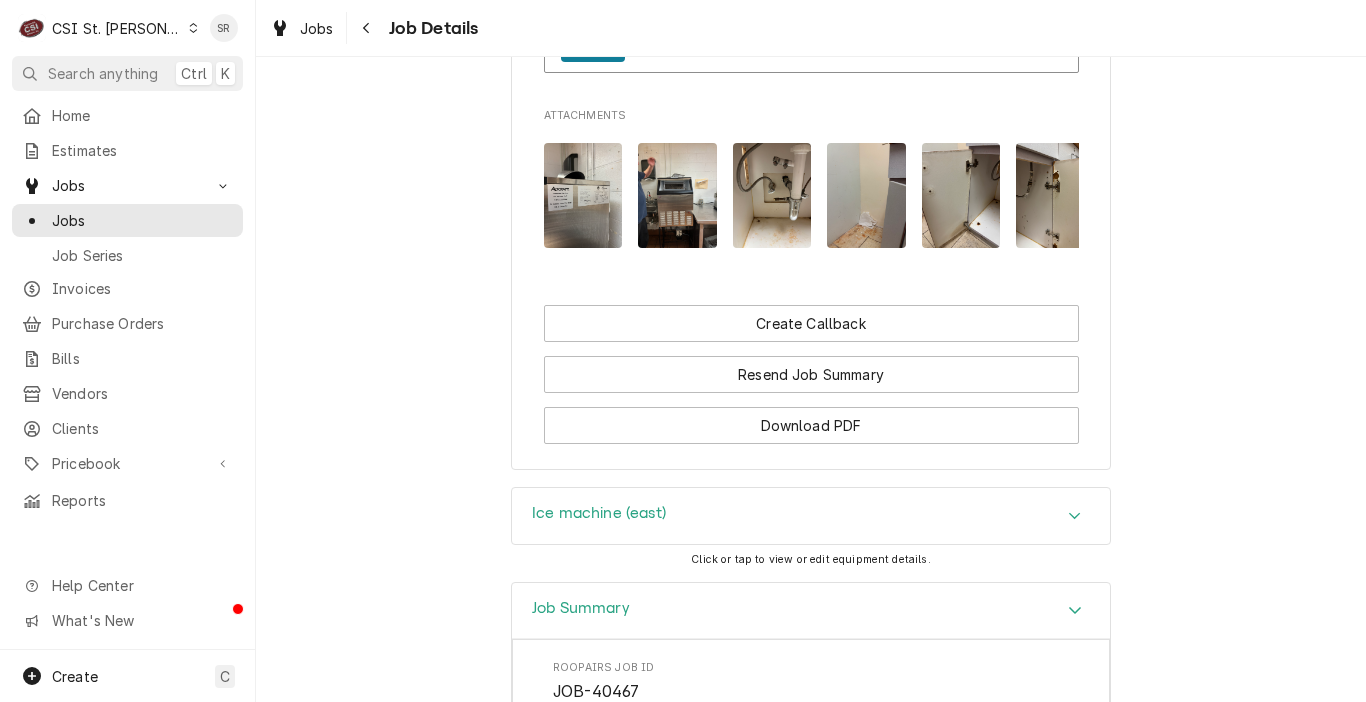 scroll, scrollTop: 1600, scrollLeft: 0, axis: vertical 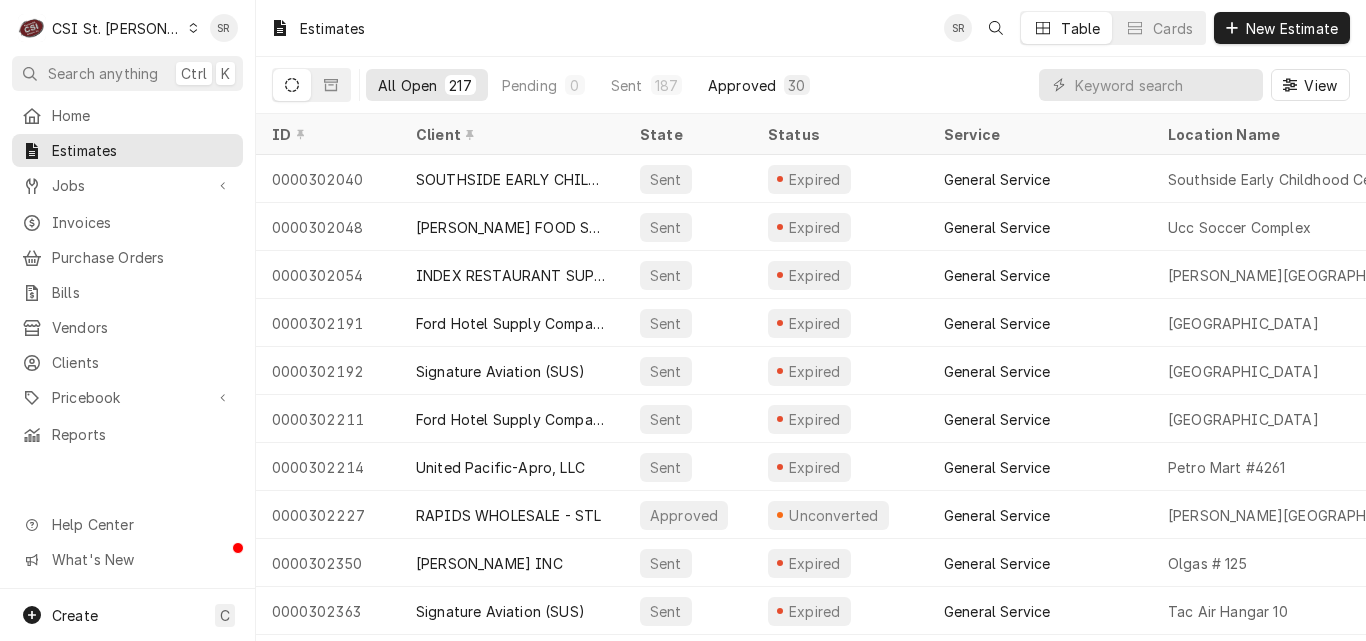 click on "Approved 30" at bounding box center (759, 85) 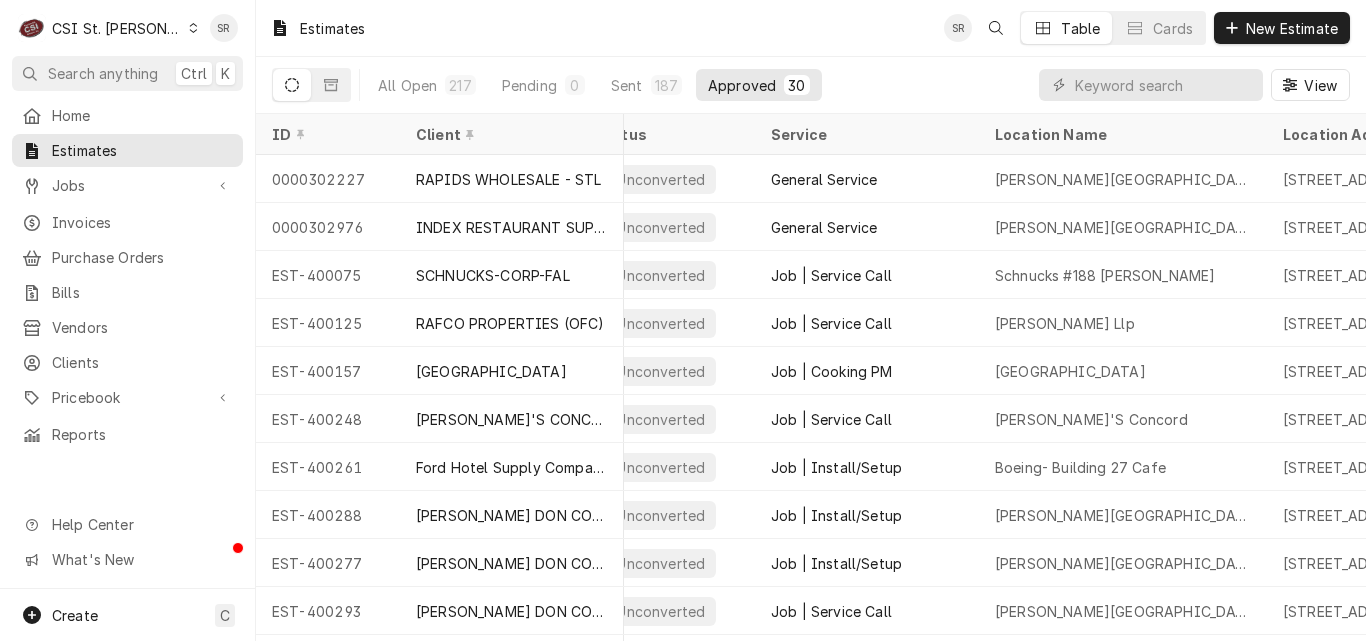 scroll, scrollTop: 0, scrollLeft: 0, axis: both 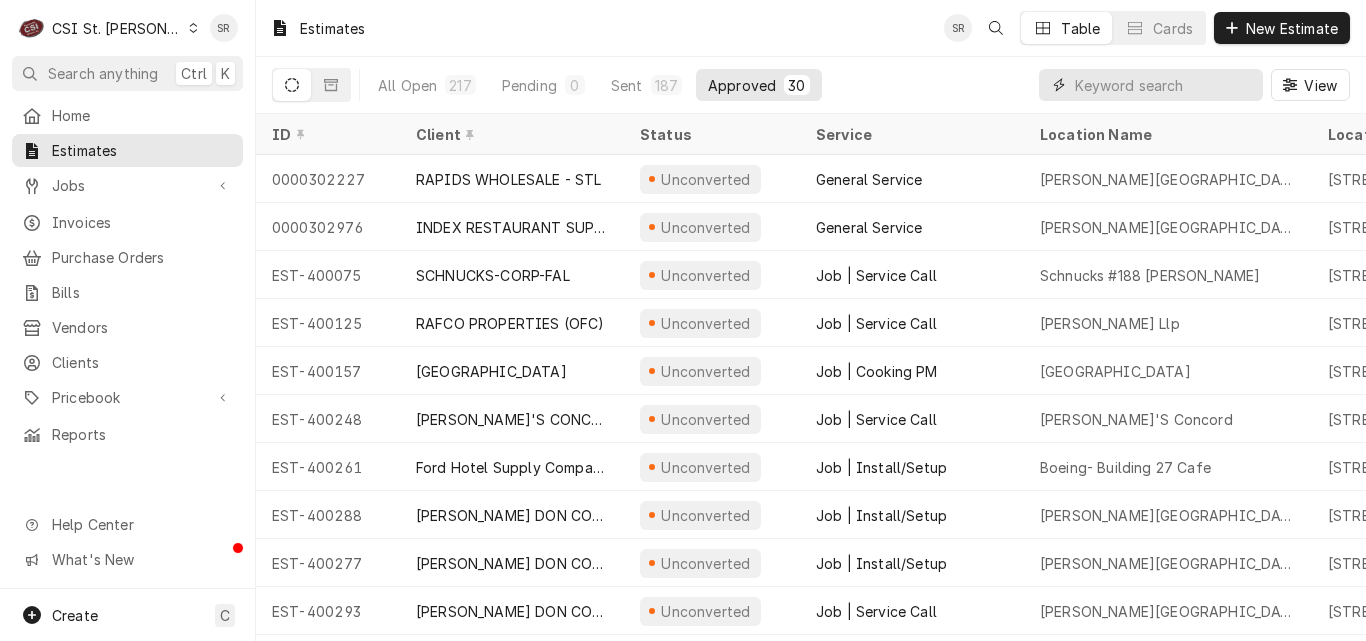 click at bounding box center (1164, 85) 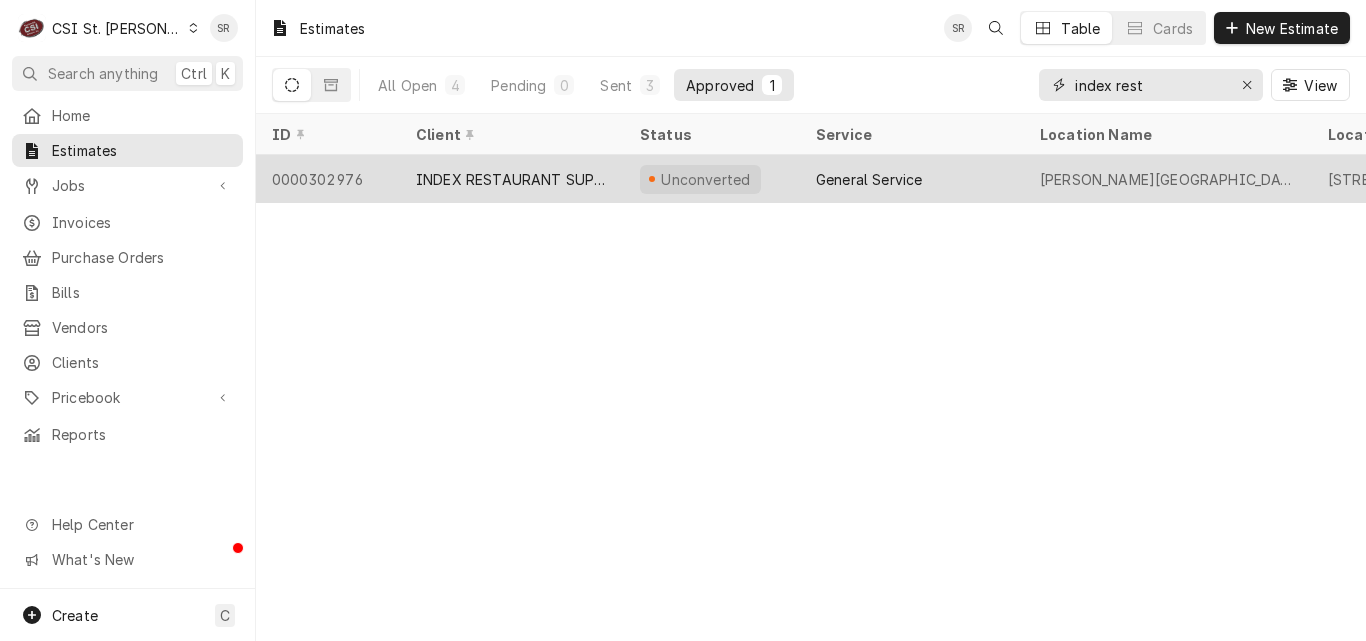 type on "index rest" 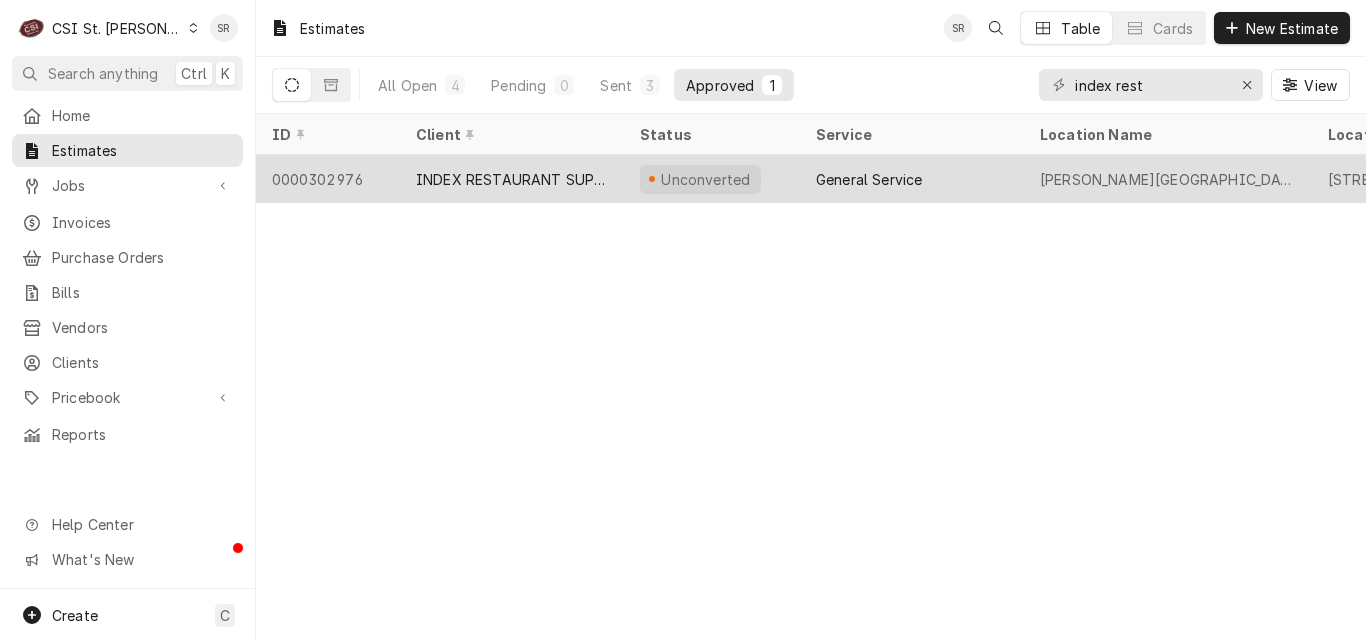 click on "INDEX RESTAURANT SUPPLY (1)" at bounding box center [512, 179] 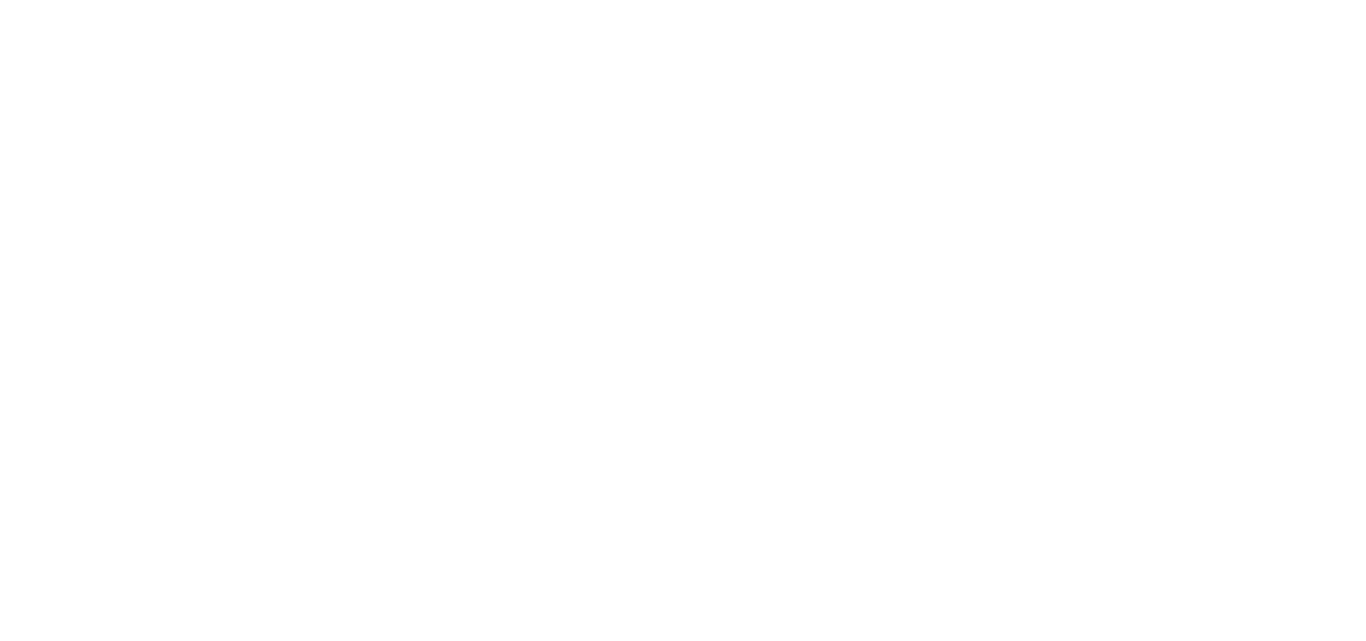 scroll, scrollTop: 0, scrollLeft: 0, axis: both 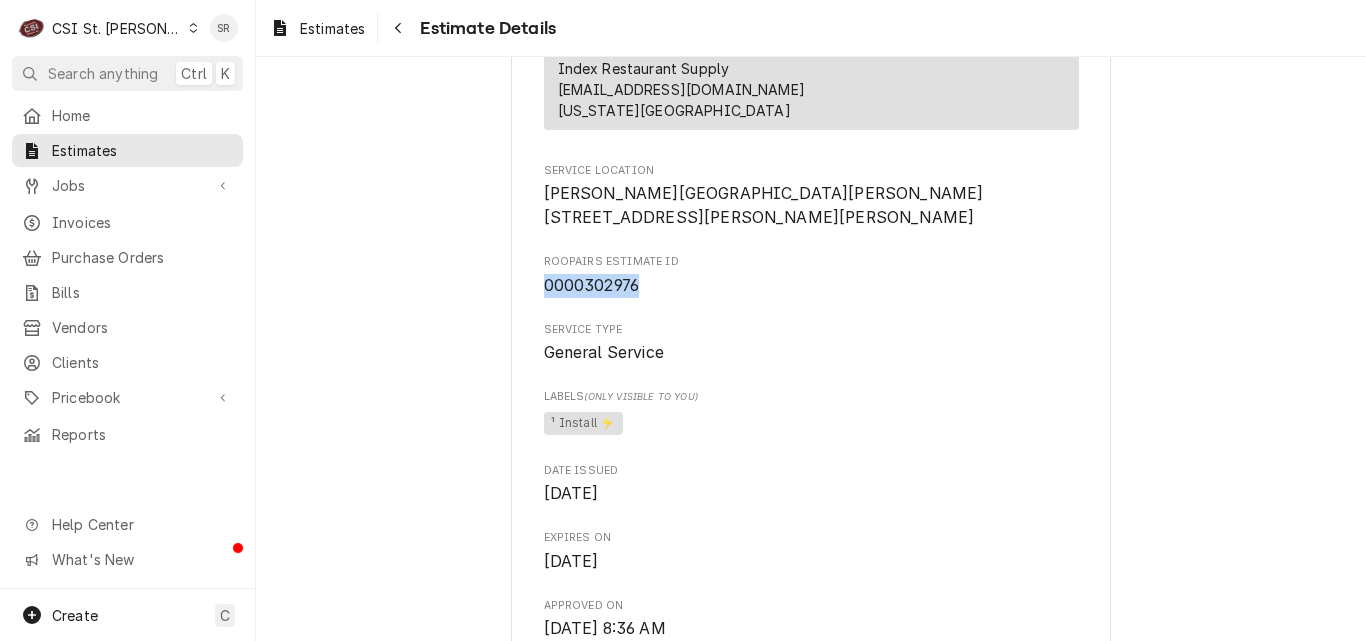 drag, startPoint x: 649, startPoint y: 319, endPoint x: 535, endPoint y: 322, distance: 114.03947 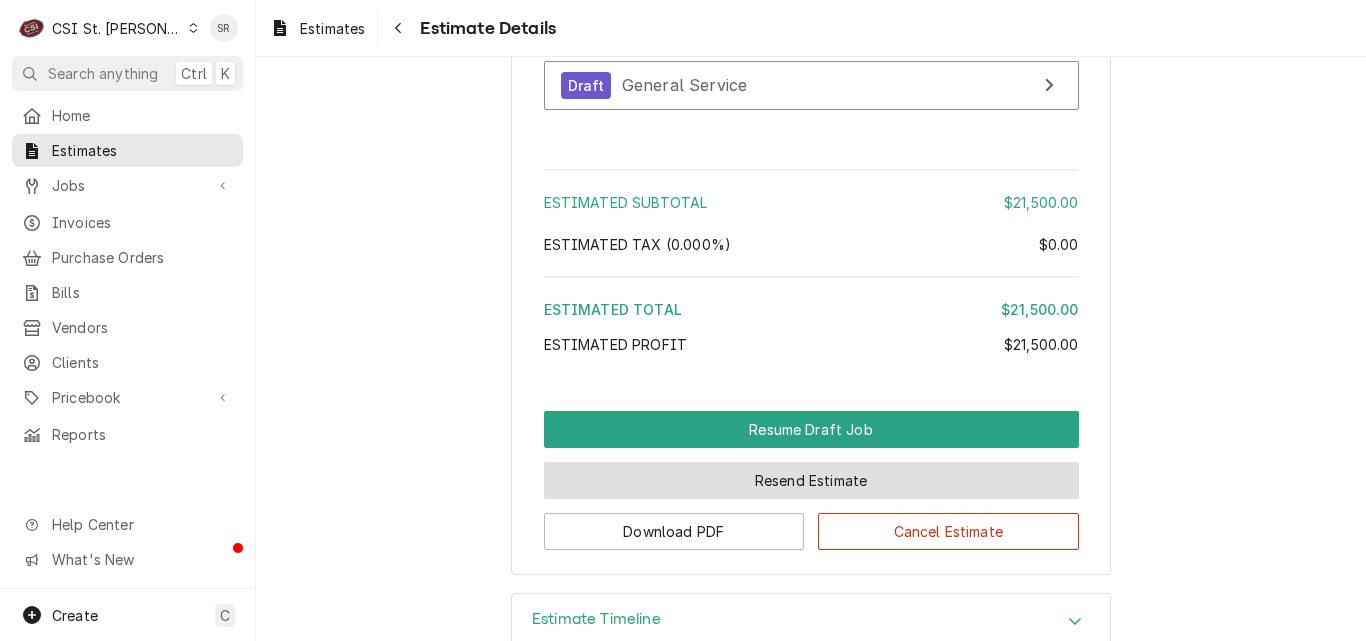 scroll, scrollTop: 2711, scrollLeft: 0, axis: vertical 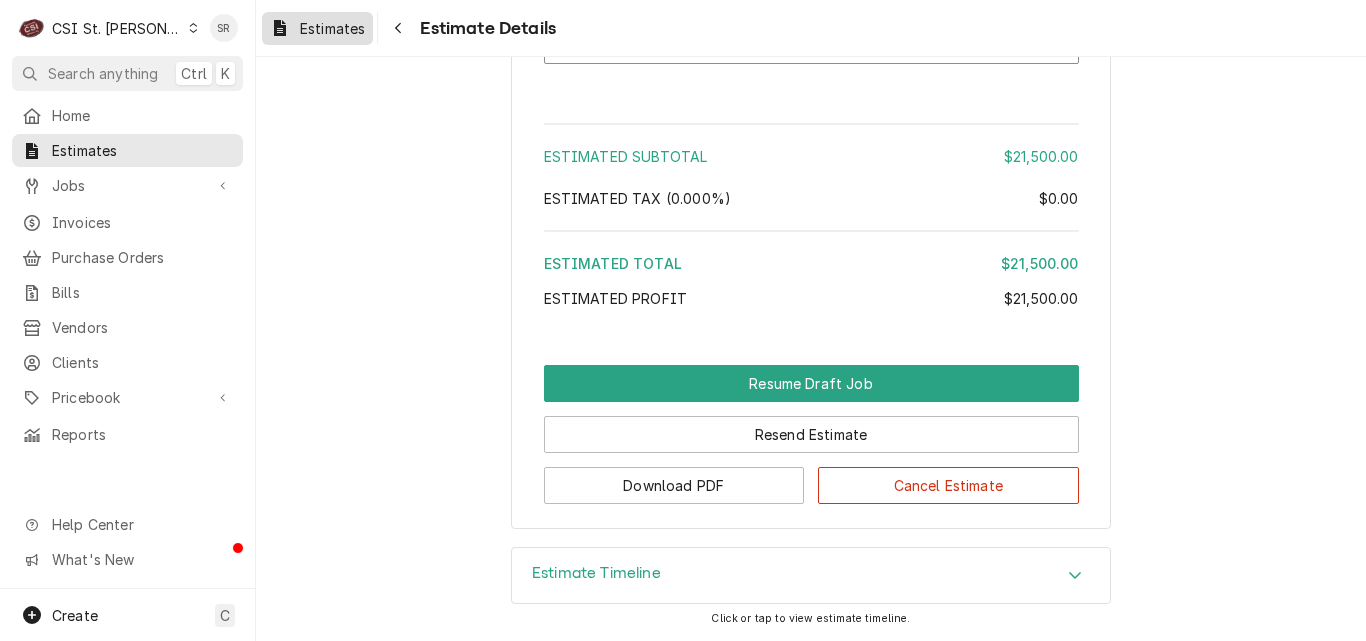 click on "Estimates" at bounding box center [317, 28] 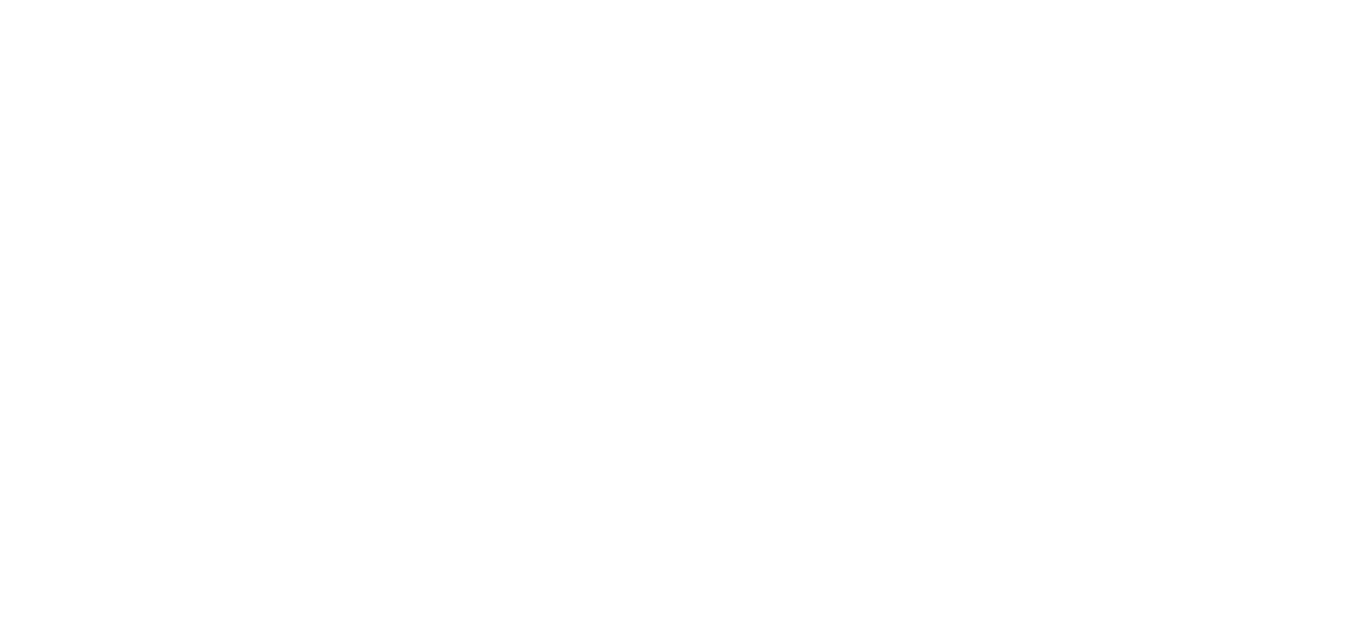 scroll, scrollTop: 0, scrollLeft: 0, axis: both 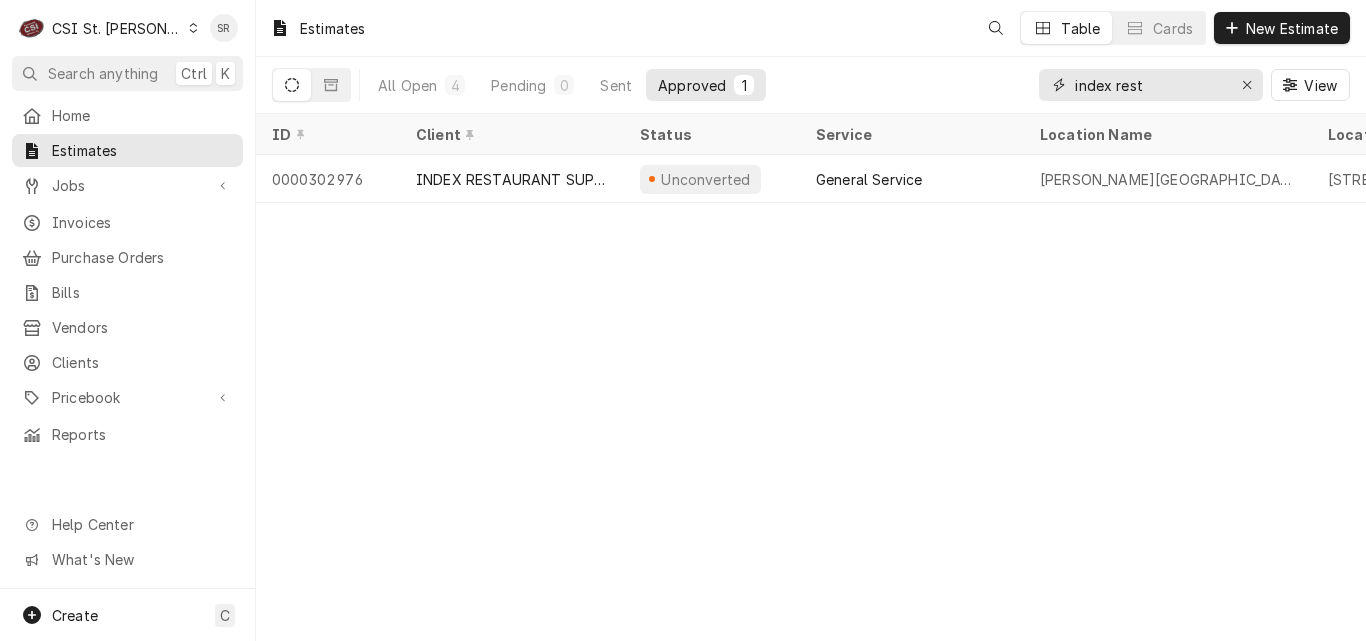 drag, startPoint x: 1176, startPoint y: 83, endPoint x: 1014, endPoint y: 82, distance: 162.00308 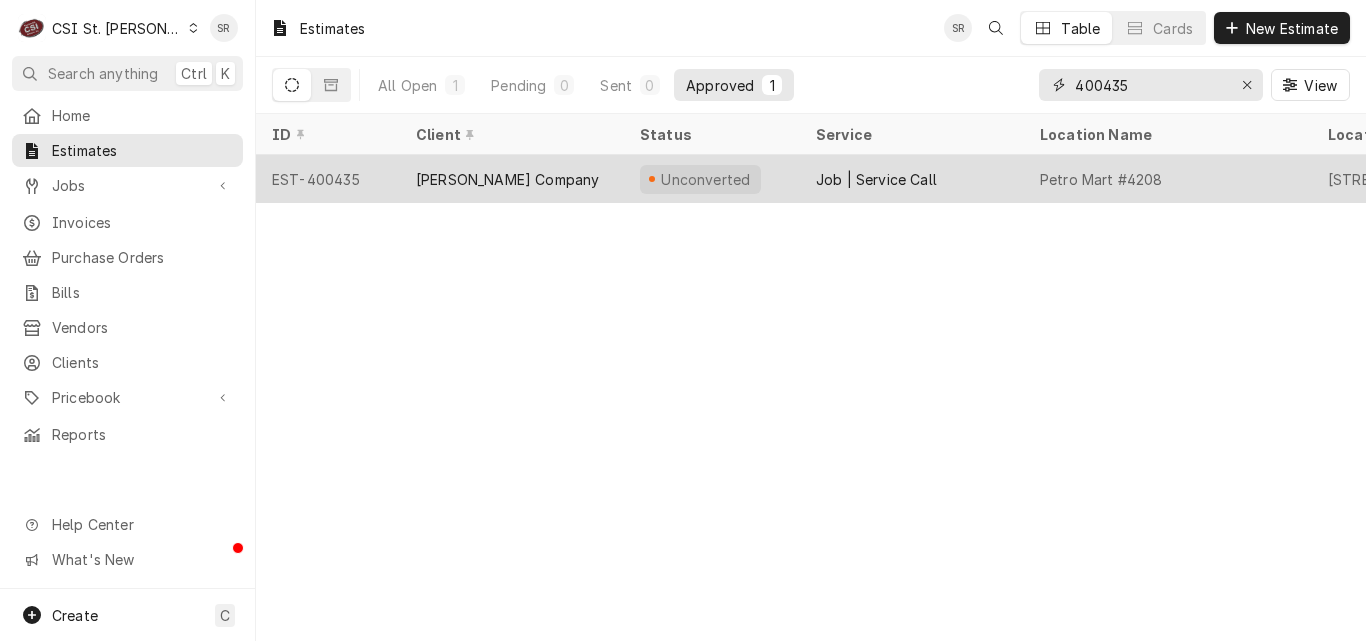type on "400435" 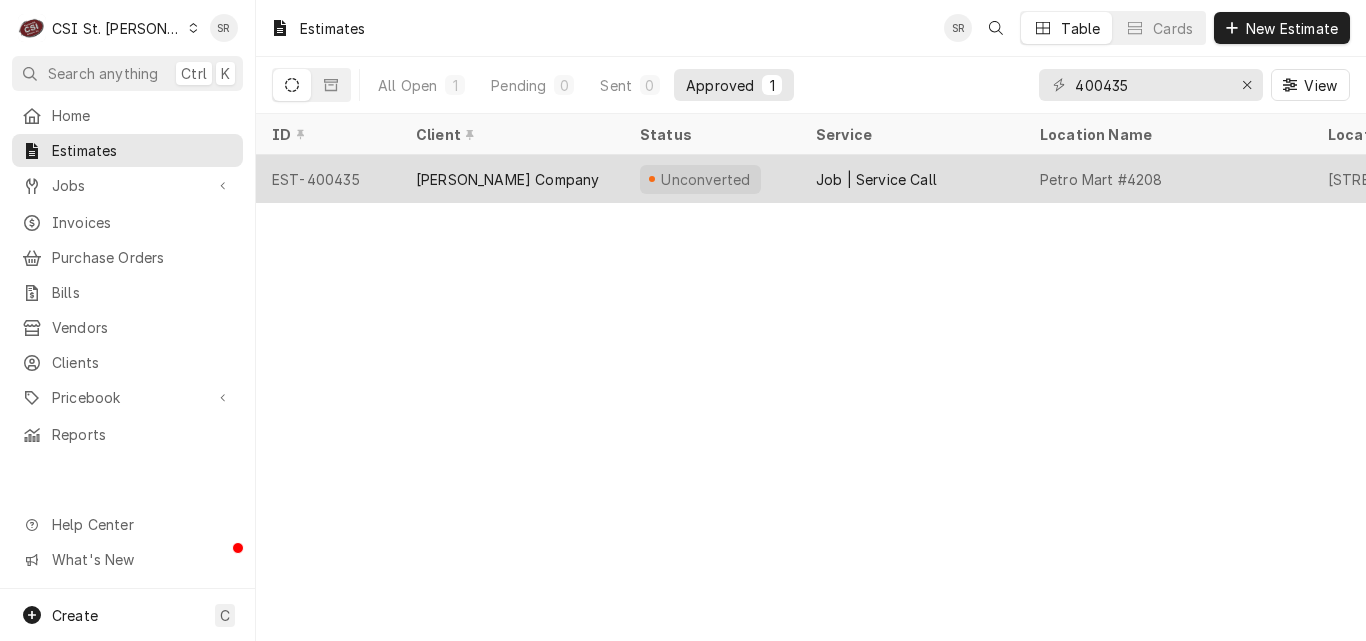 click on "[PERSON_NAME] Company" at bounding box center (512, 179) 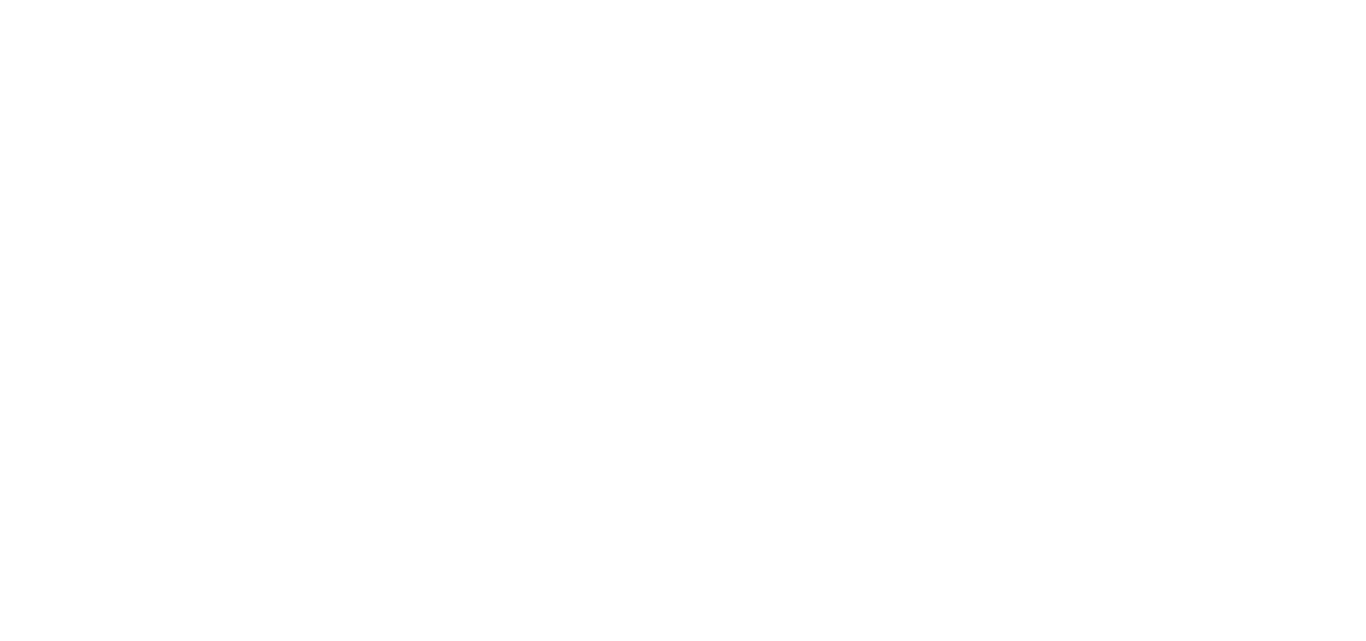 scroll, scrollTop: 0, scrollLeft: 0, axis: both 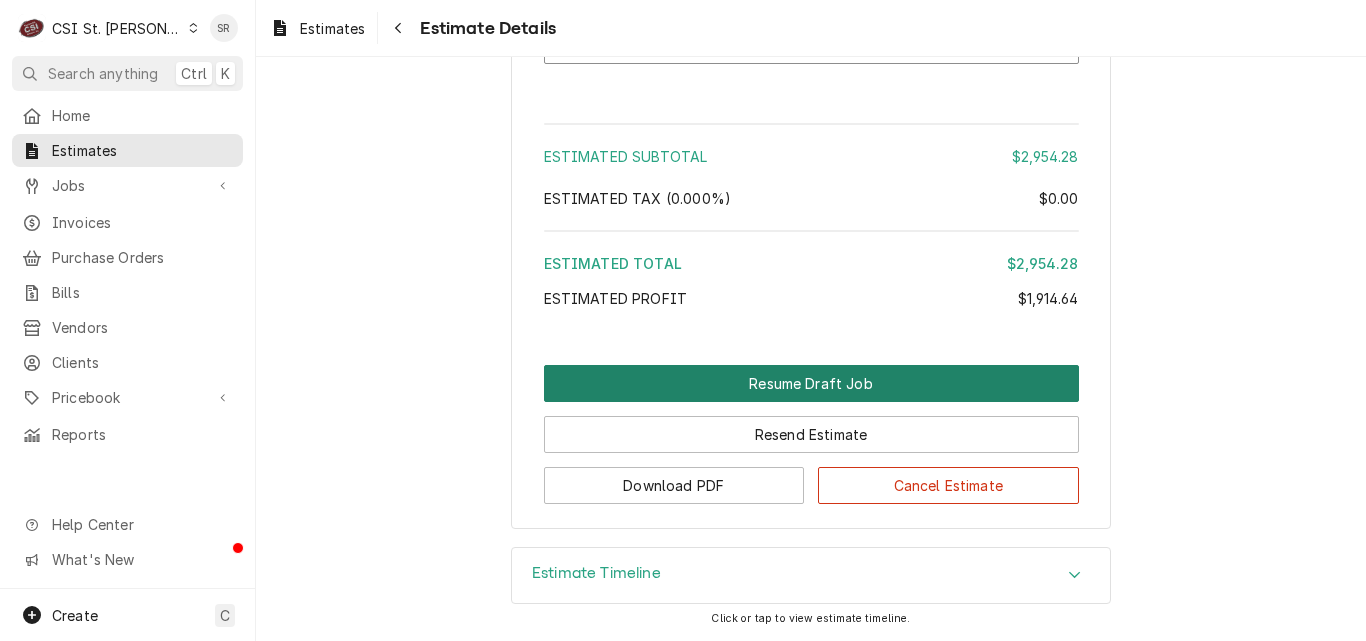 click on "Resume Draft Job" at bounding box center [811, 383] 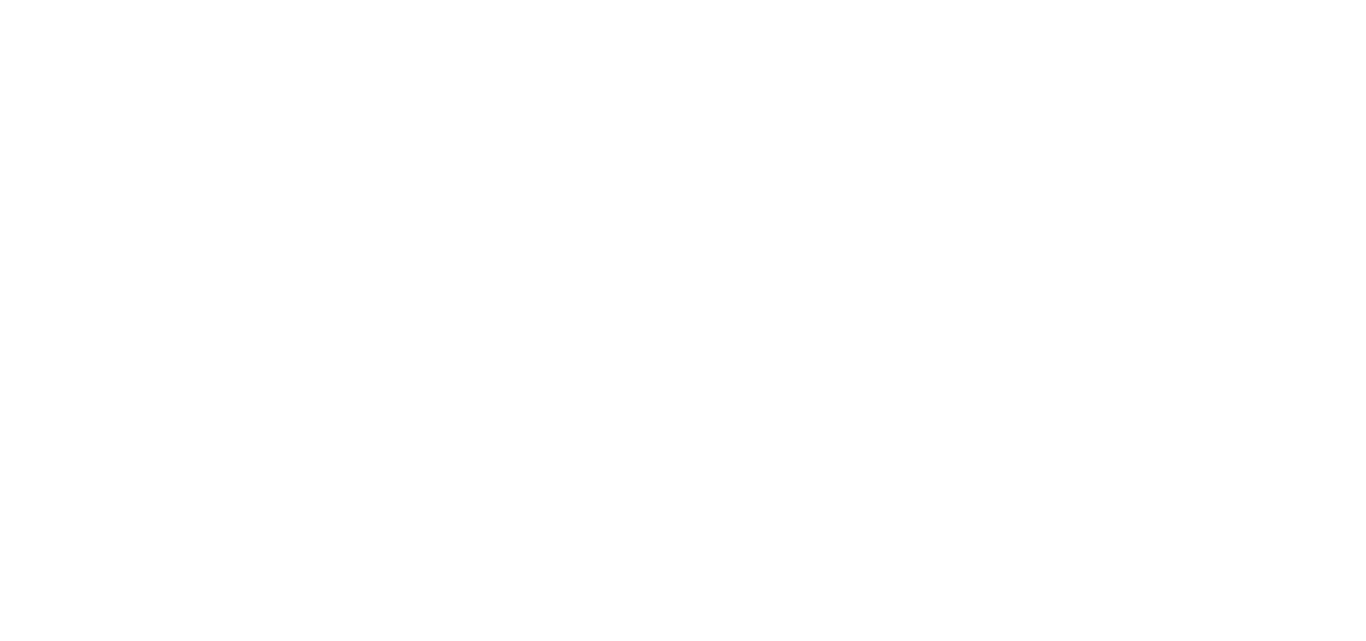 scroll, scrollTop: 0, scrollLeft: 0, axis: both 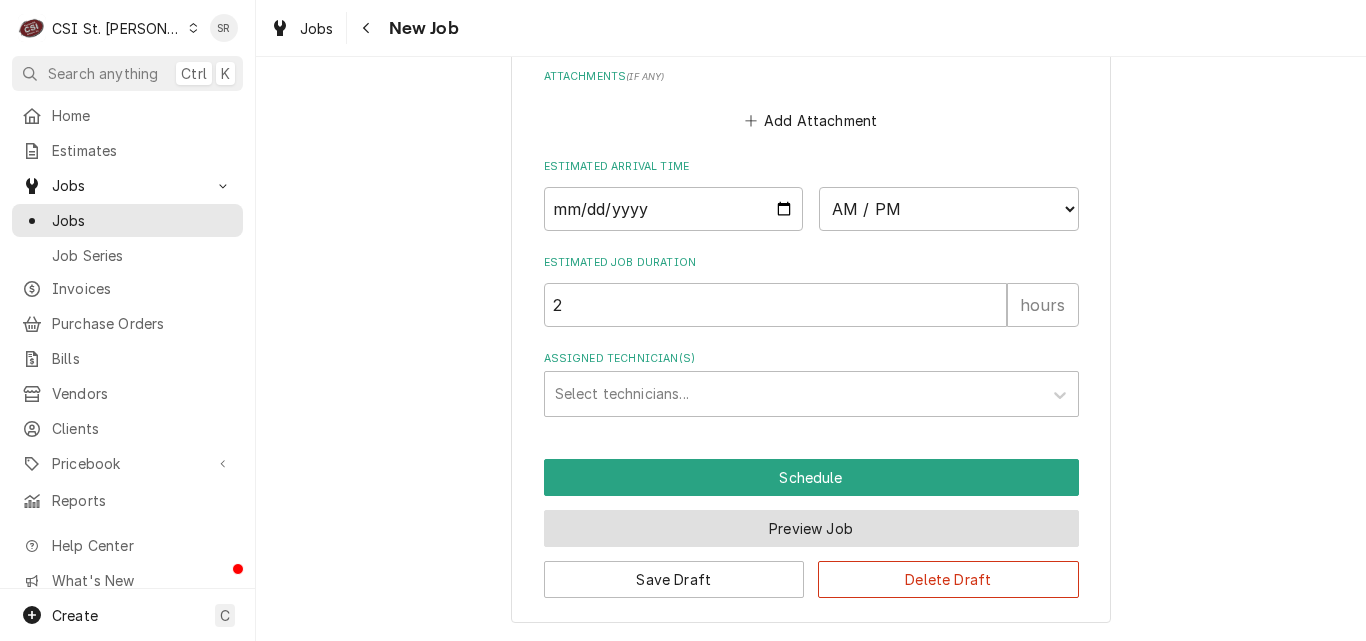 click on "Preview Job" at bounding box center (811, 528) 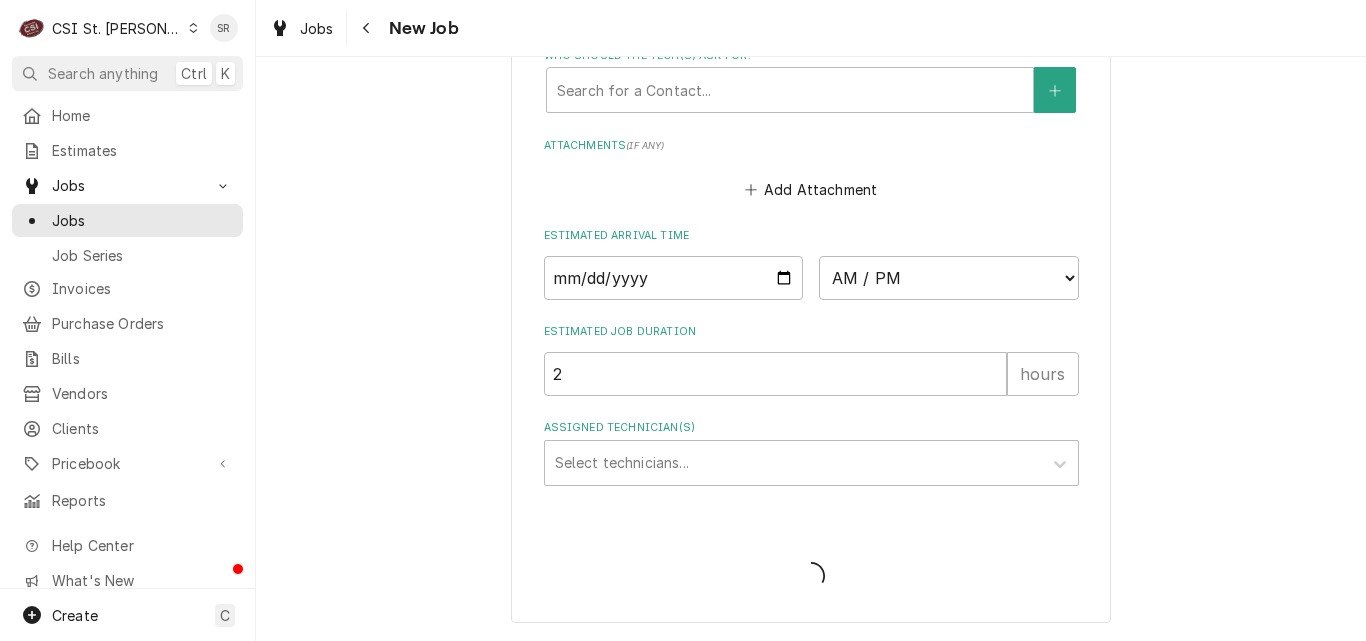 scroll, scrollTop: 1552, scrollLeft: 0, axis: vertical 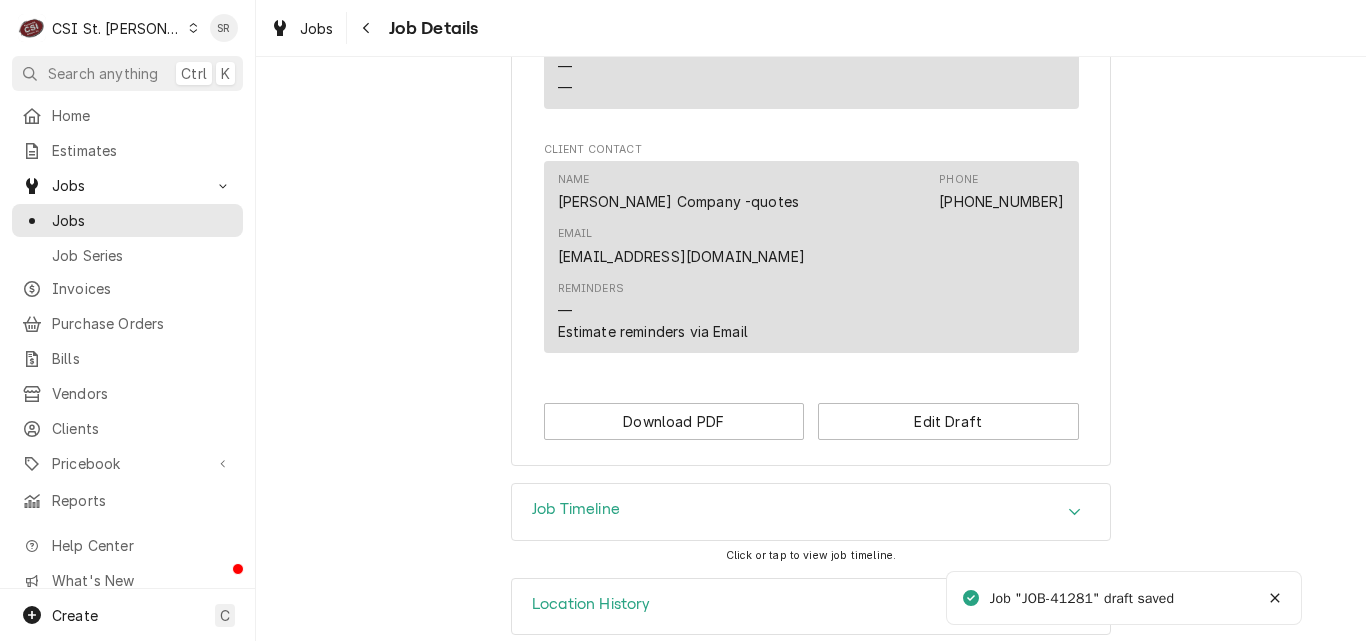 click on "Job Timeline" at bounding box center (576, 509) 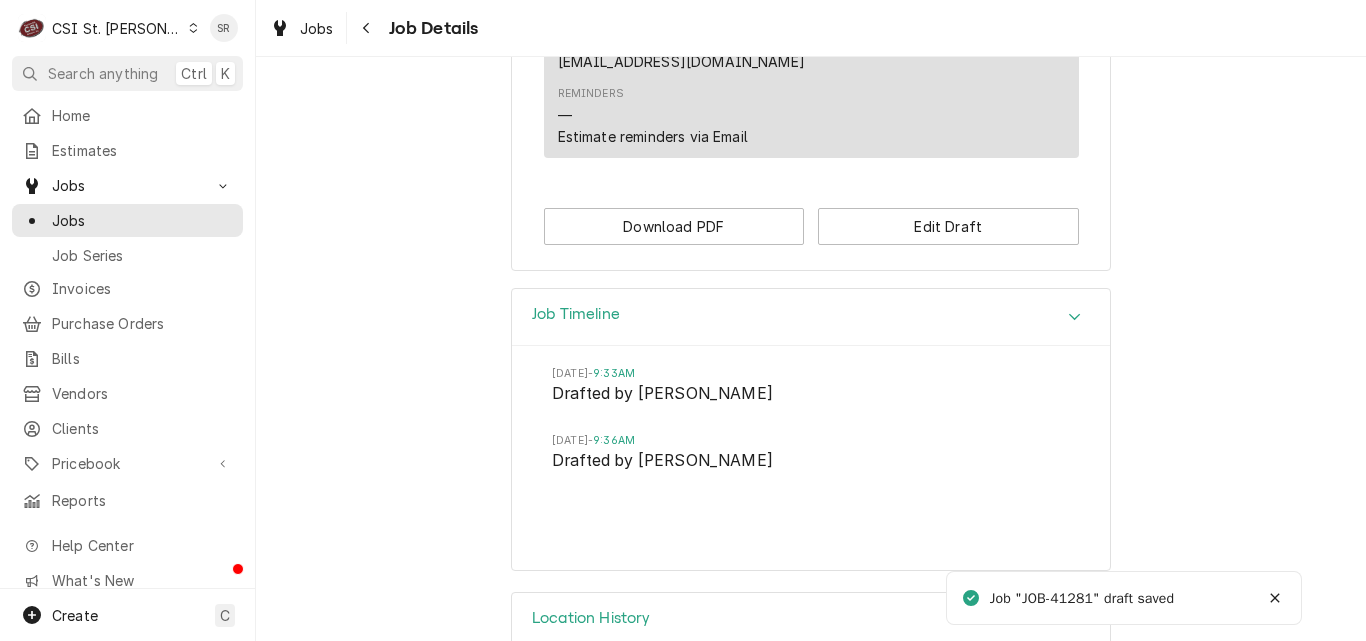scroll, scrollTop: 1619, scrollLeft: 0, axis: vertical 